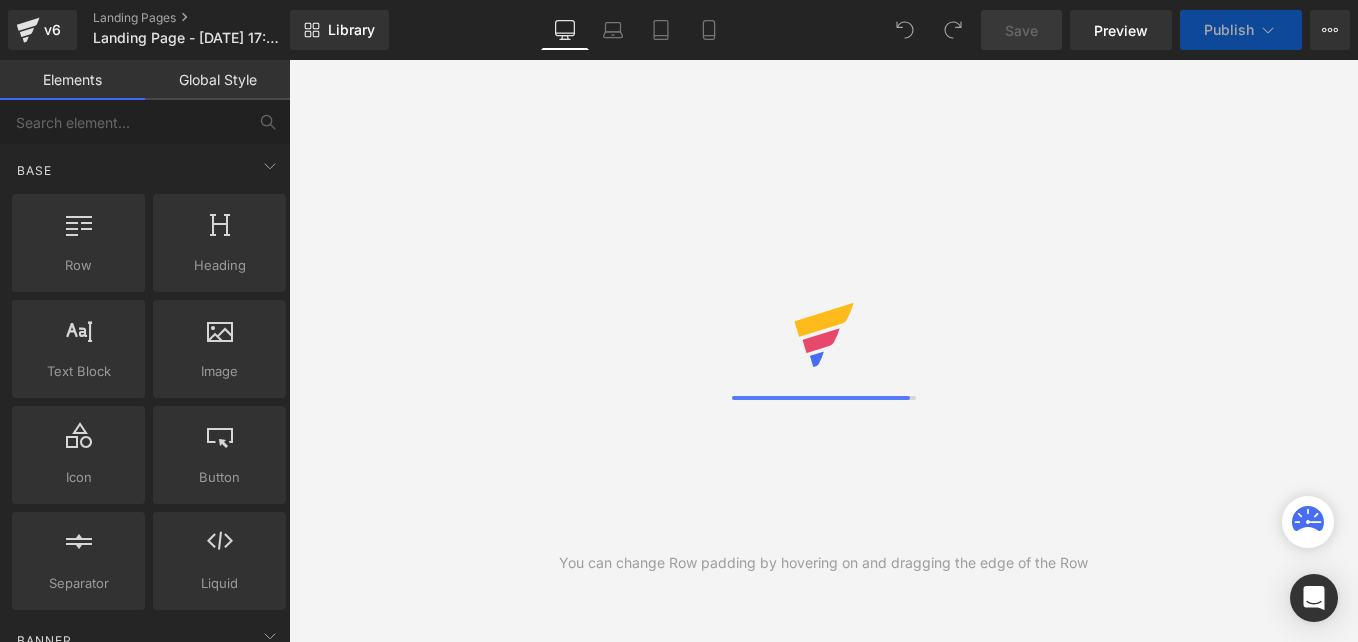 scroll, scrollTop: 0, scrollLeft: 0, axis: both 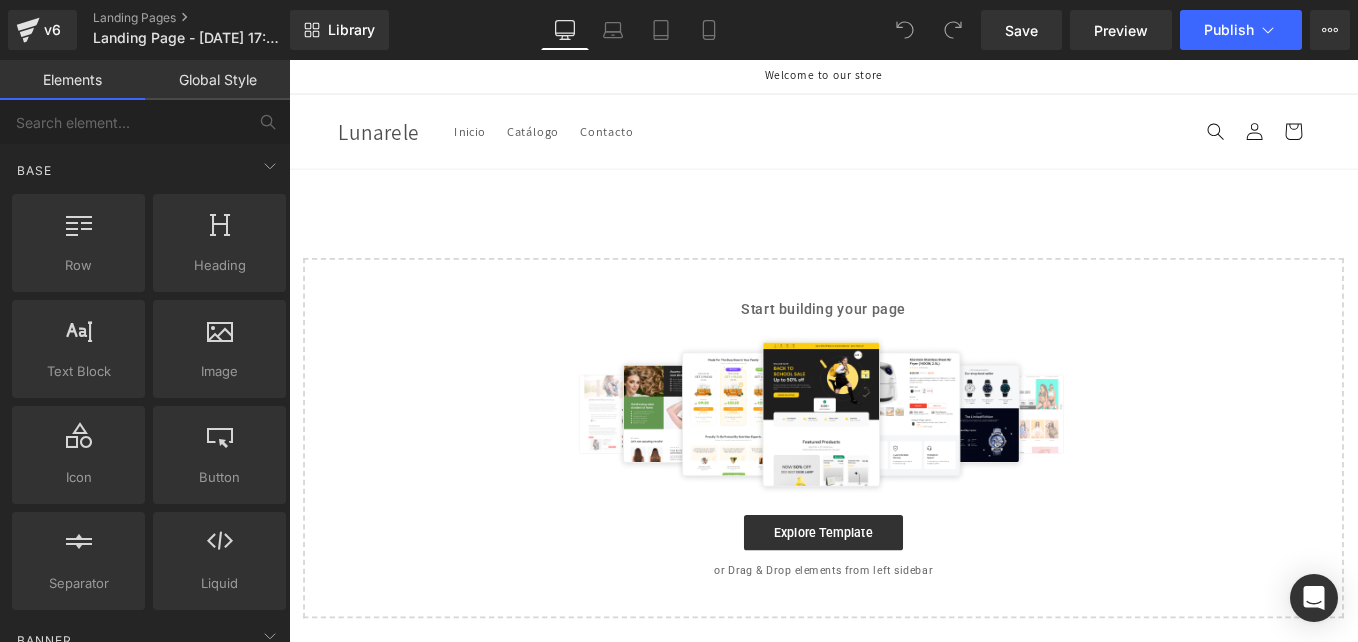 click on "Select your layout" at bounding box center [894, 453] 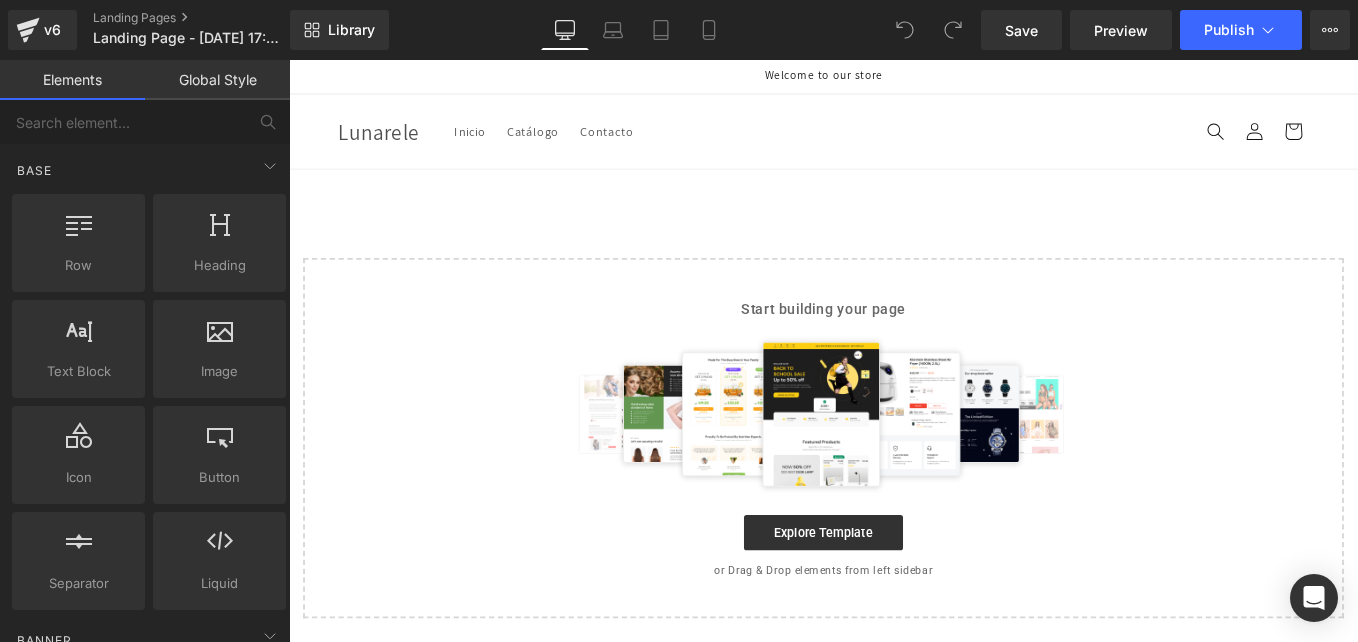 click on "Start building your page" at bounding box center (894, 343) 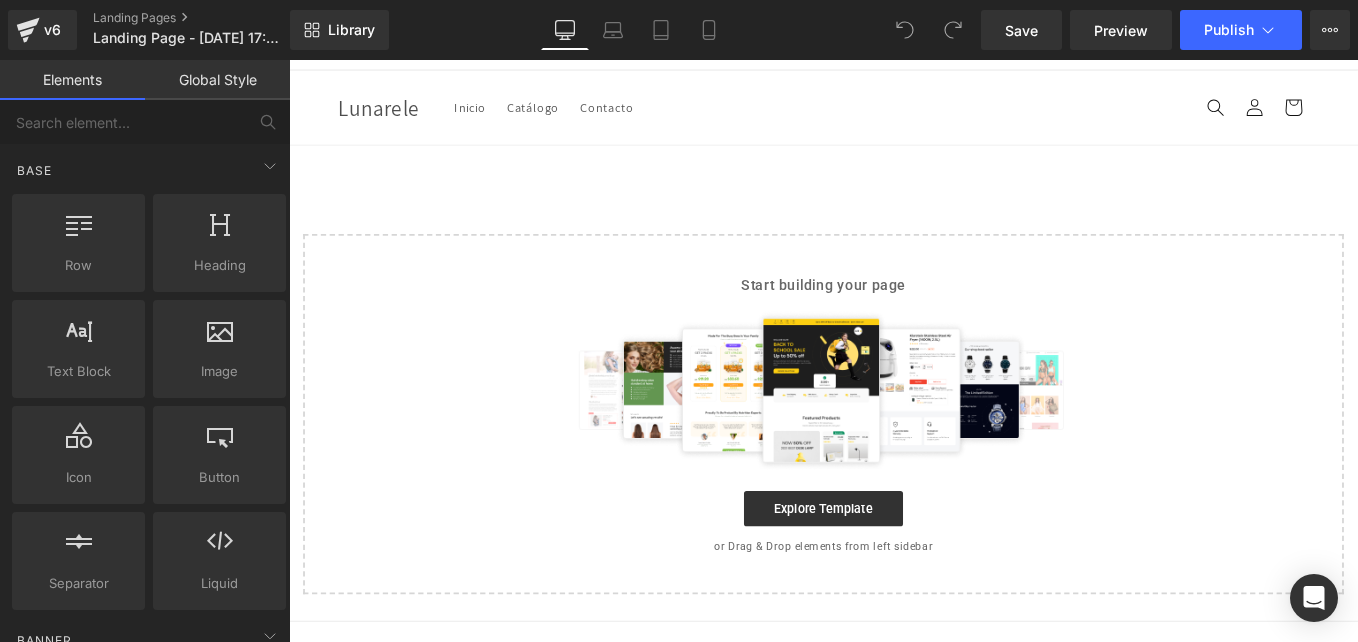 scroll, scrollTop: 0, scrollLeft: 0, axis: both 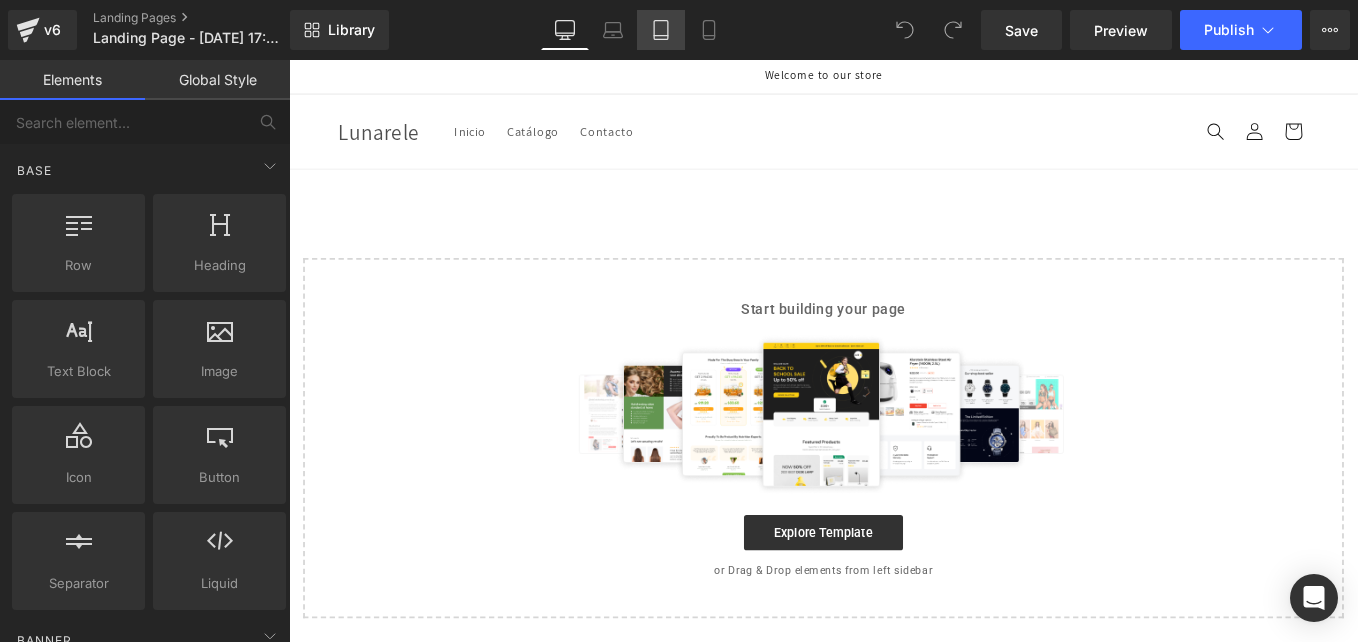 click on "Tablet" at bounding box center (661, 30) 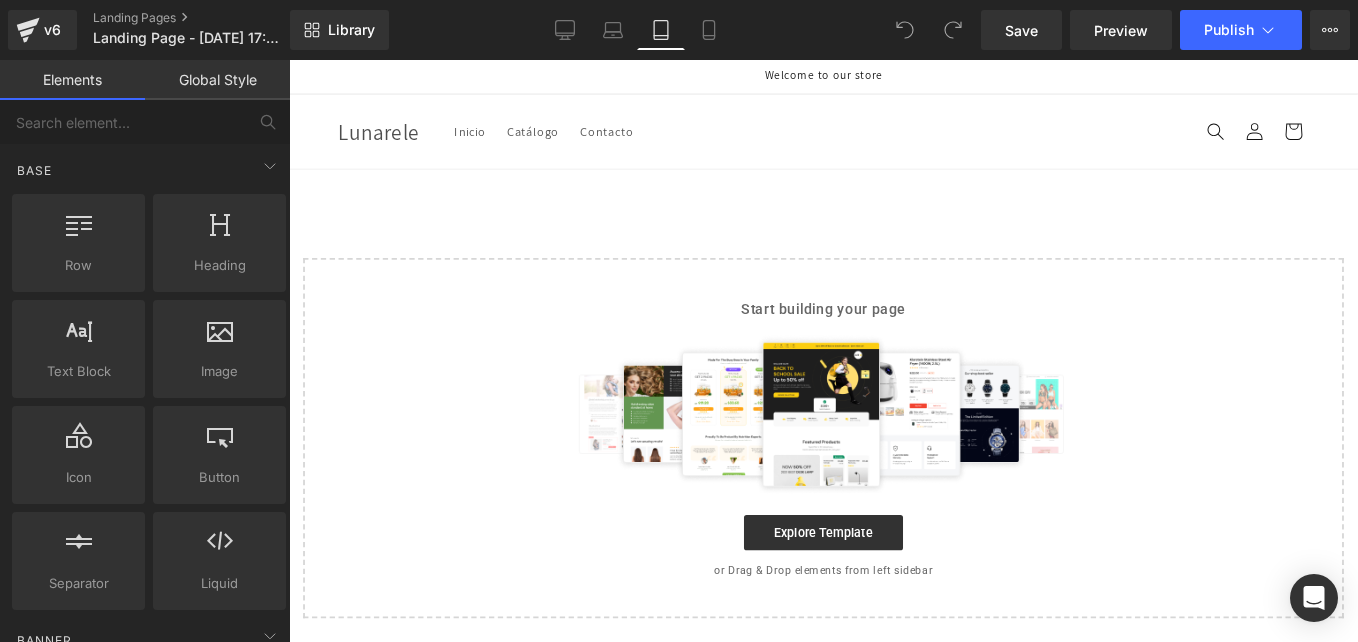 scroll, scrollTop: 204, scrollLeft: 0, axis: vertical 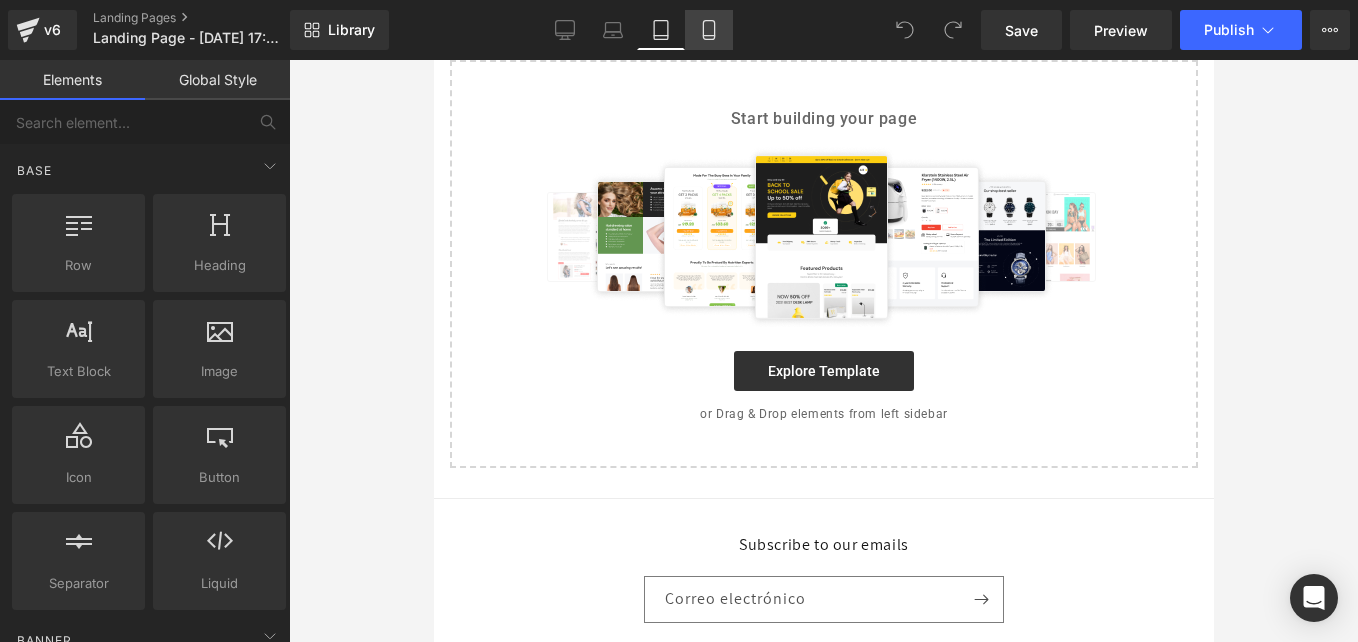 click 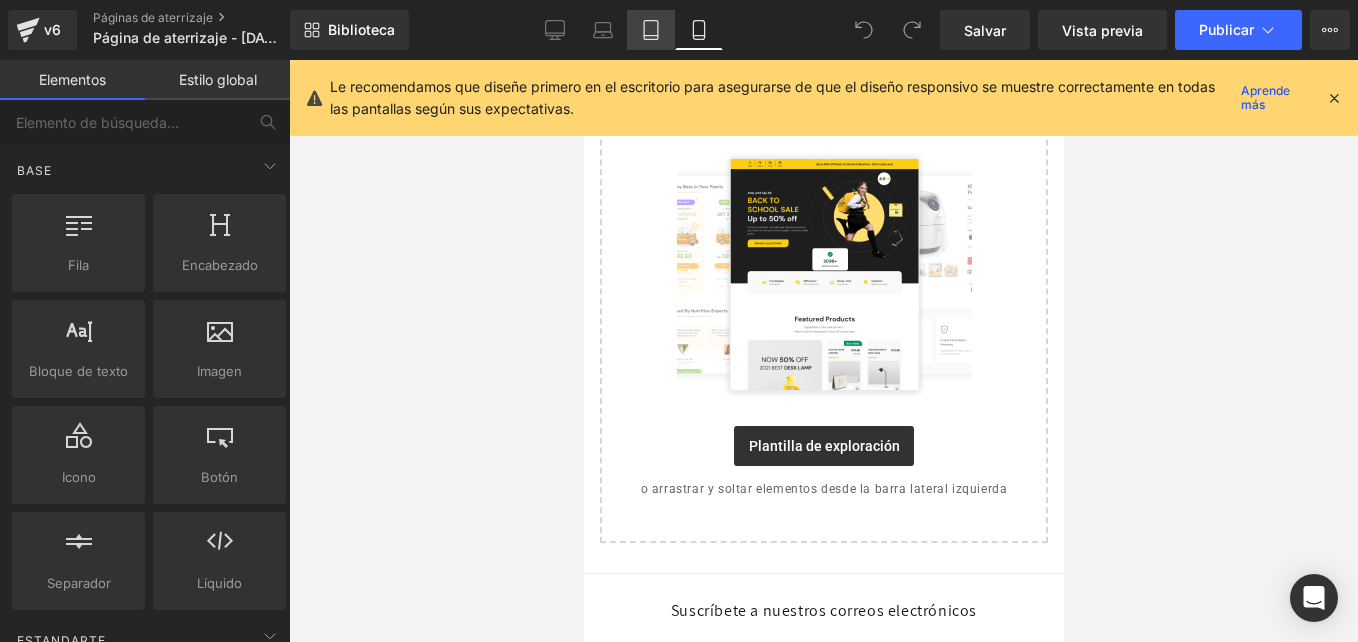 click 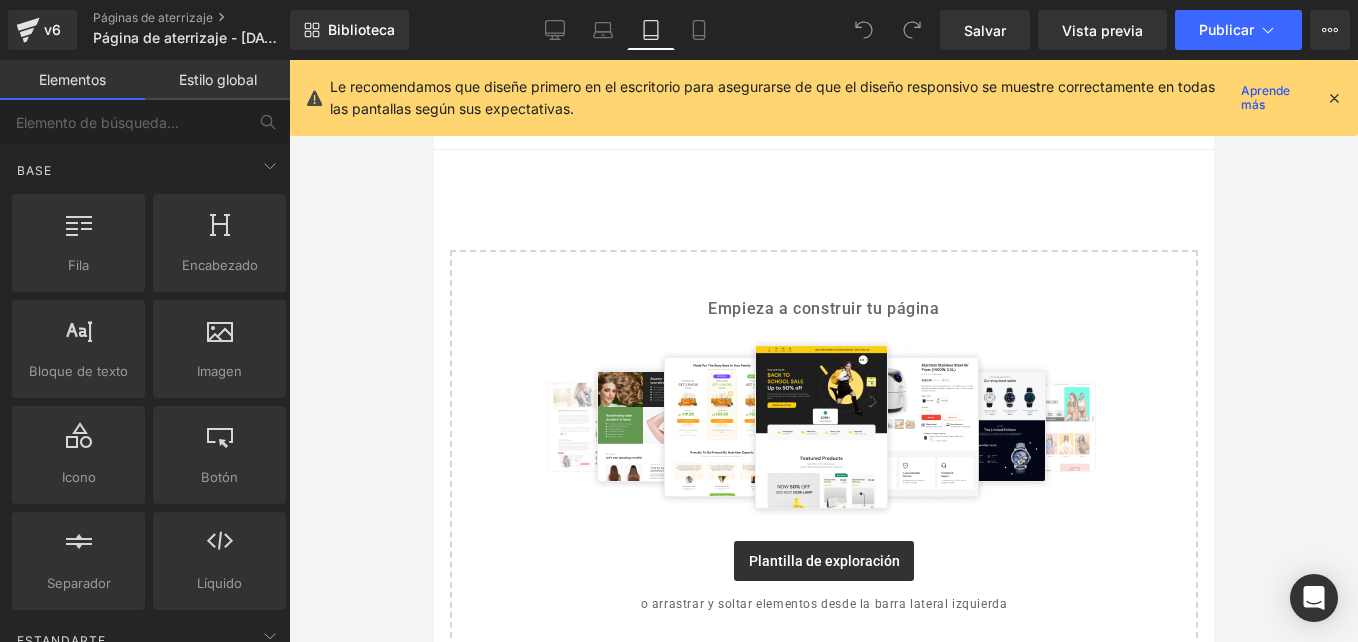 scroll, scrollTop: 0, scrollLeft: 0, axis: both 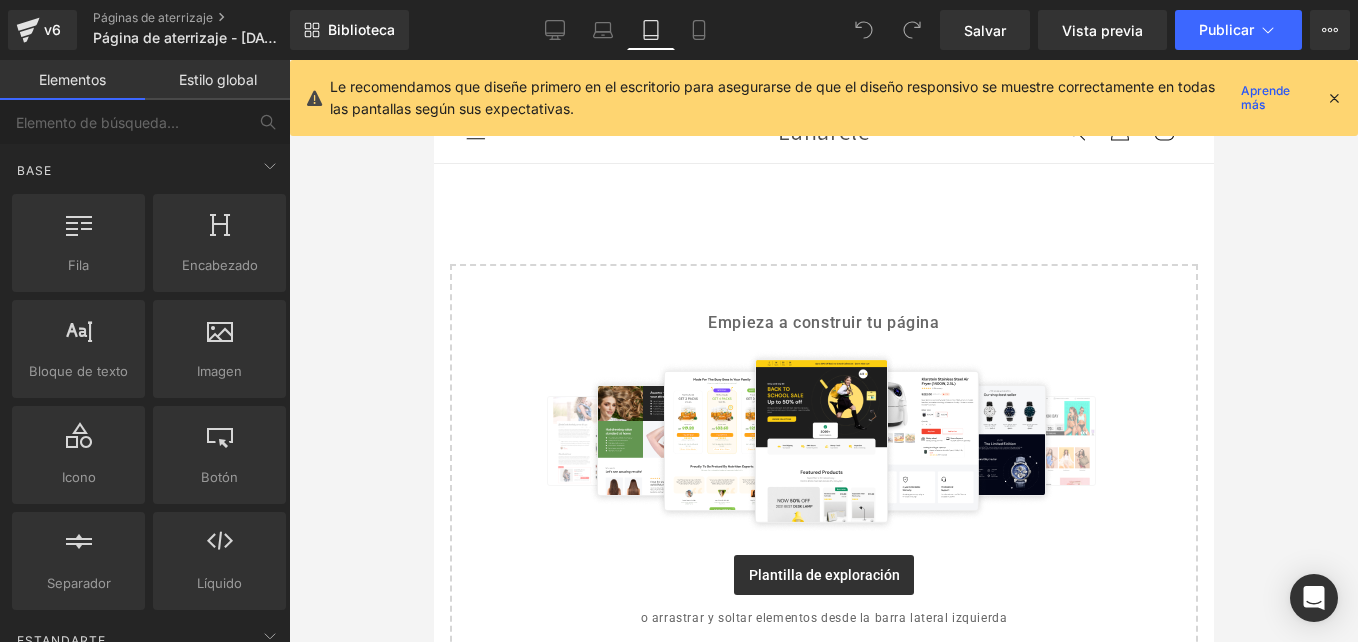 click on "Le recomendamos que diseñe primero en el escritorio para asegurarse de que el diseño responsivo se muestre correctamente en todas las pantallas según sus expectativas. Aprende más" at bounding box center [824, 98] 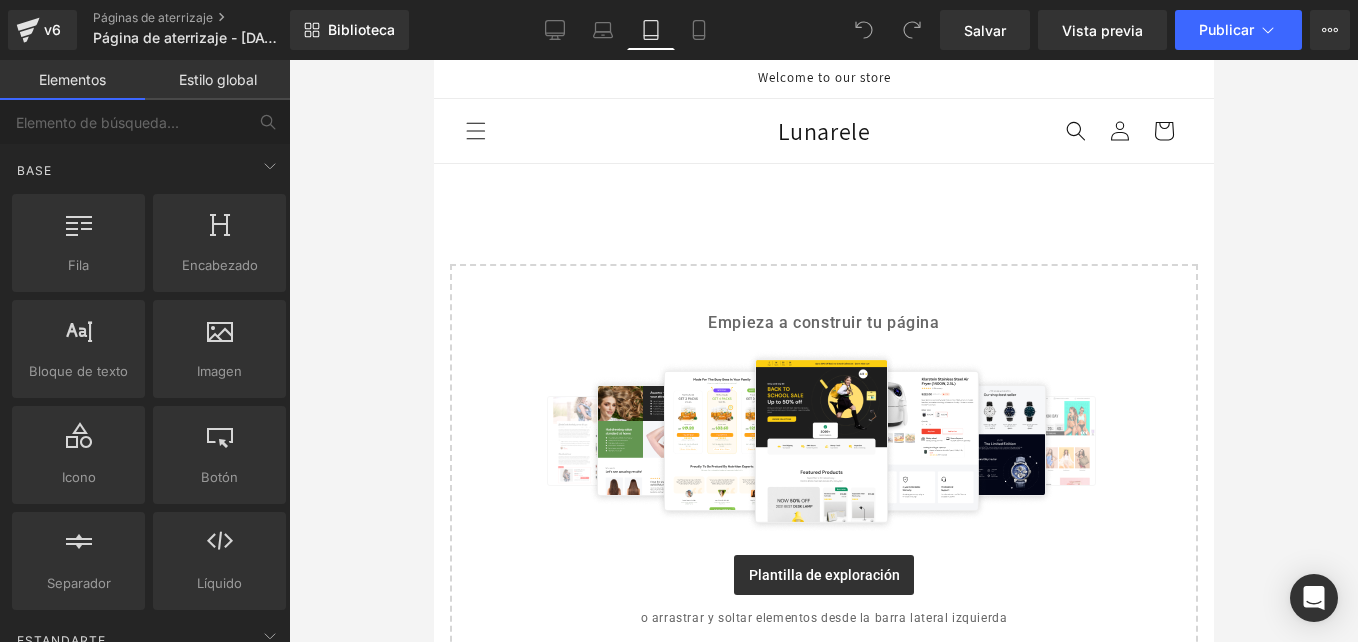 click on "Lunarele" at bounding box center (823, 131) 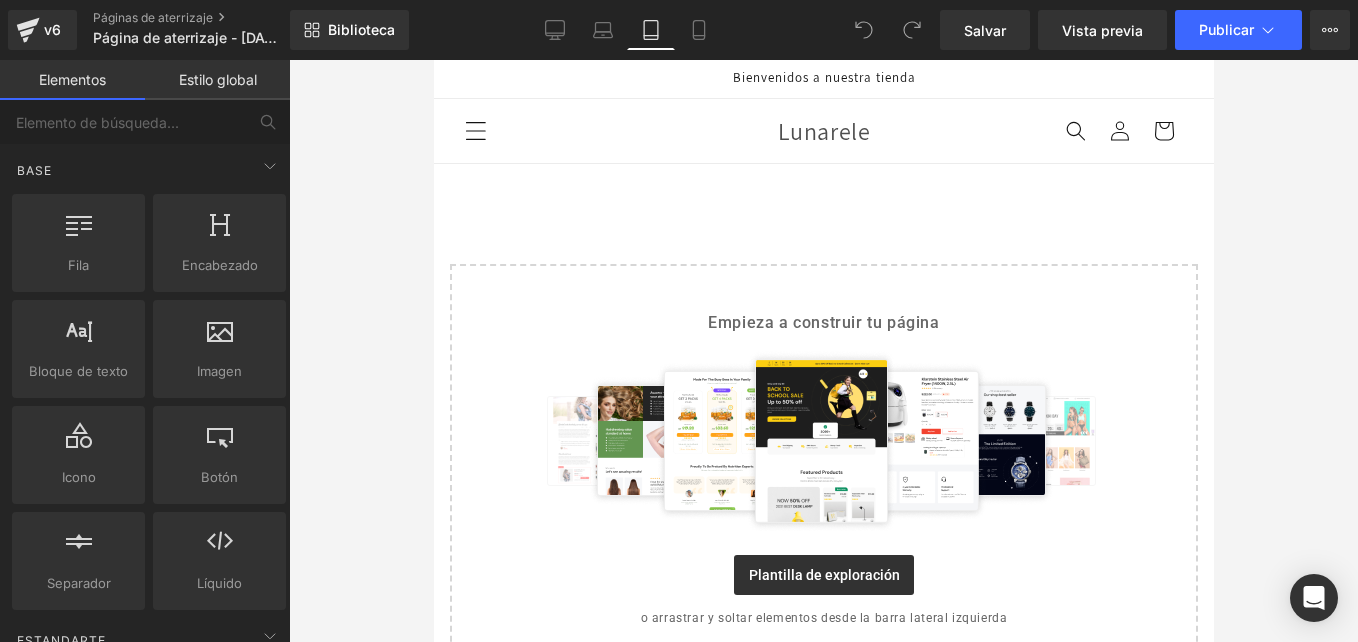 click 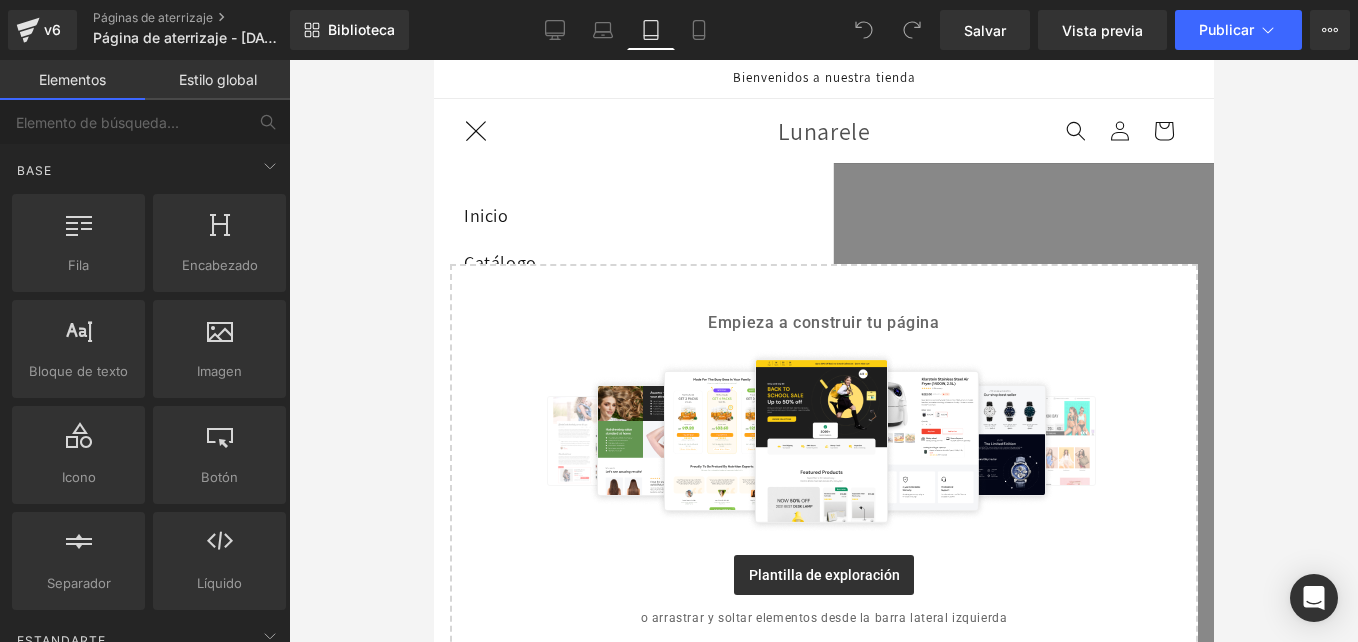 click 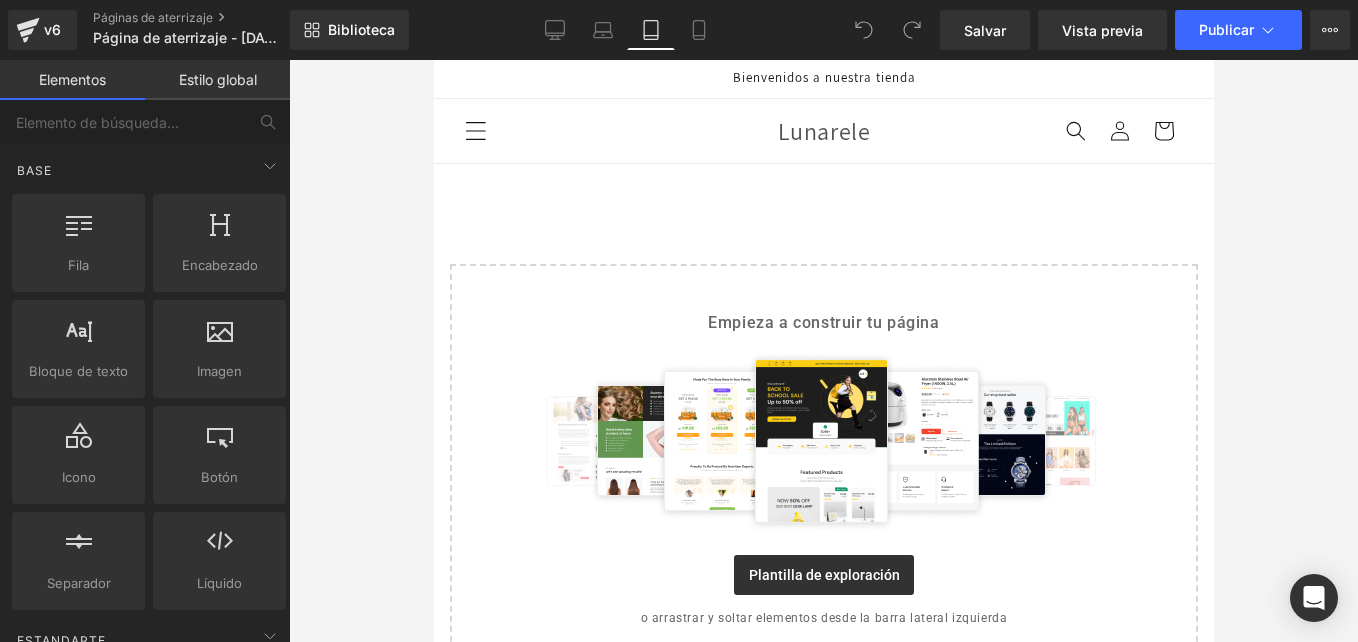 click on "Empieza a construir tu página
Plantilla de exploración
o arrastrar y soltar elementos desde la barra lateral izquierda" at bounding box center [823, 468] 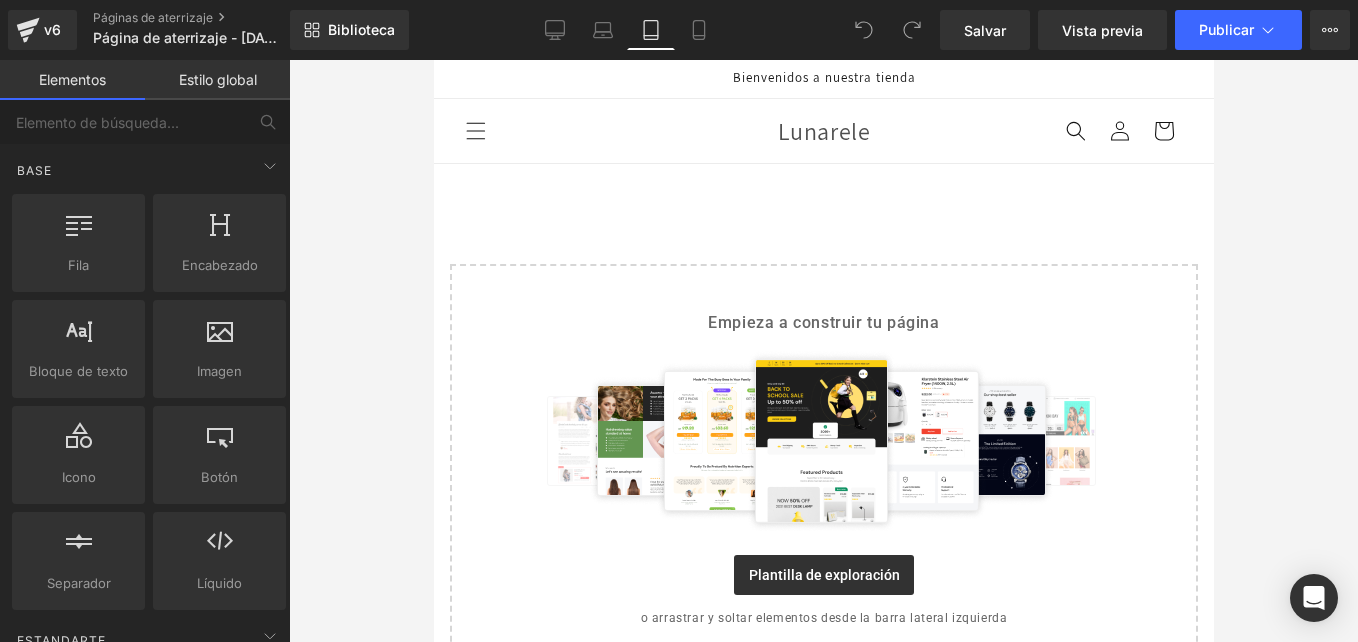 click on "Empieza a construir tu página" at bounding box center (823, 323) 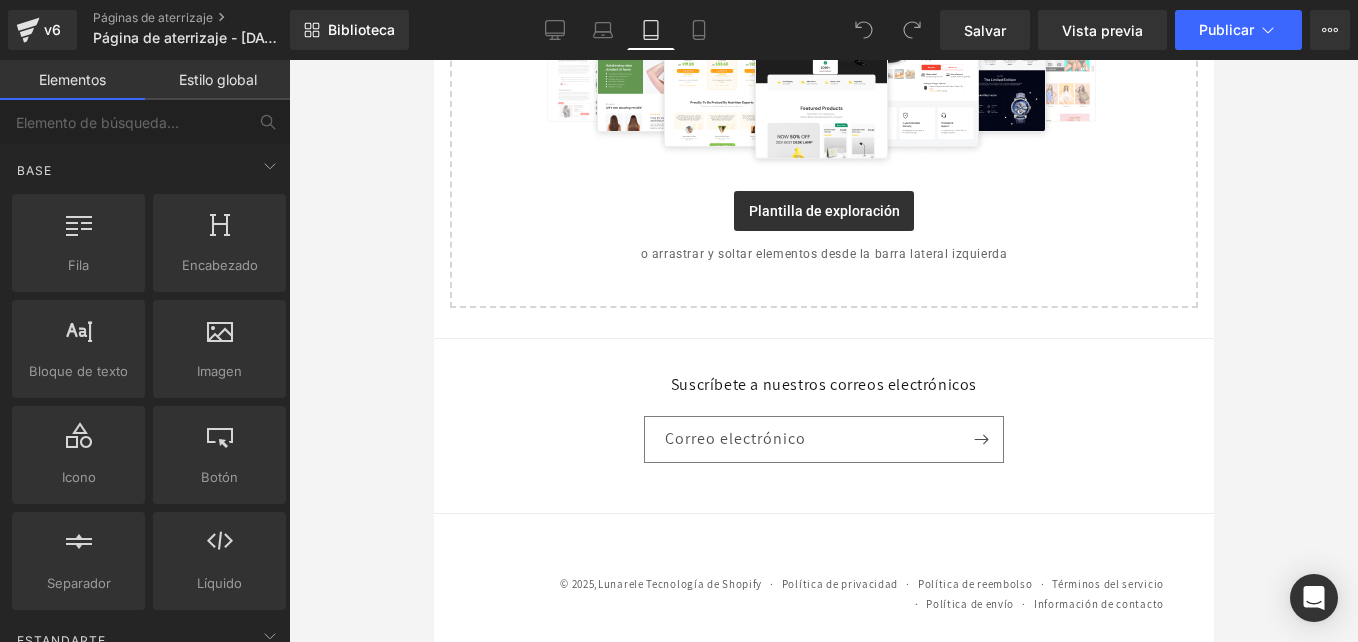 scroll, scrollTop: 373, scrollLeft: 0, axis: vertical 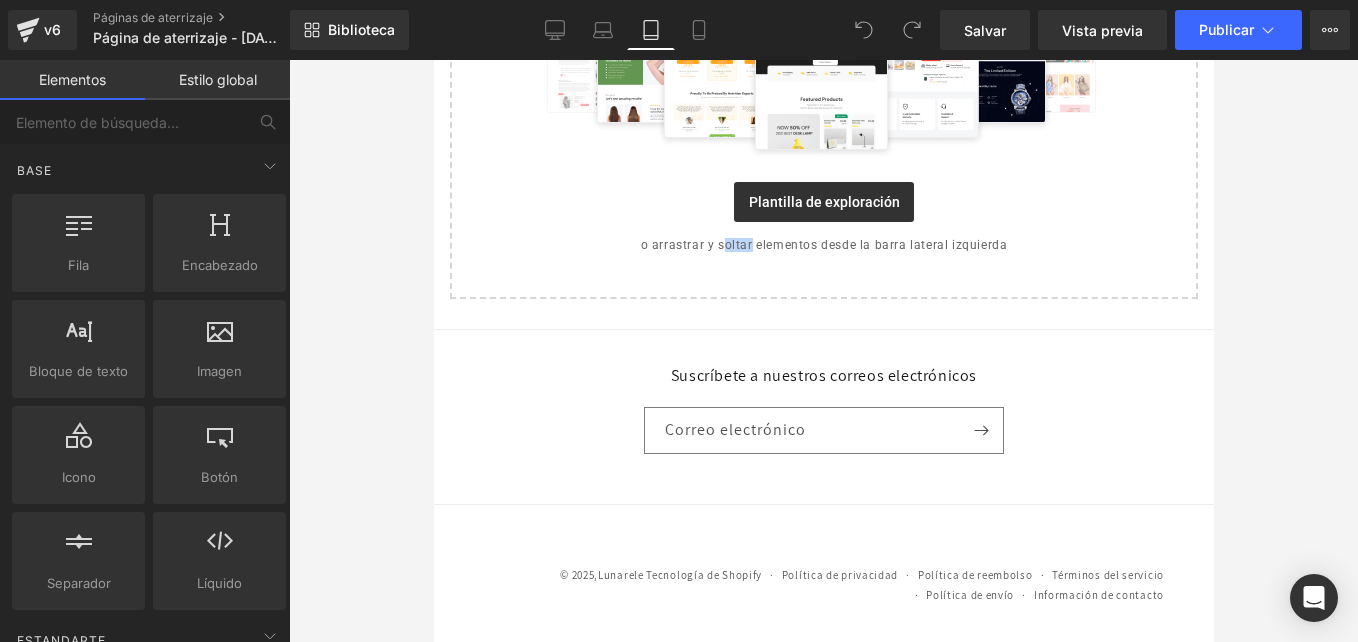 drag, startPoint x: 714, startPoint y: 268, endPoint x: 745, endPoint y: 251, distance: 35.35534 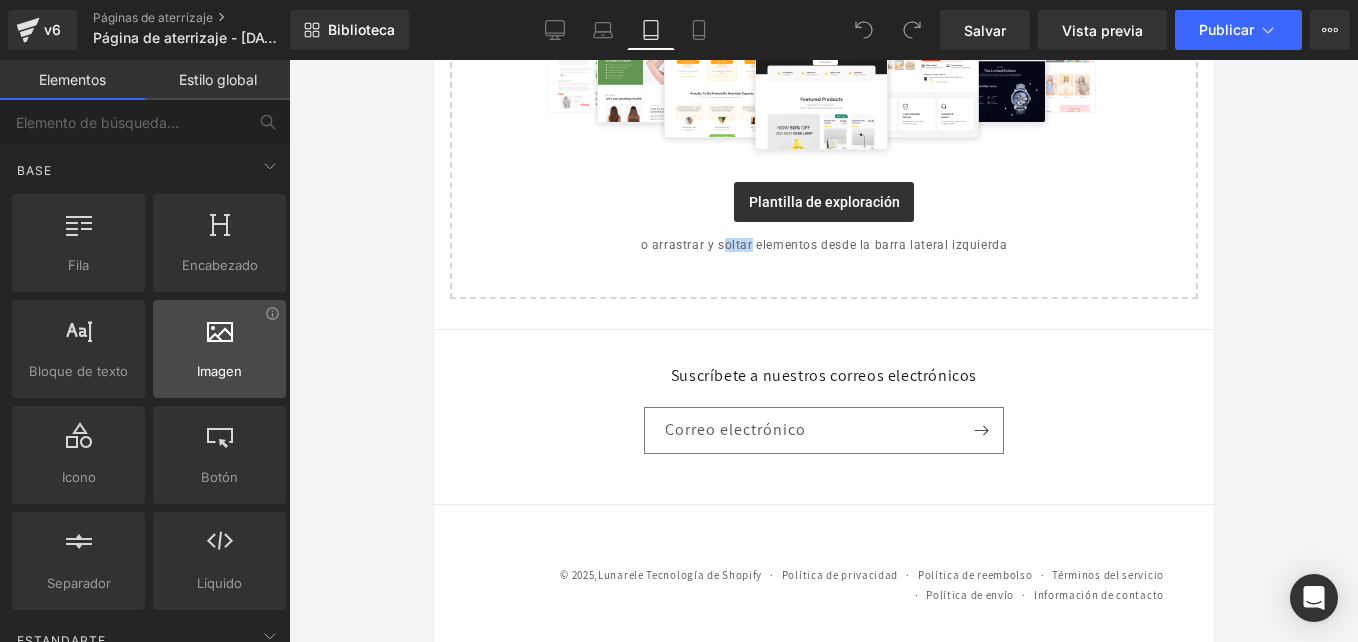 click on "Imagen" at bounding box center (219, 371) 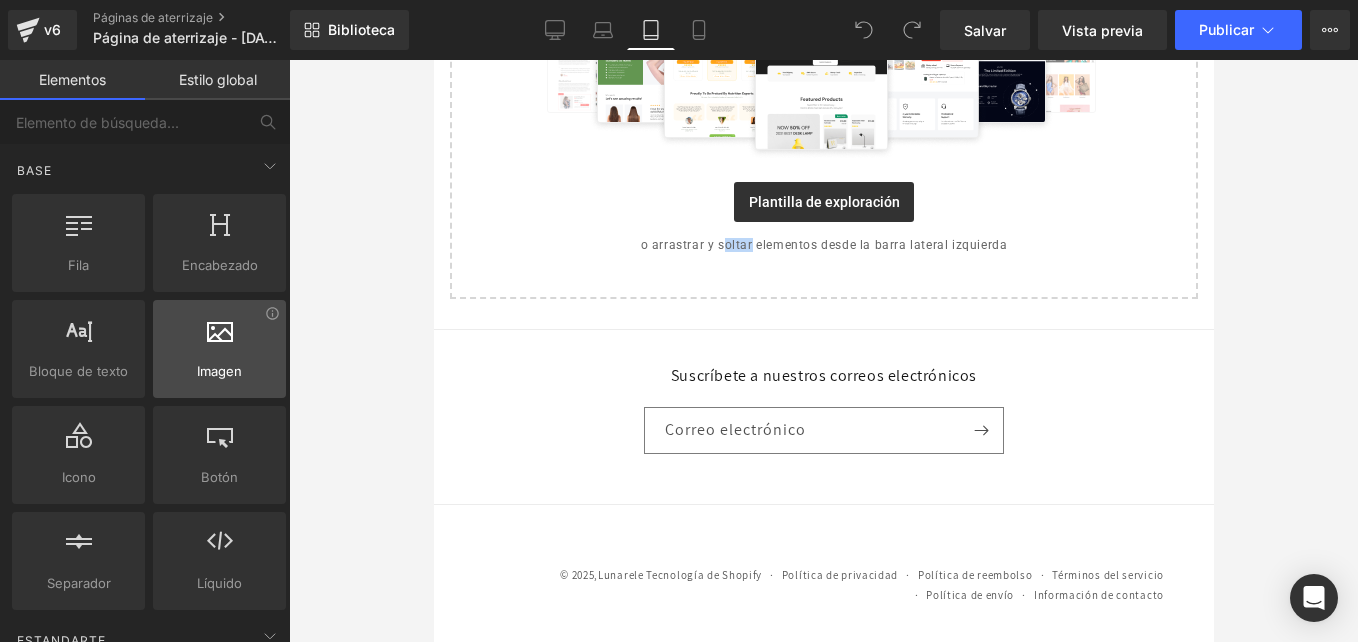 click at bounding box center (219, 338) 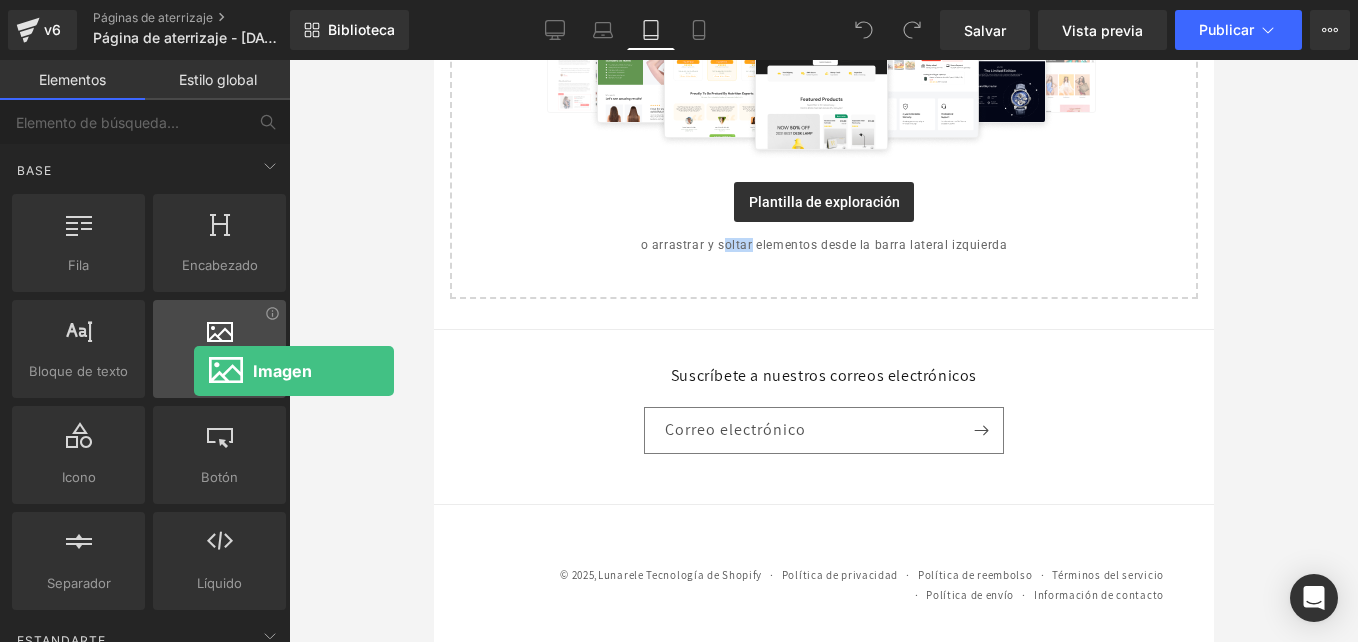 click on "Imagen" at bounding box center (219, 371) 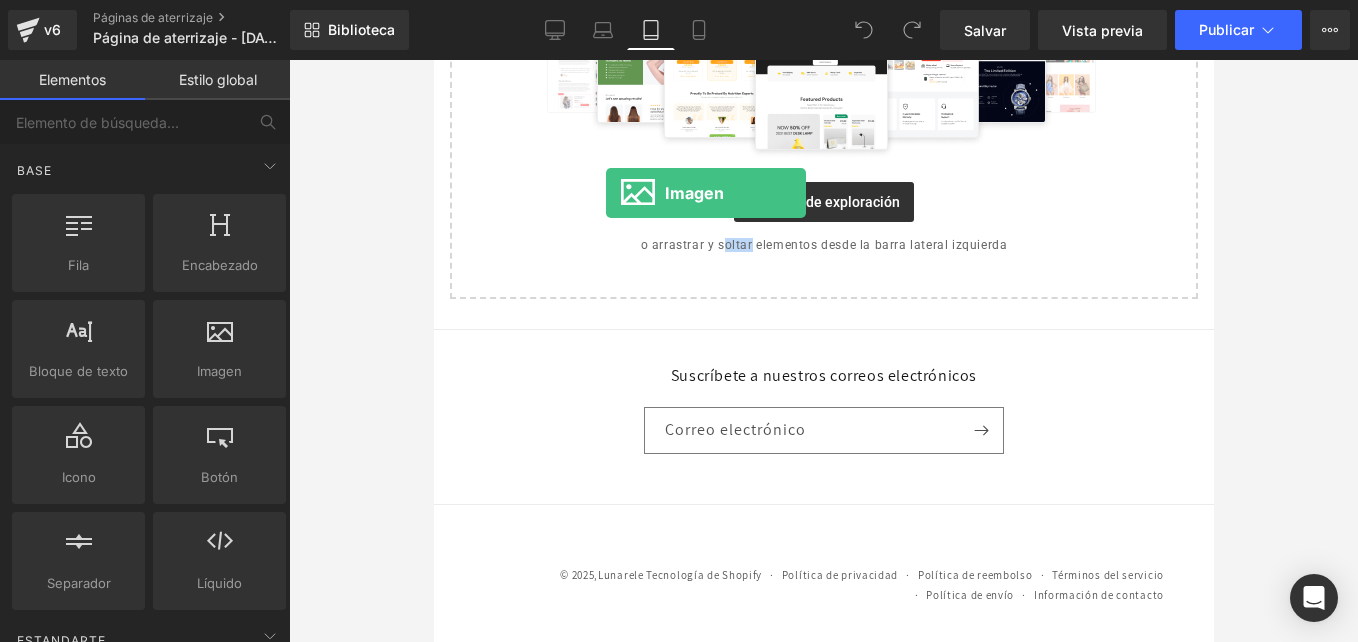 drag, startPoint x: 628, startPoint y: 430, endPoint x: 606, endPoint y: 193, distance: 238.0189 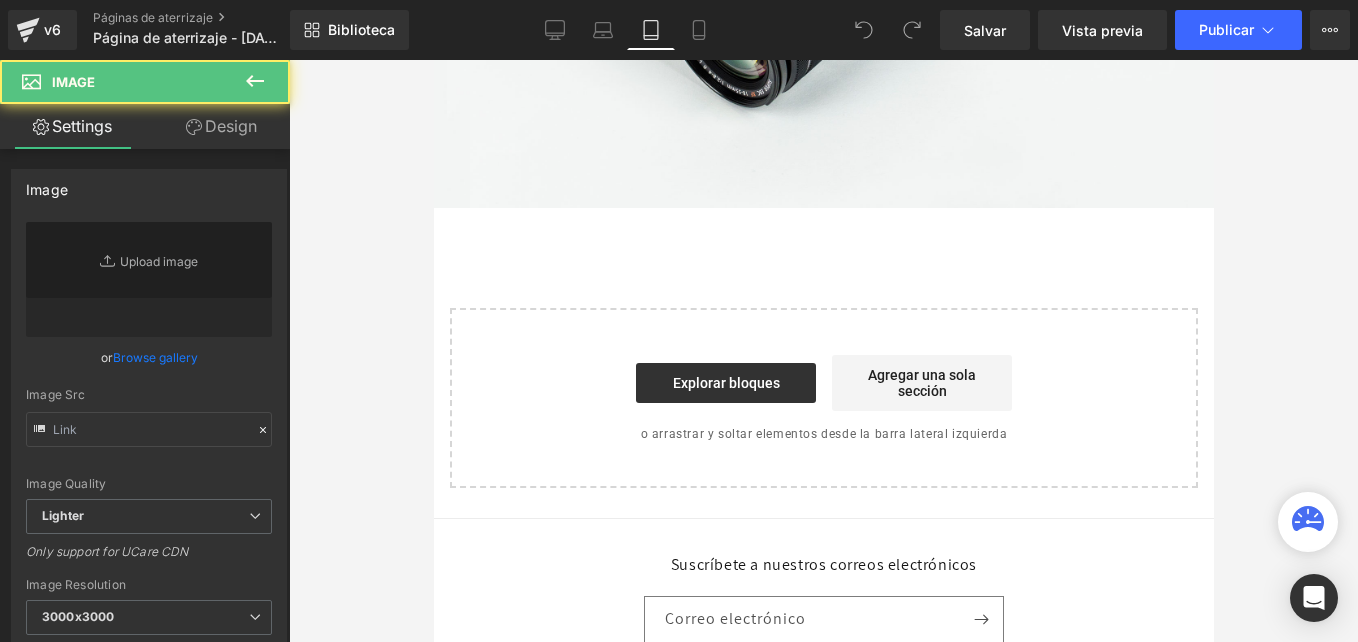 type on "//[DOMAIN_NAME][URL]" 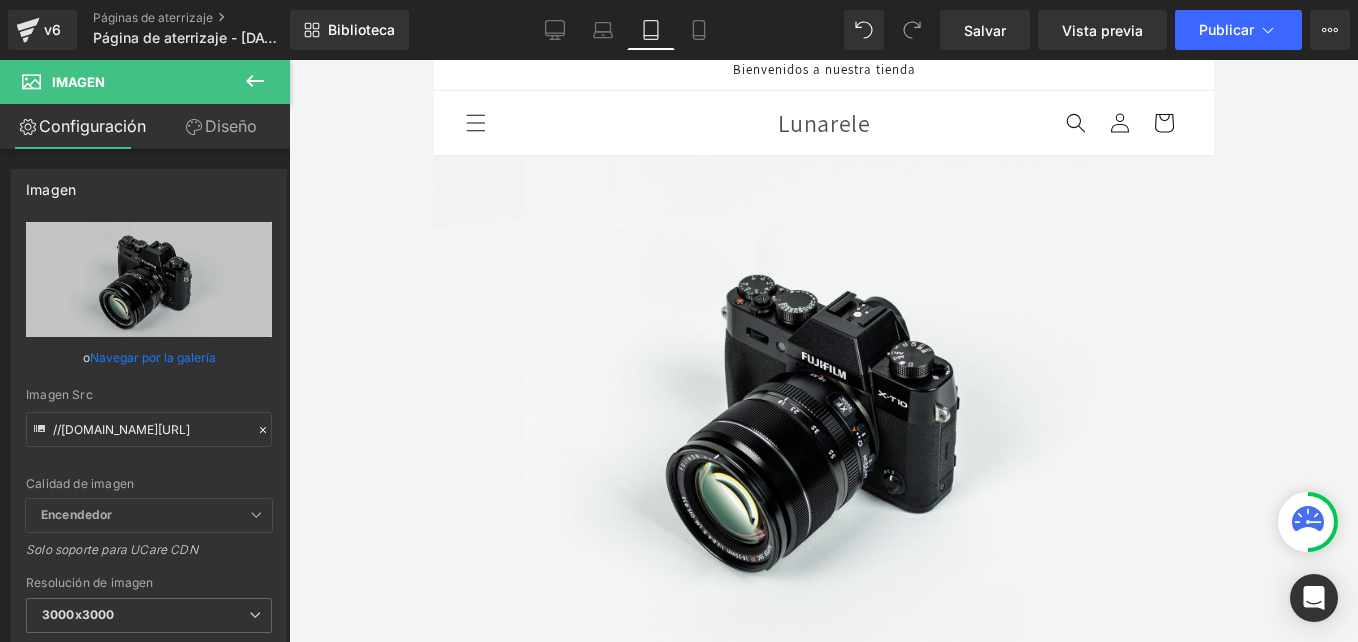 scroll, scrollTop: 0, scrollLeft: 0, axis: both 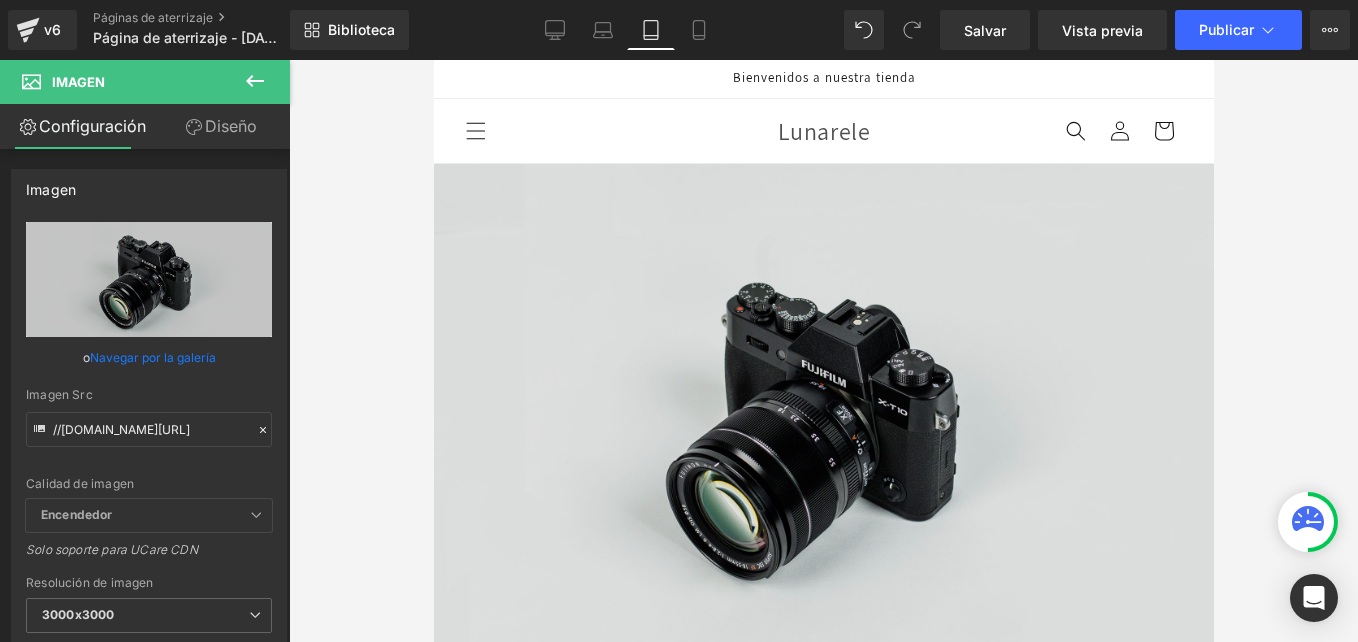 click at bounding box center [823, 422] 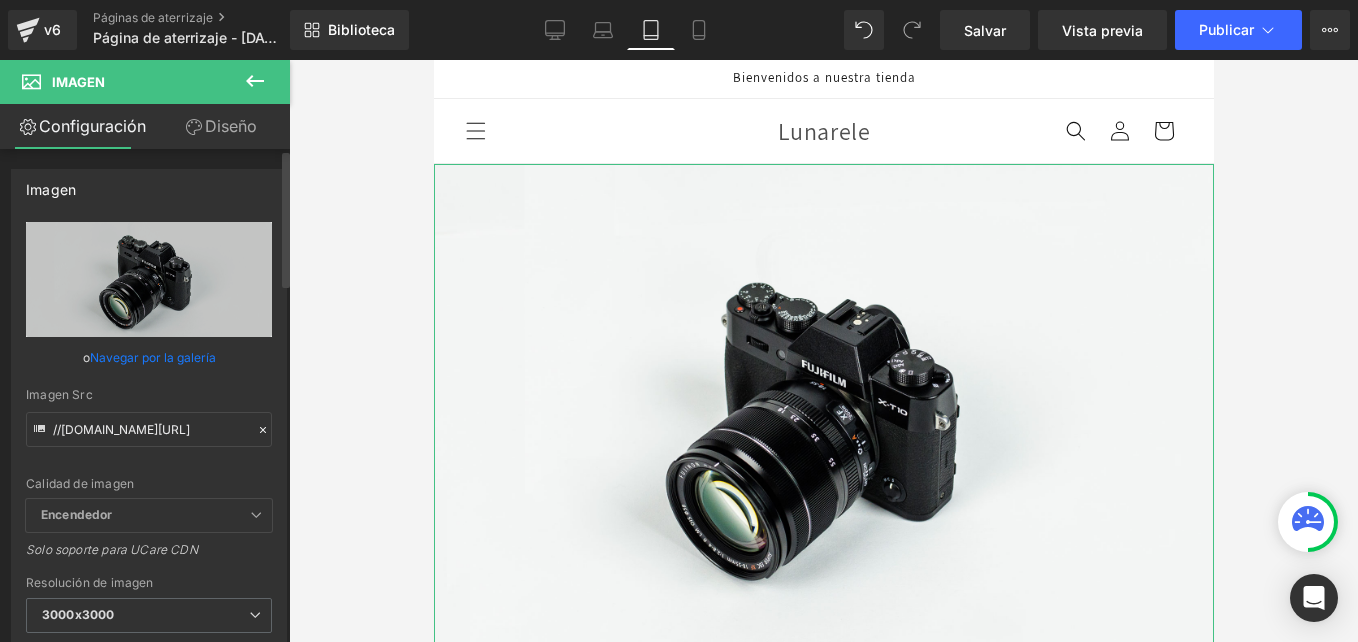 click on "Navegar por la galería" at bounding box center [153, 357] 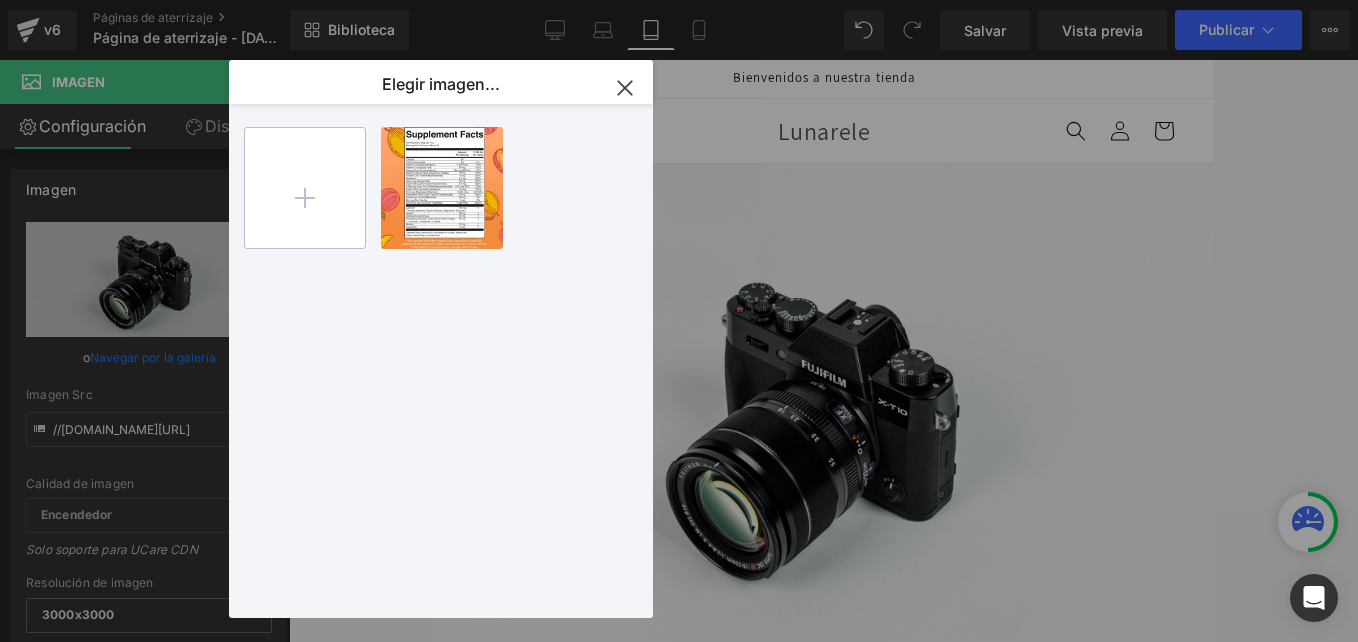 click at bounding box center (305, 188) 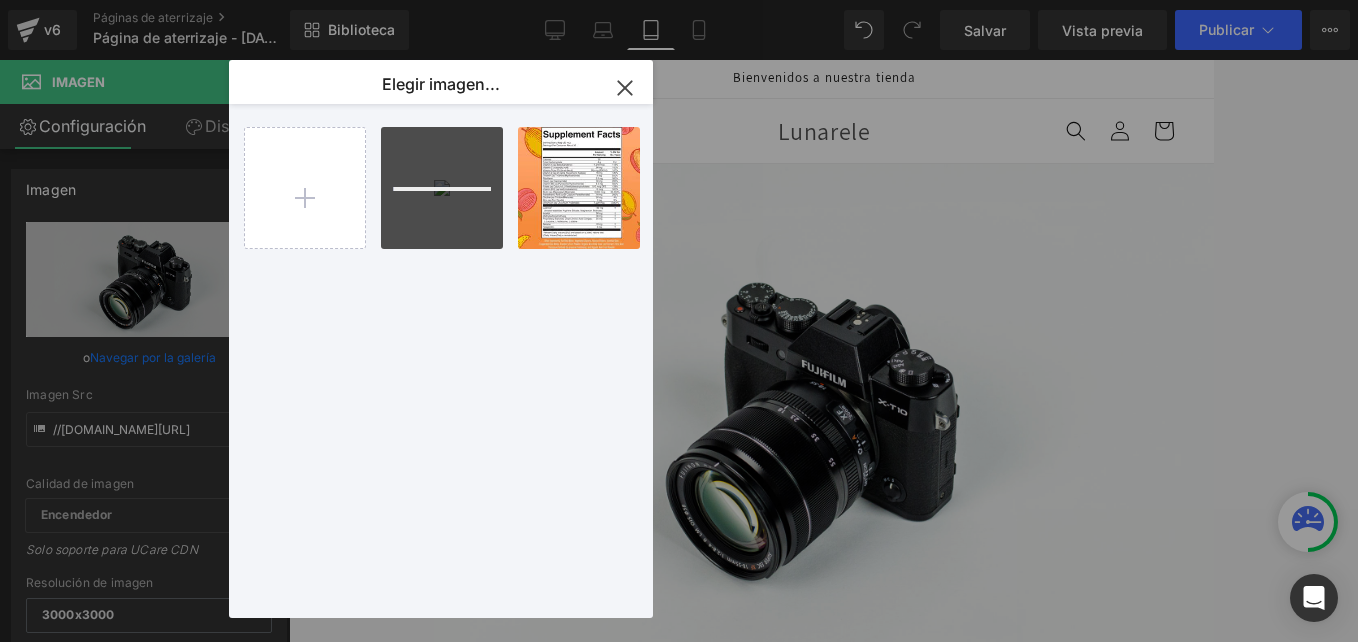 click at bounding box center [442, 188] 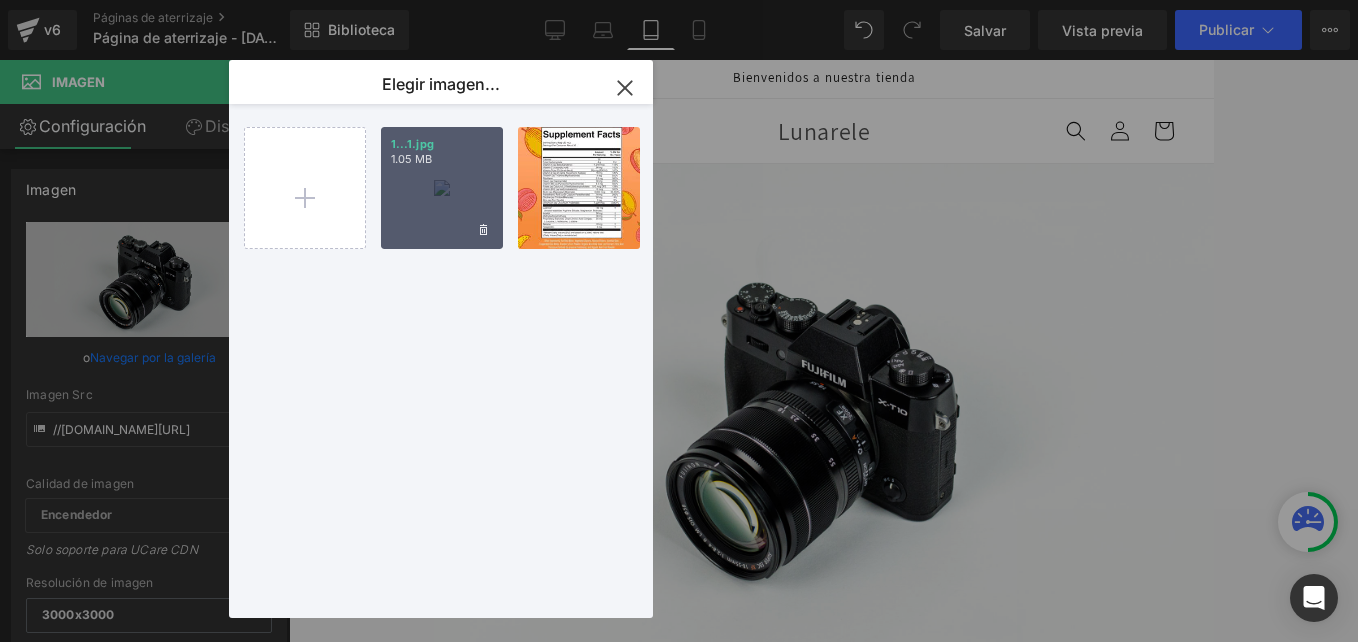 type 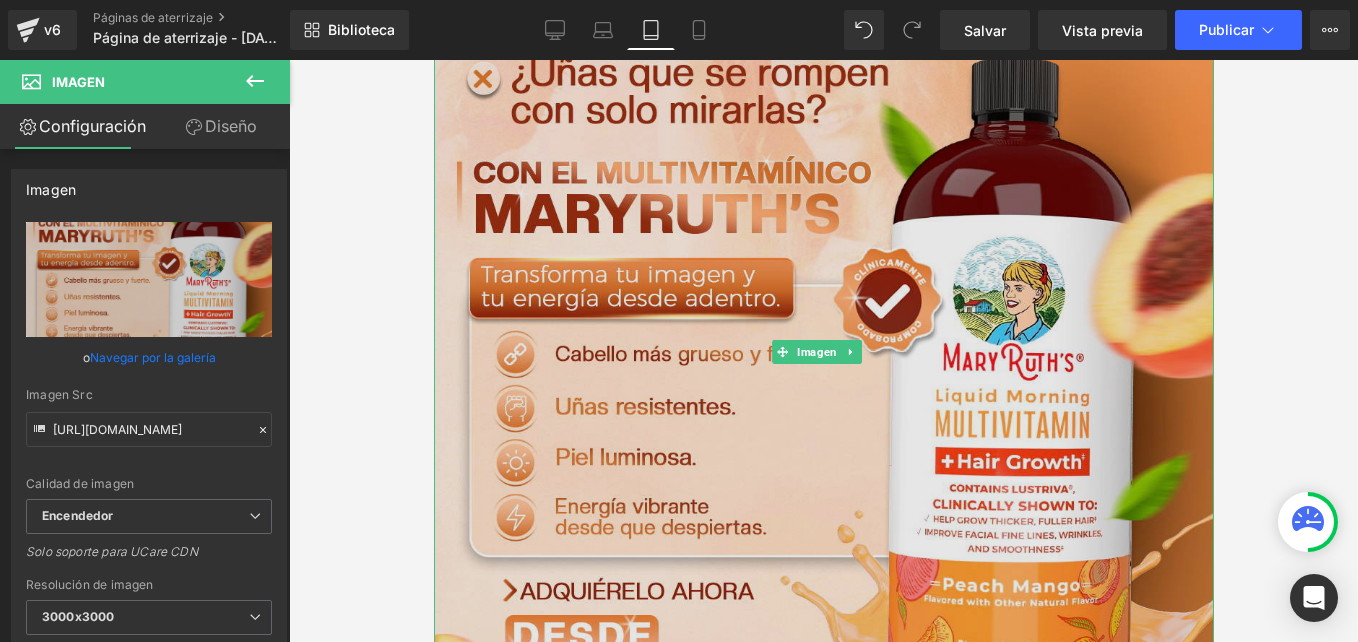 scroll, scrollTop: 0, scrollLeft: 0, axis: both 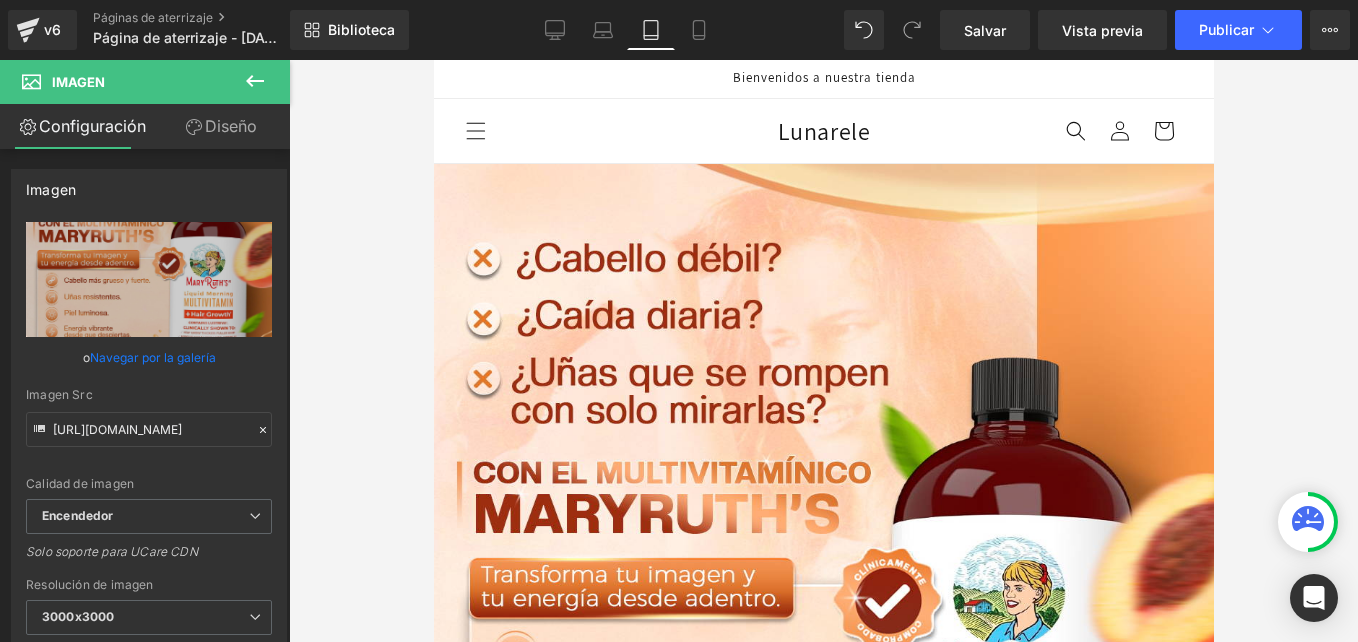 click on "Lunarele" at bounding box center [823, 131] 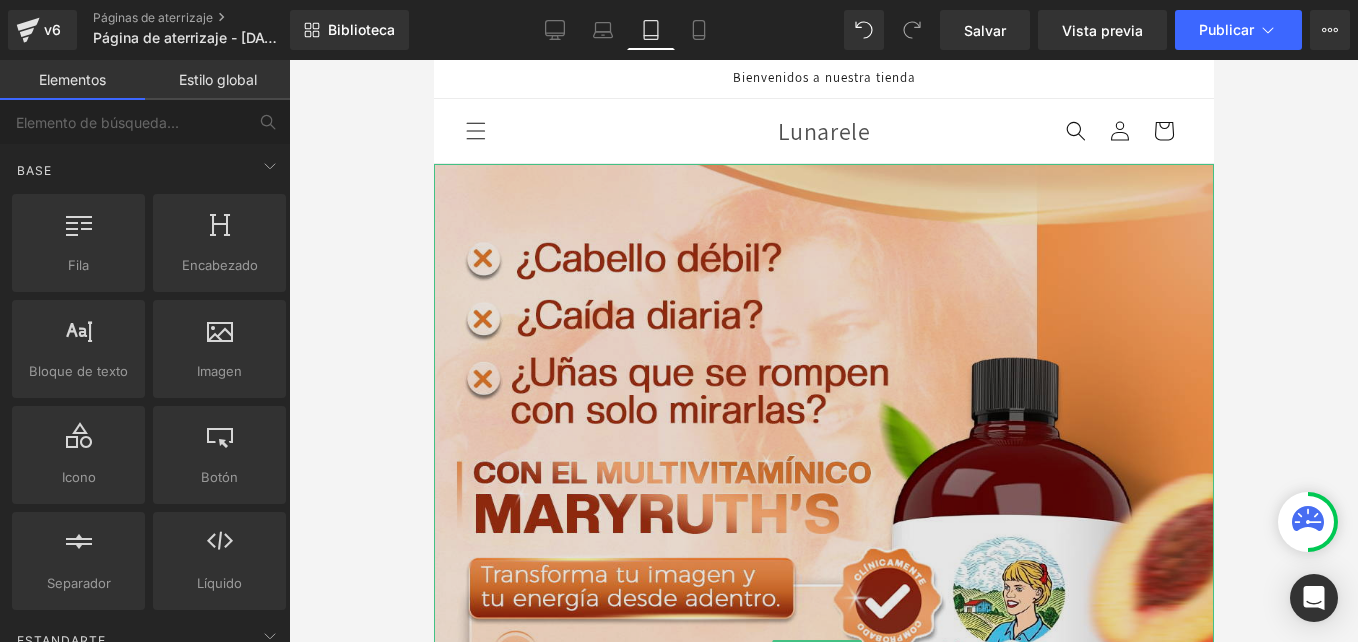 click at bounding box center (823, 651) 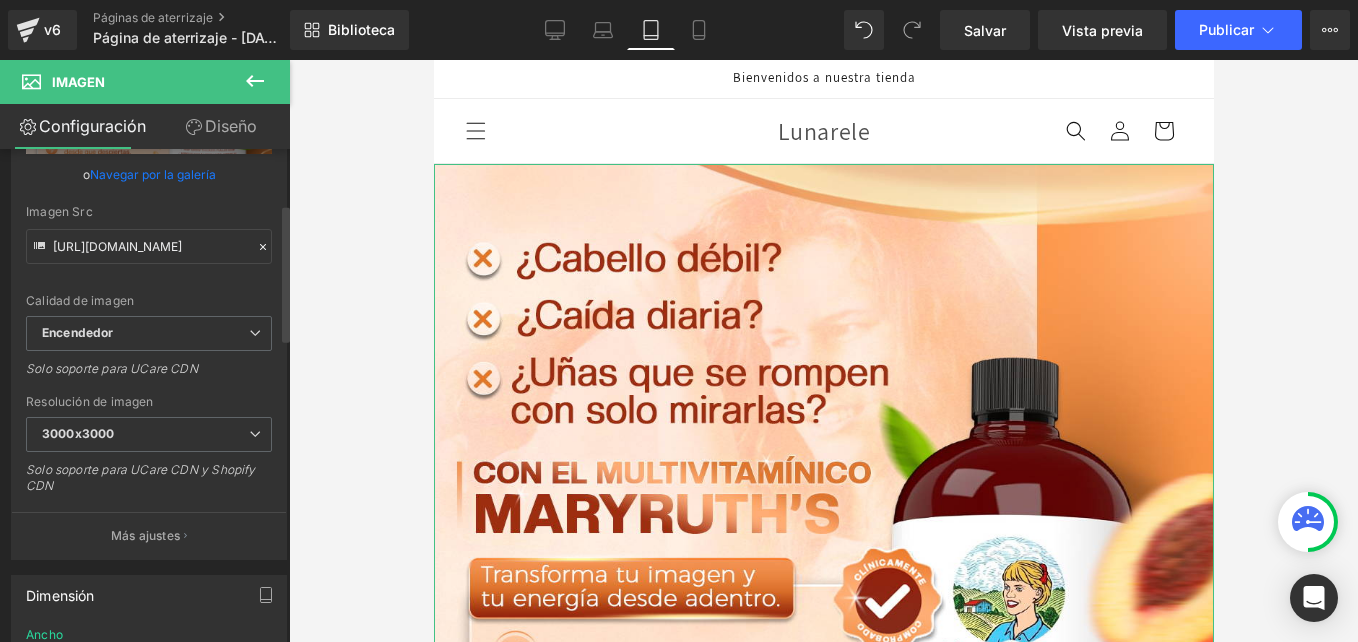 scroll, scrollTop: 200, scrollLeft: 0, axis: vertical 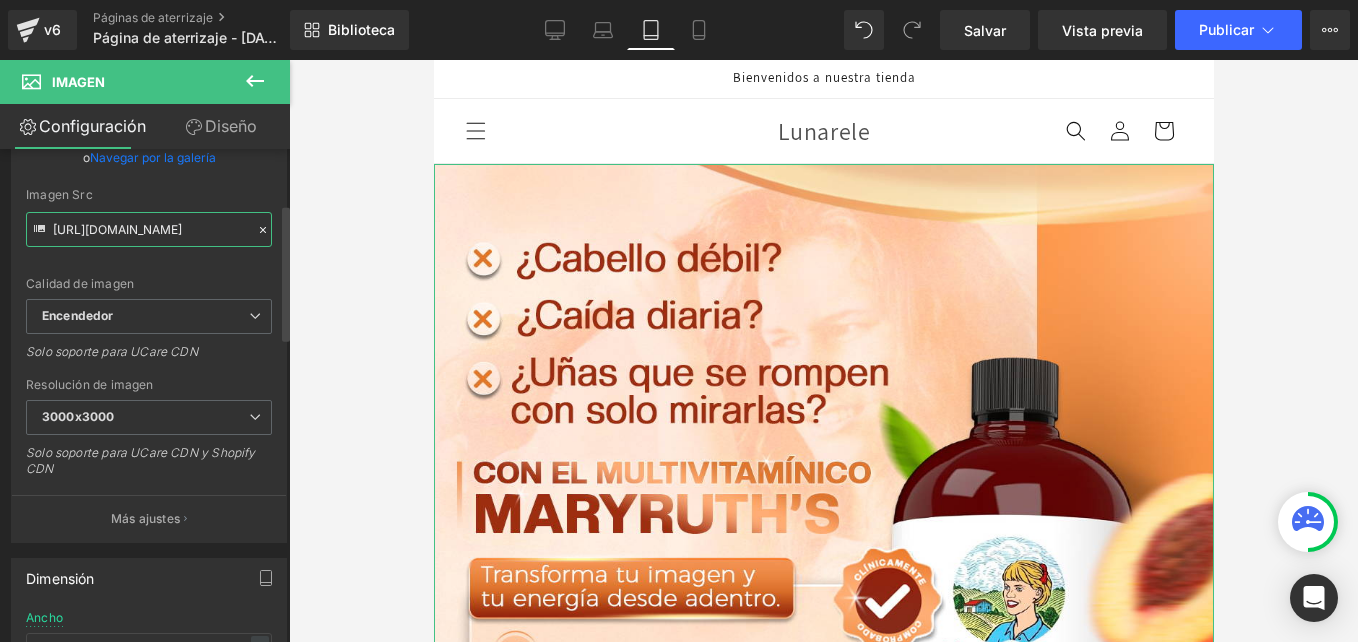 click on "[URL][DOMAIN_NAME]" at bounding box center (149, 229) 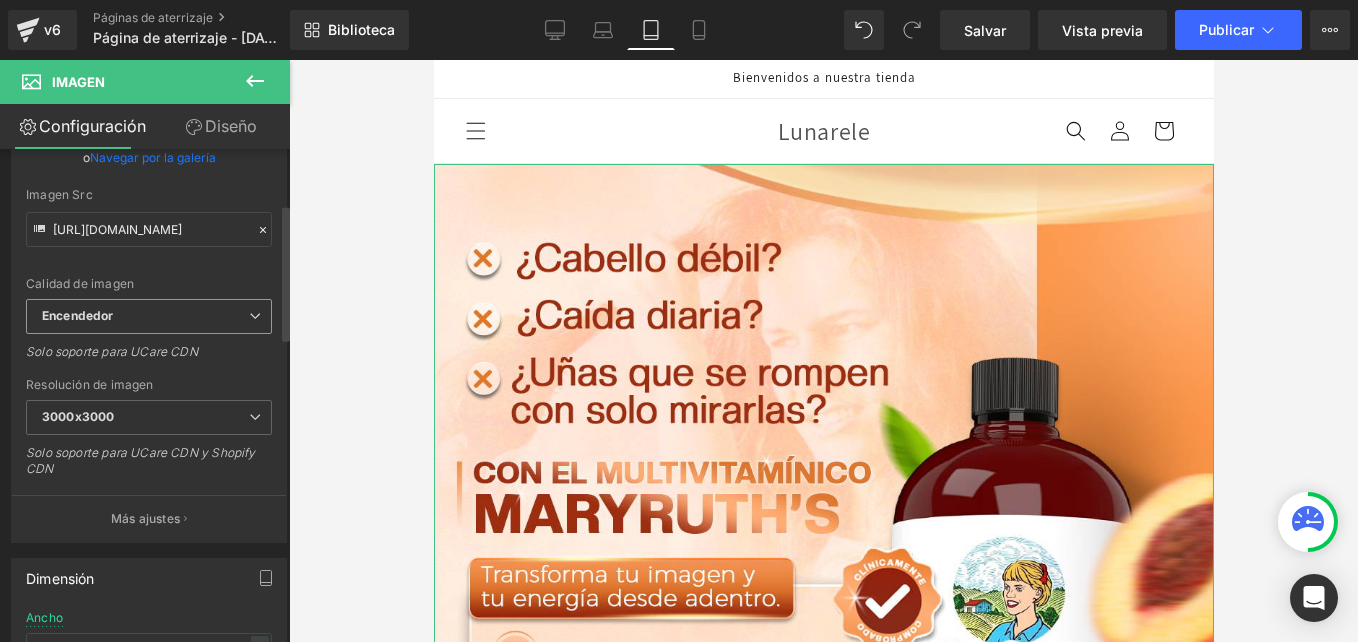 click on "Encendedor" at bounding box center (149, 316) 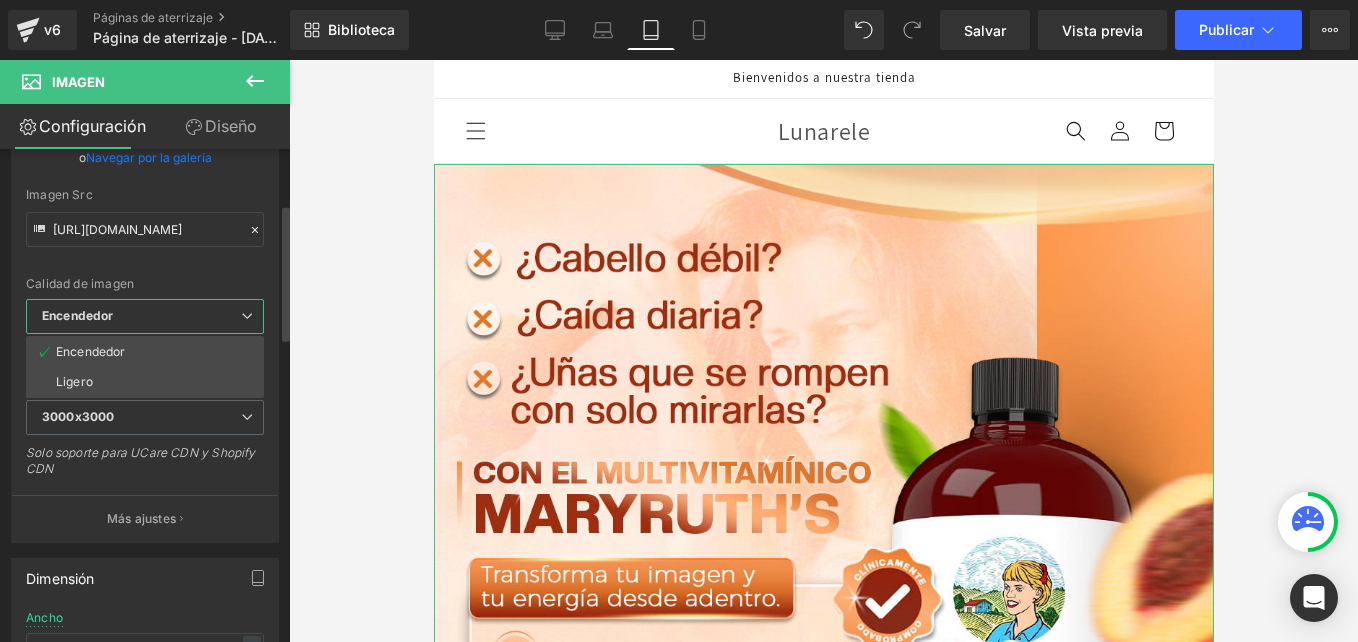 click on "Encendedor" at bounding box center (145, 316) 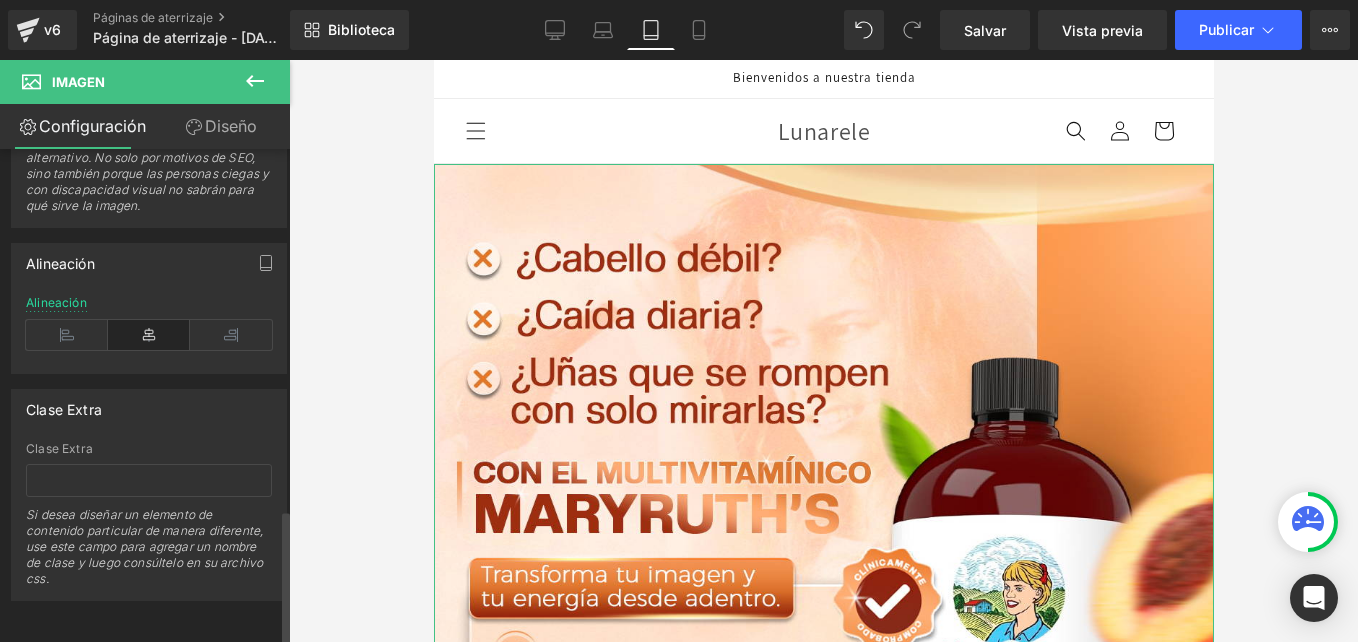scroll, scrollTop: 1314, scrollLeft: 0, axis: vertical 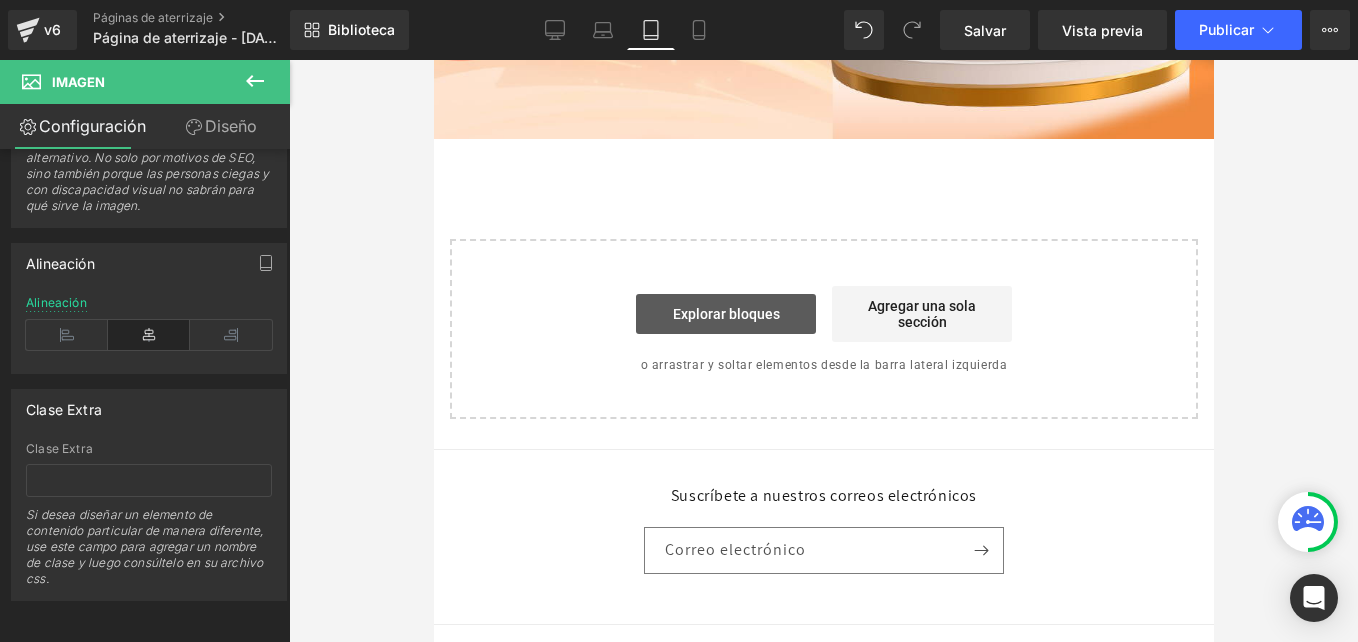 click on "Explorar bloques" at bounding box center (725, 314) 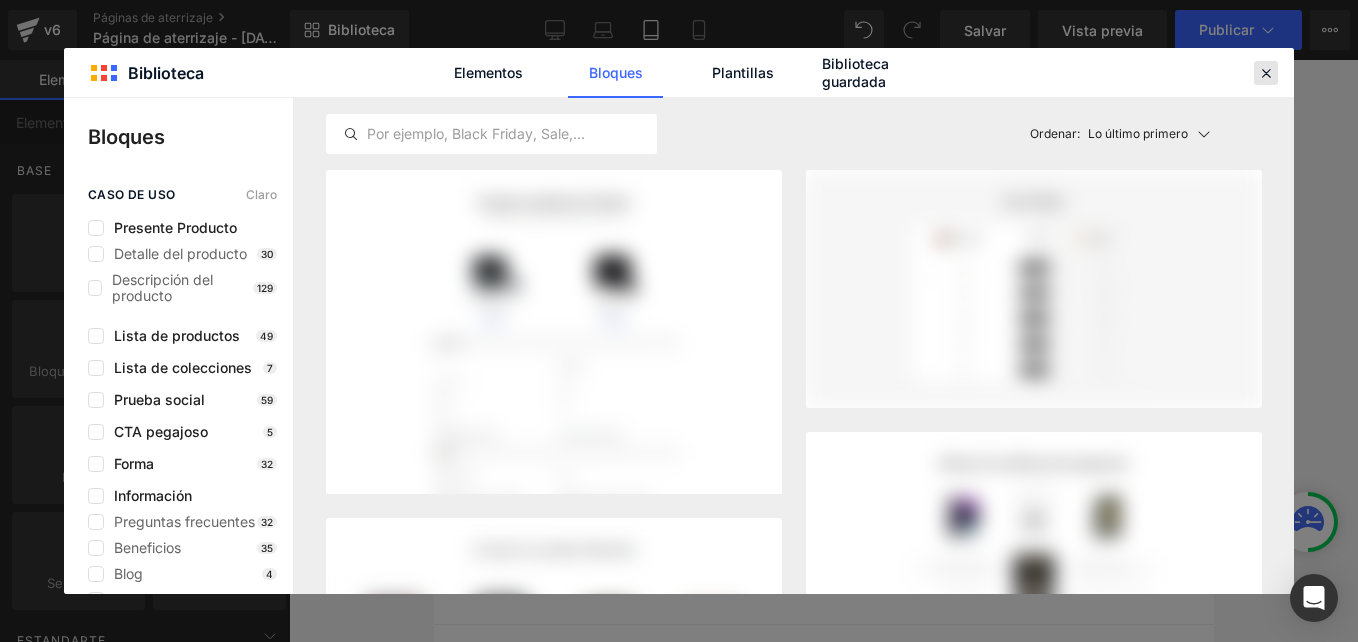click at bounding box center [1266, 73] 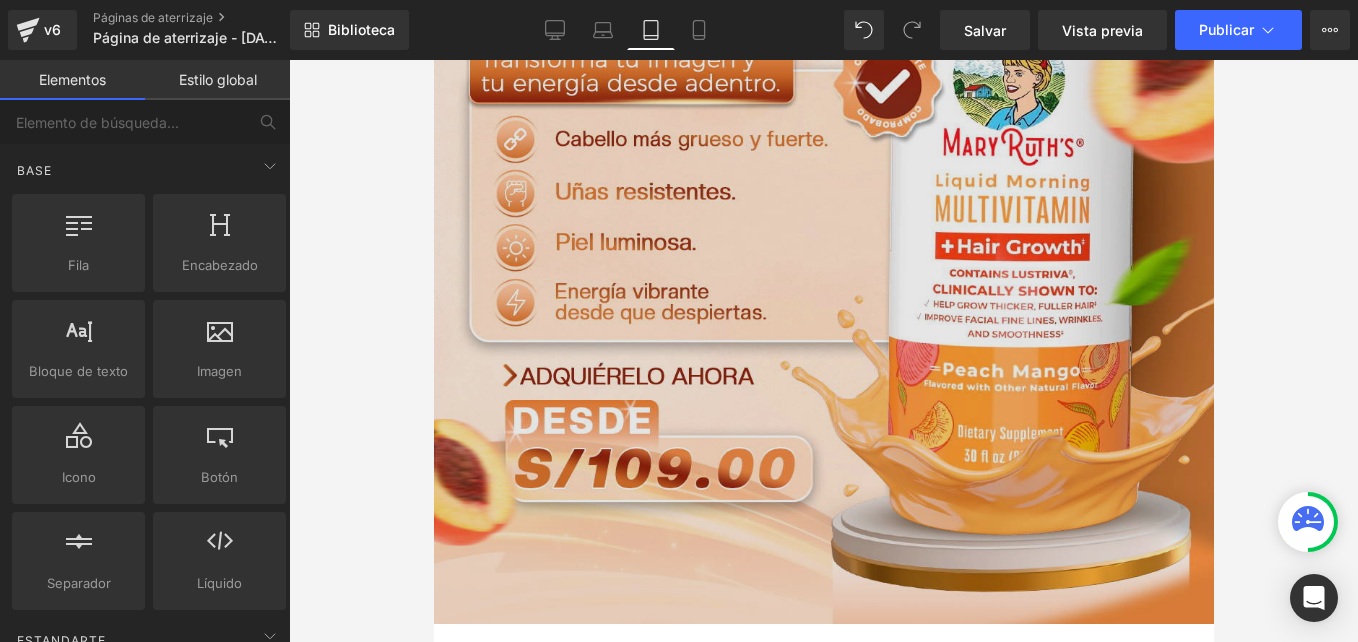 scroll, scrollTop: 700, scrollLeft: 0, axis: vertical 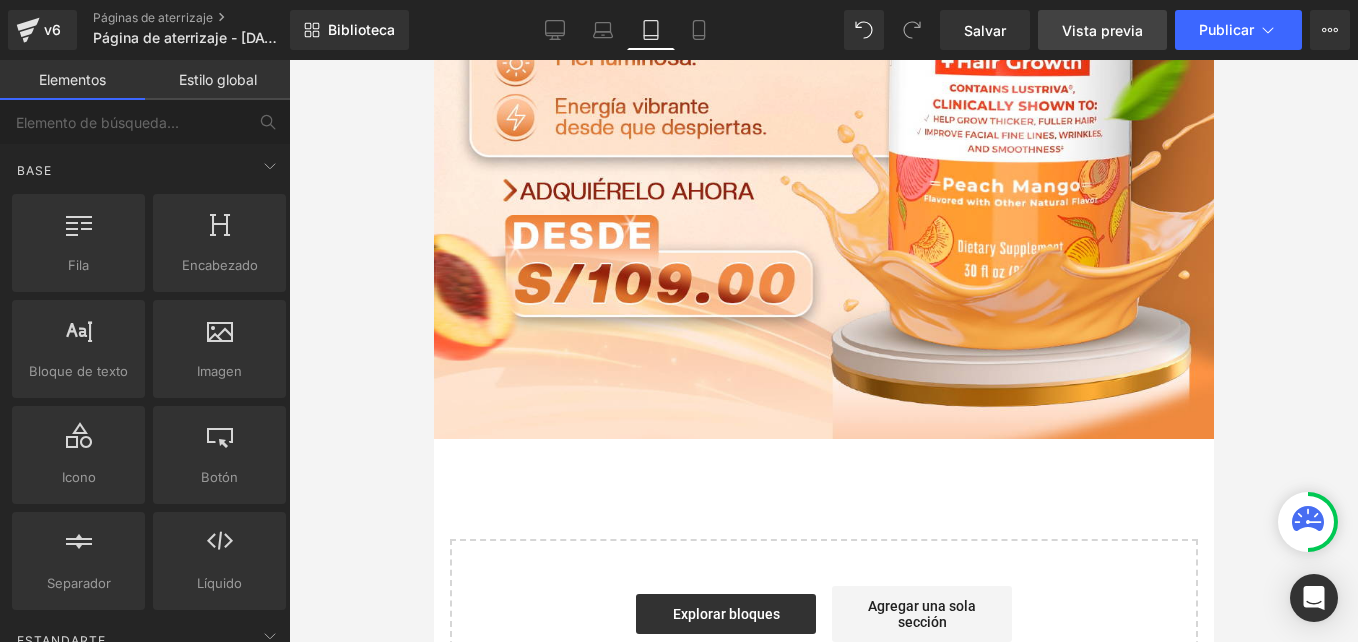 click on "Vista previa" at bounding box center [1102, 30] 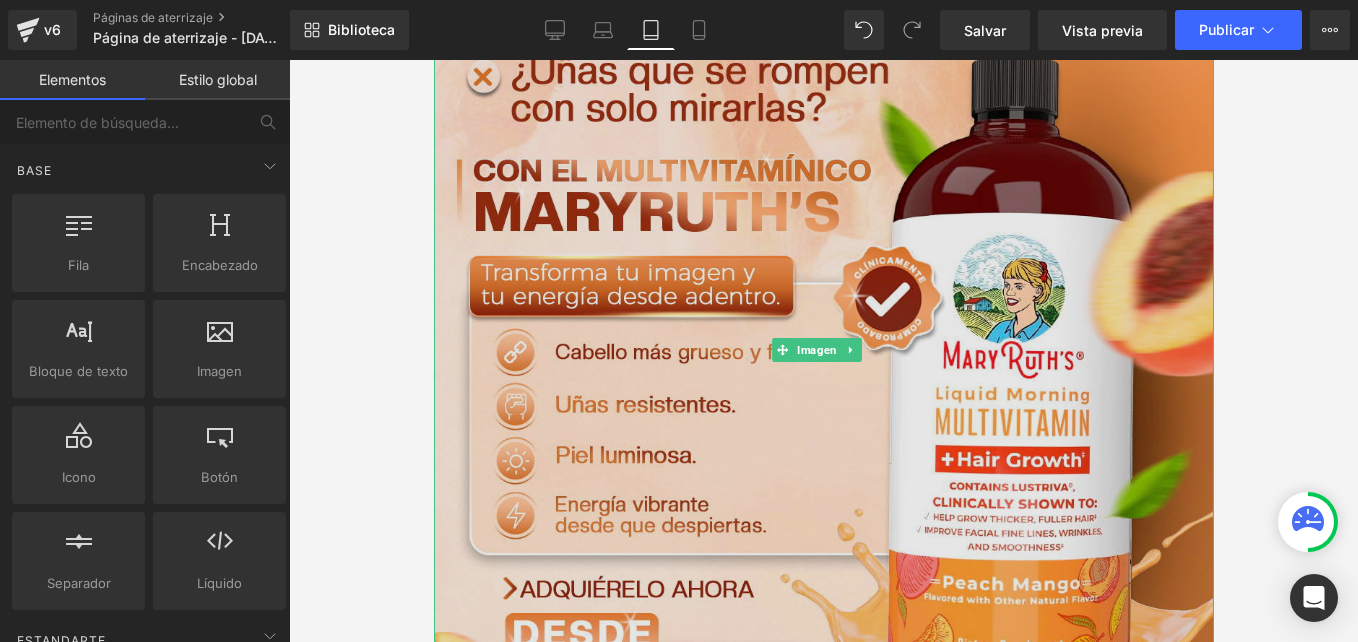 scroll, scrollTop: 400, scrollLeft: 0, axis: vertical 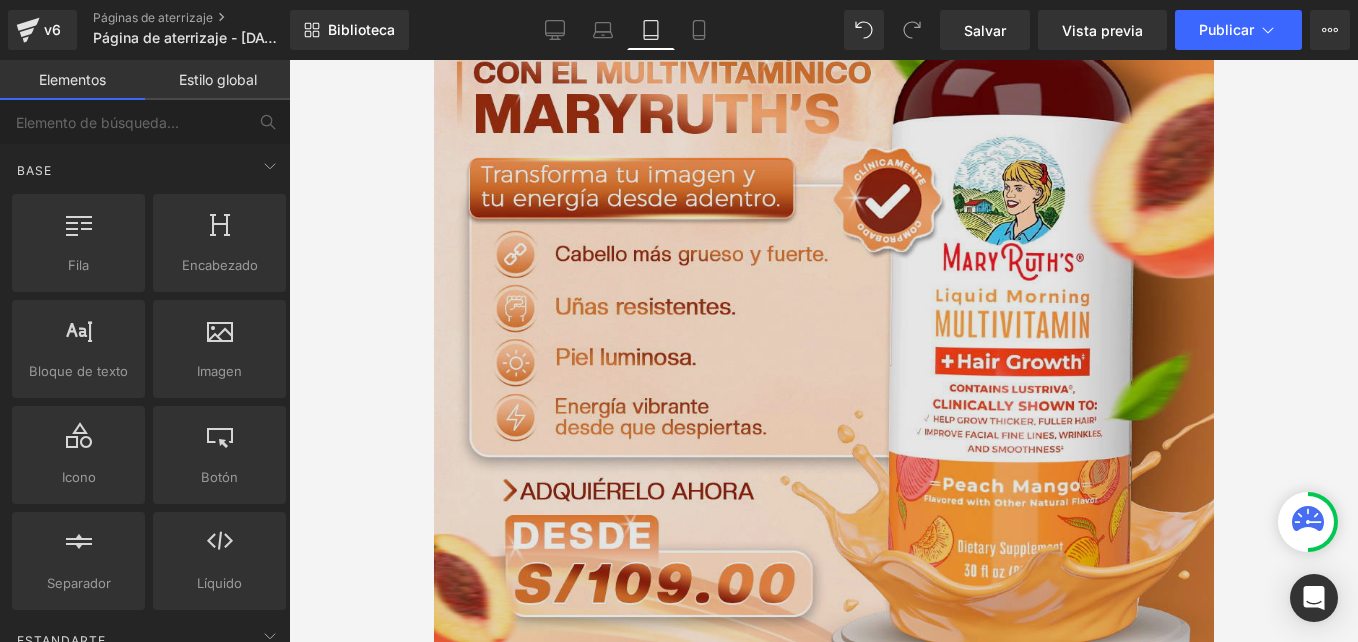 drag, startPoint x: 948, startPoint y: 446, endPoint x: 864, endPoint y: 342, distance: 133.6862 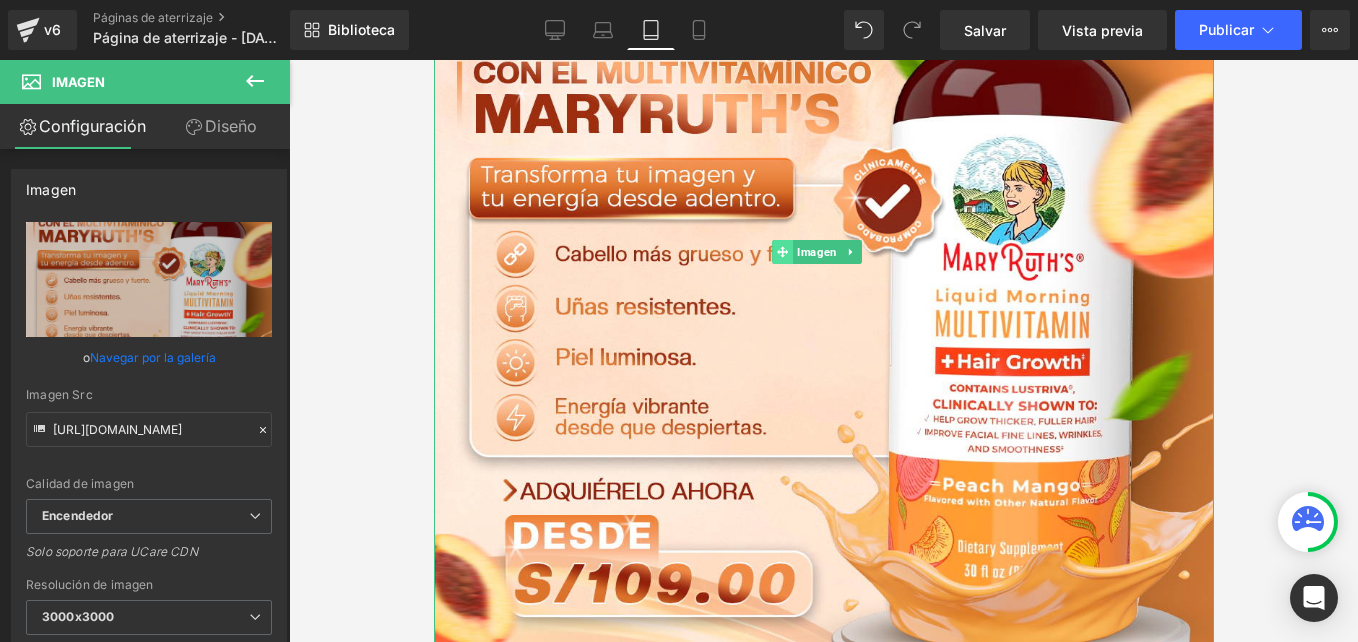 click 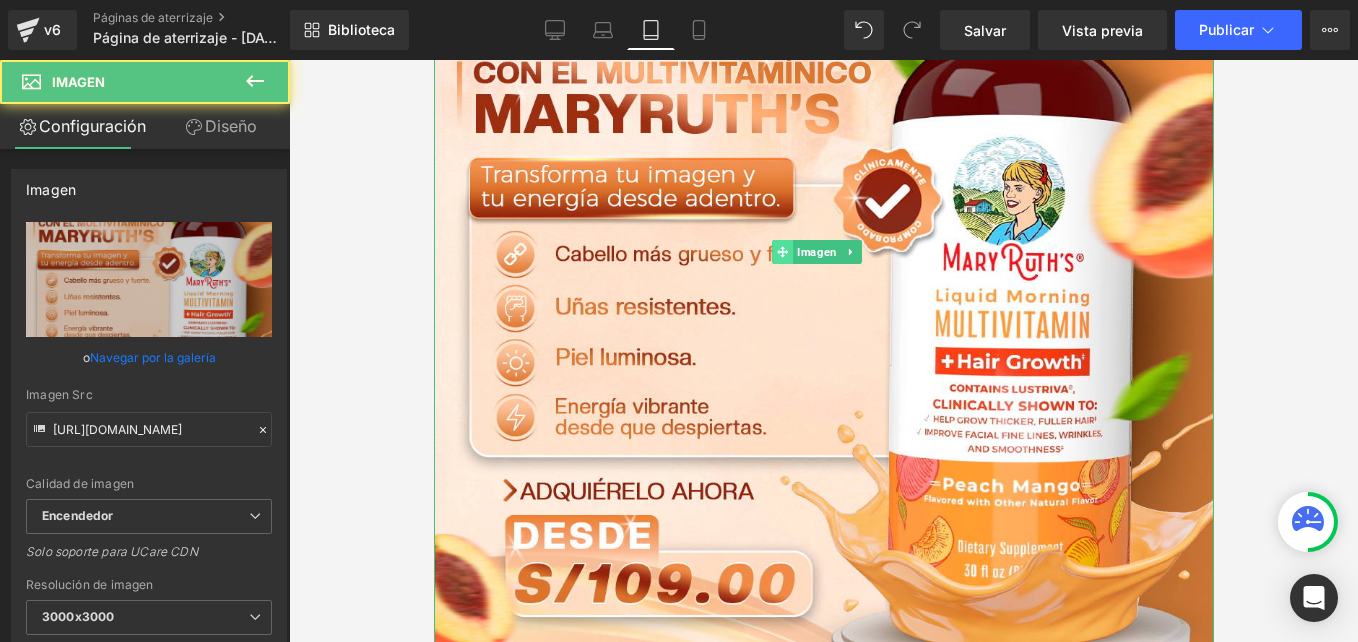 click 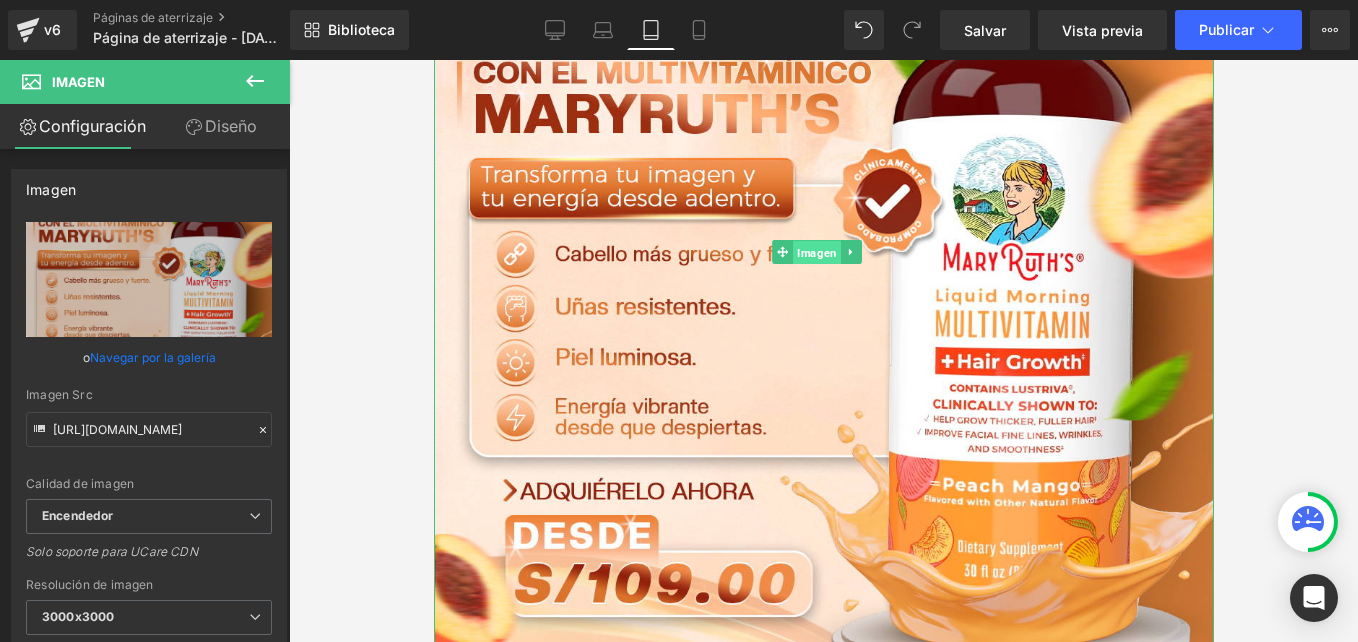 click on "Imagen" at bounding box center [816, 252] 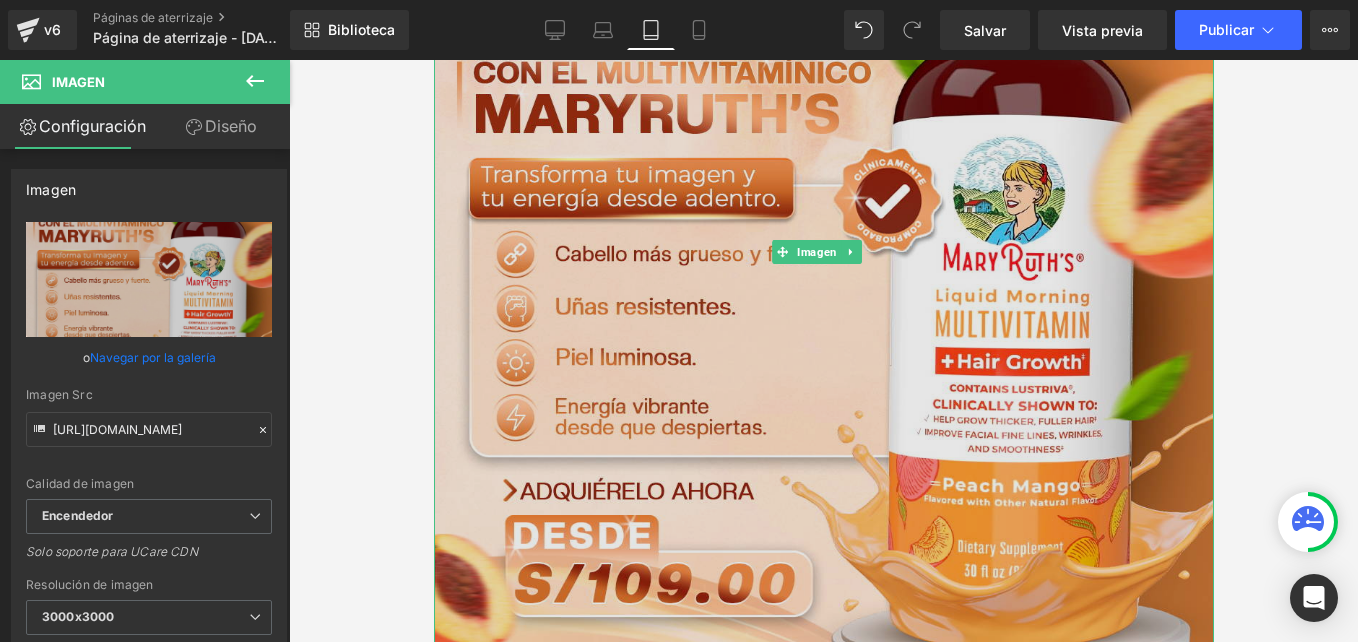 drag, startPoint x: 783, startPoint y: 330, endPoint x: 491, endPoint y: 257, distance: 300.98672 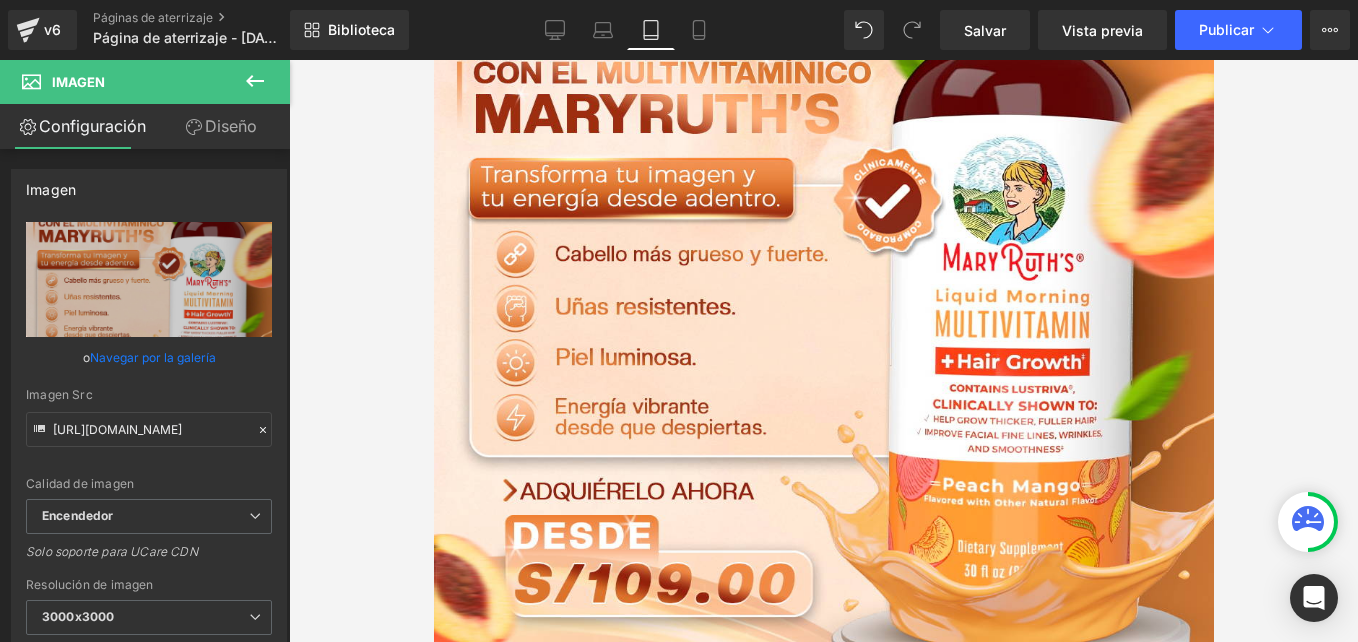 click at bounding box center [255, 82] 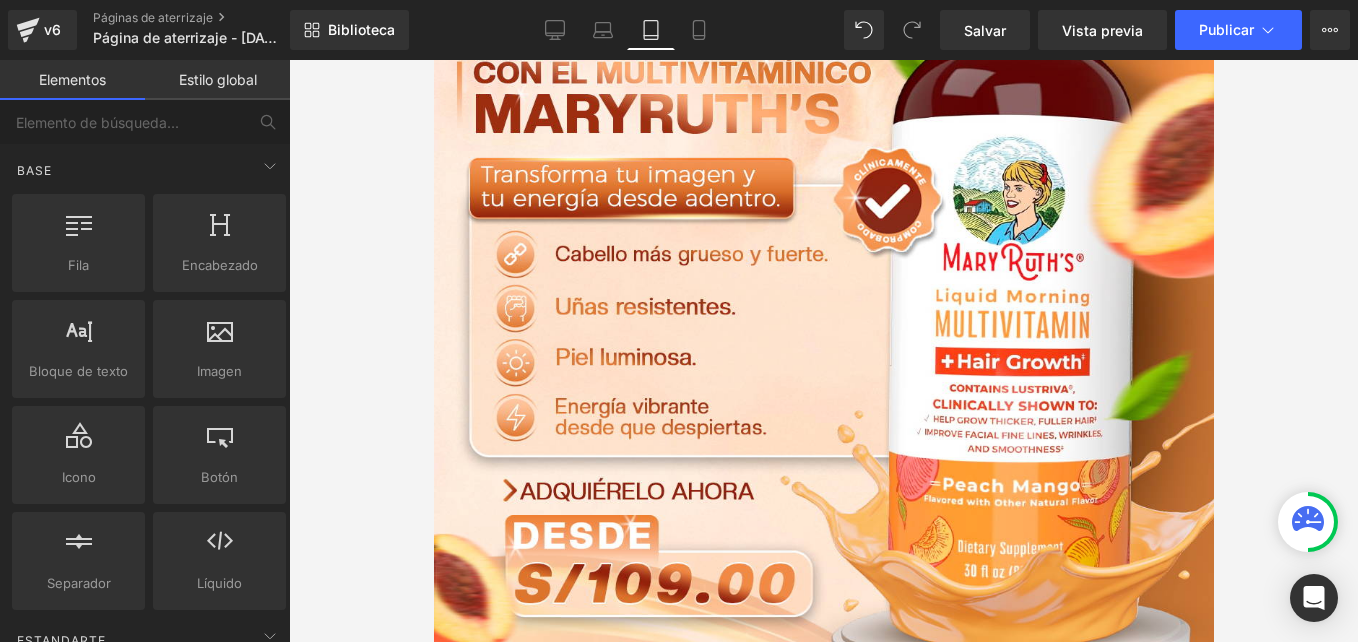 click on "Estilo global" at bounding box center [217, 80] 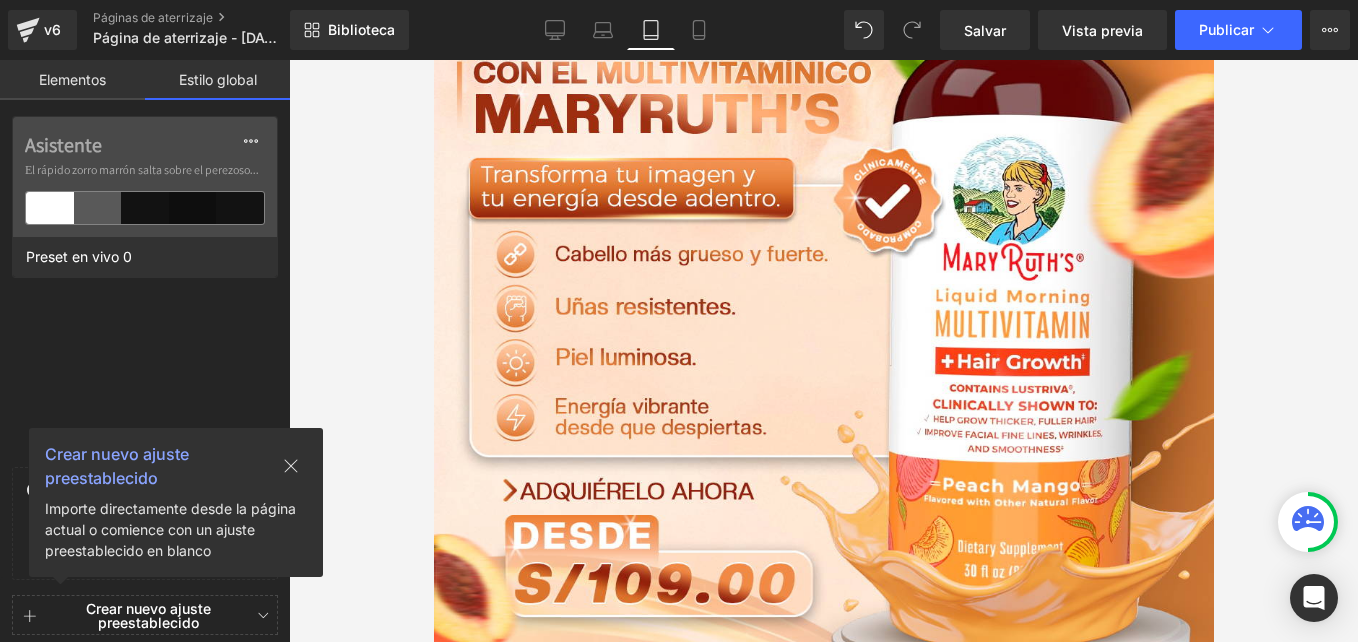 click on "Elementos" at bounding box center [72, 80] 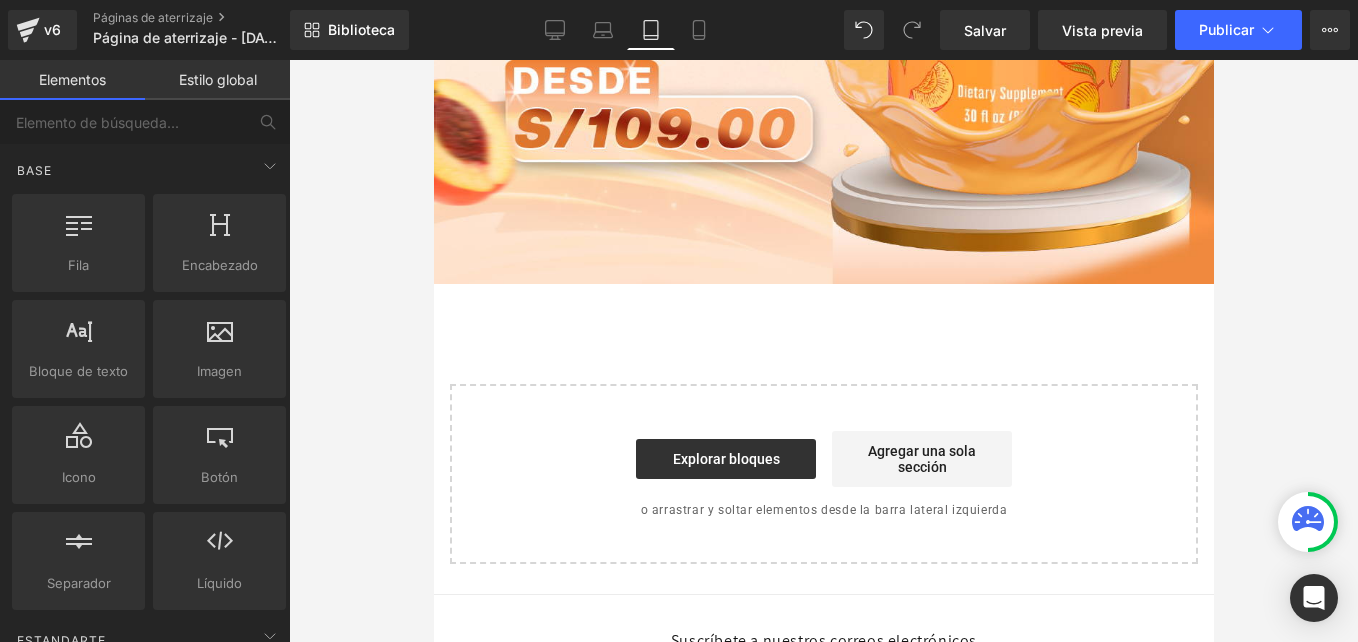 scroll, scrollTop: 900, scrollLeft: 0, axis: vertical 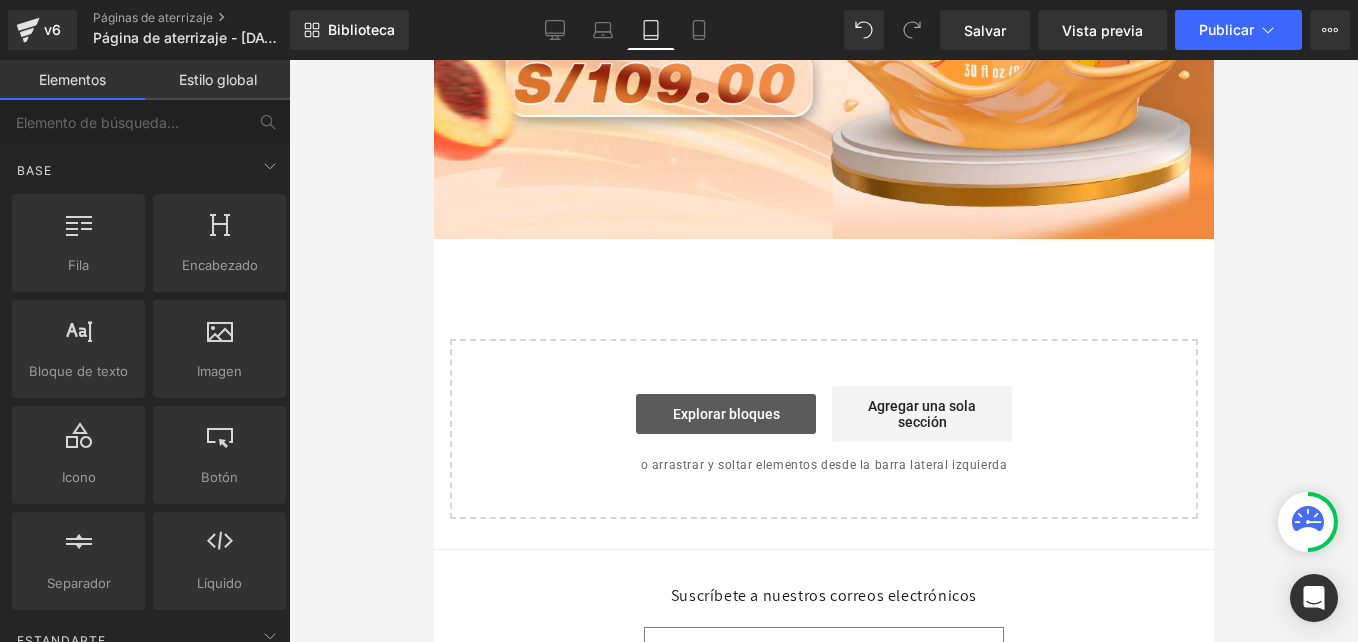 click on "Explorar bloques" at bounding box center (725, 414) 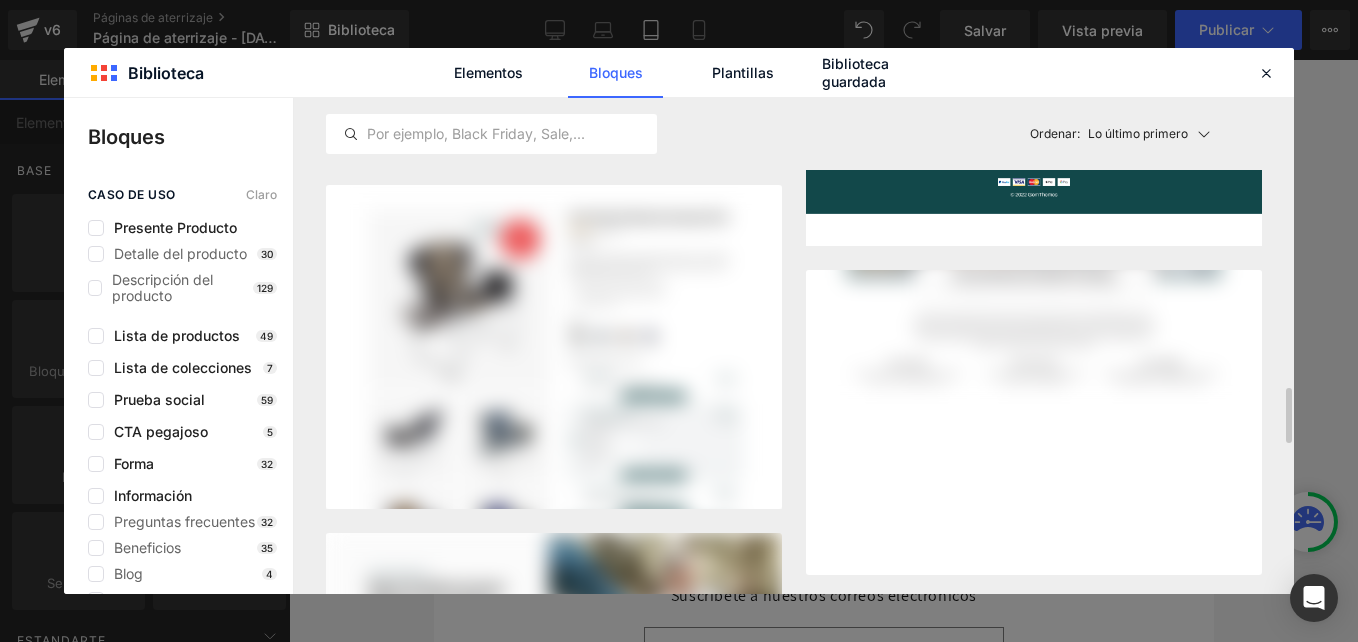 scroll, scrollTop: 1700, scrollLeft: 0, axis: vertical 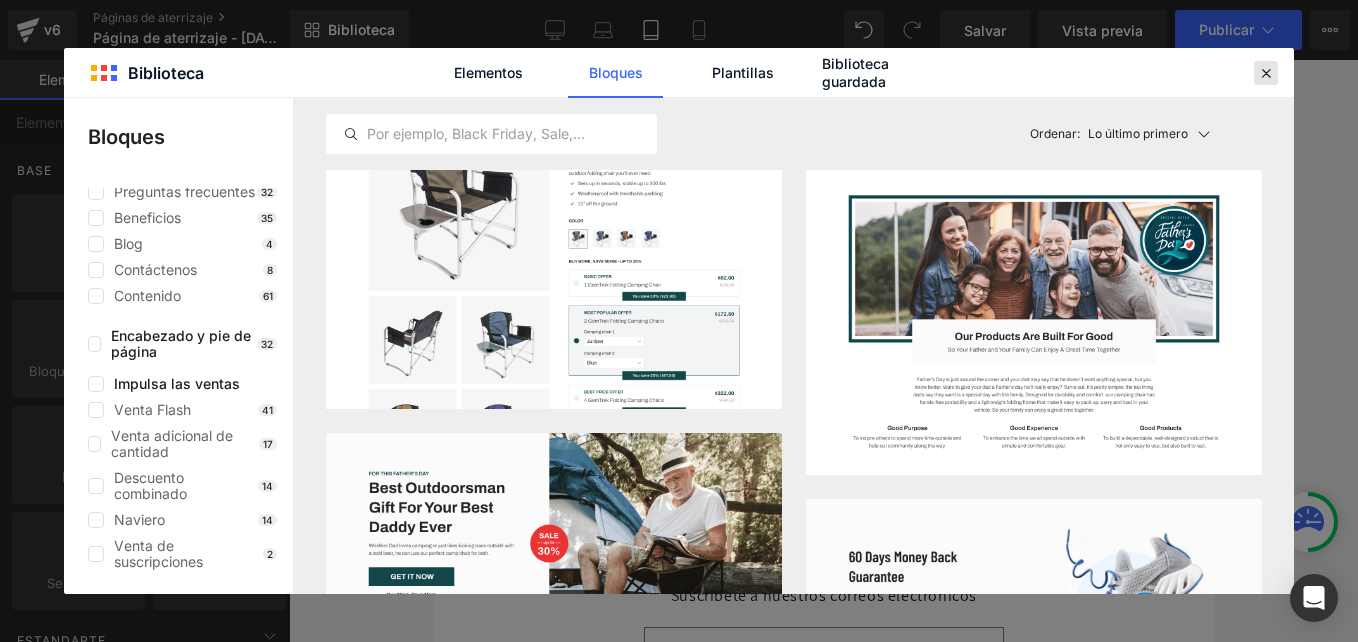 click at bounding box center (1266, 73) 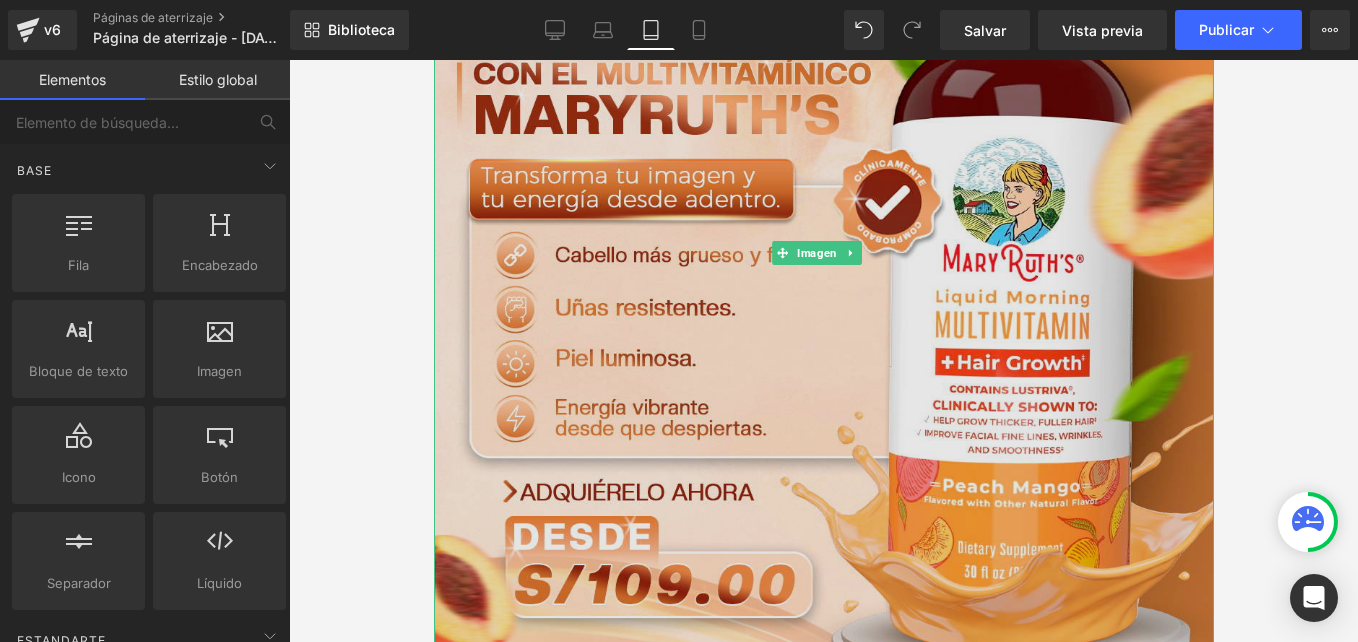scroll, scrollTop: 400, scrollLeft: 0, axis: vertical 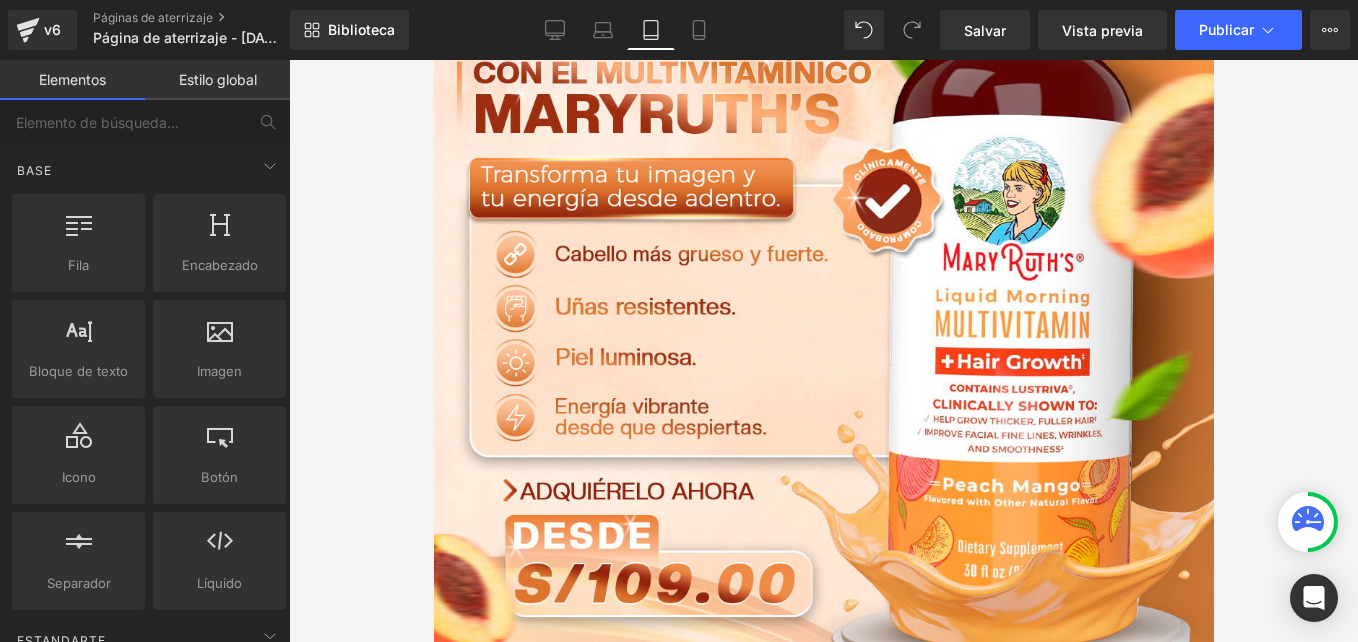click 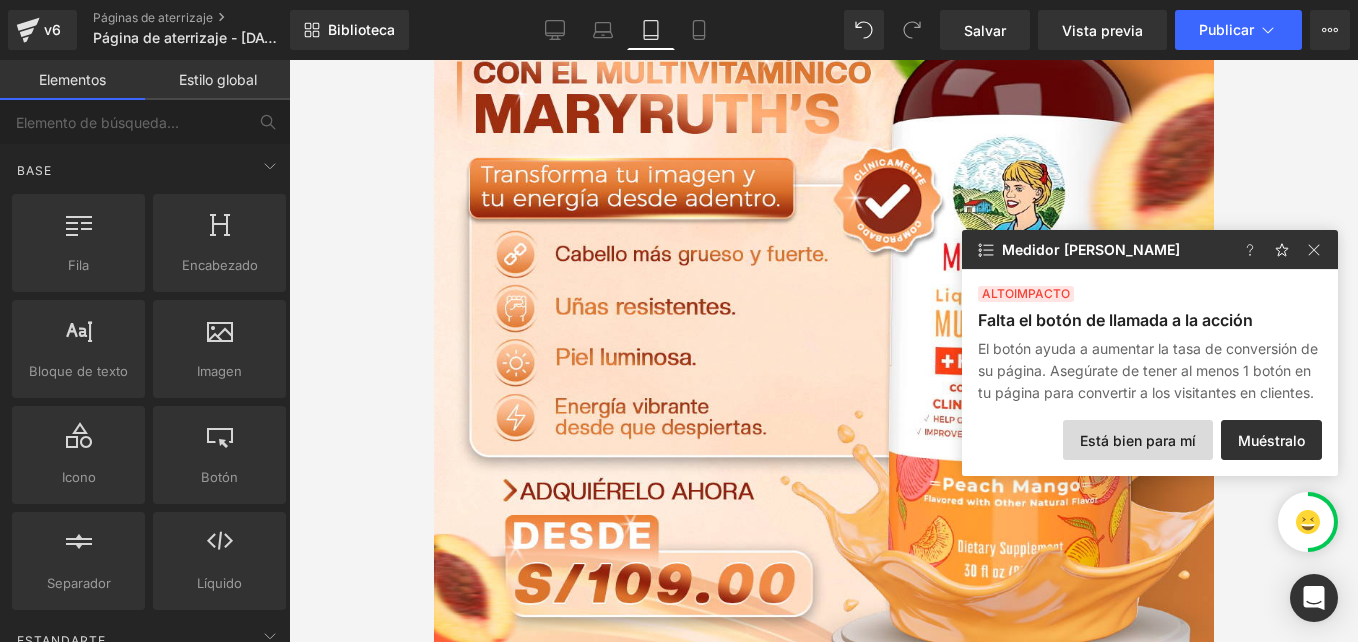 click on "Está bien para mí" at bounding box center (1138, 440) 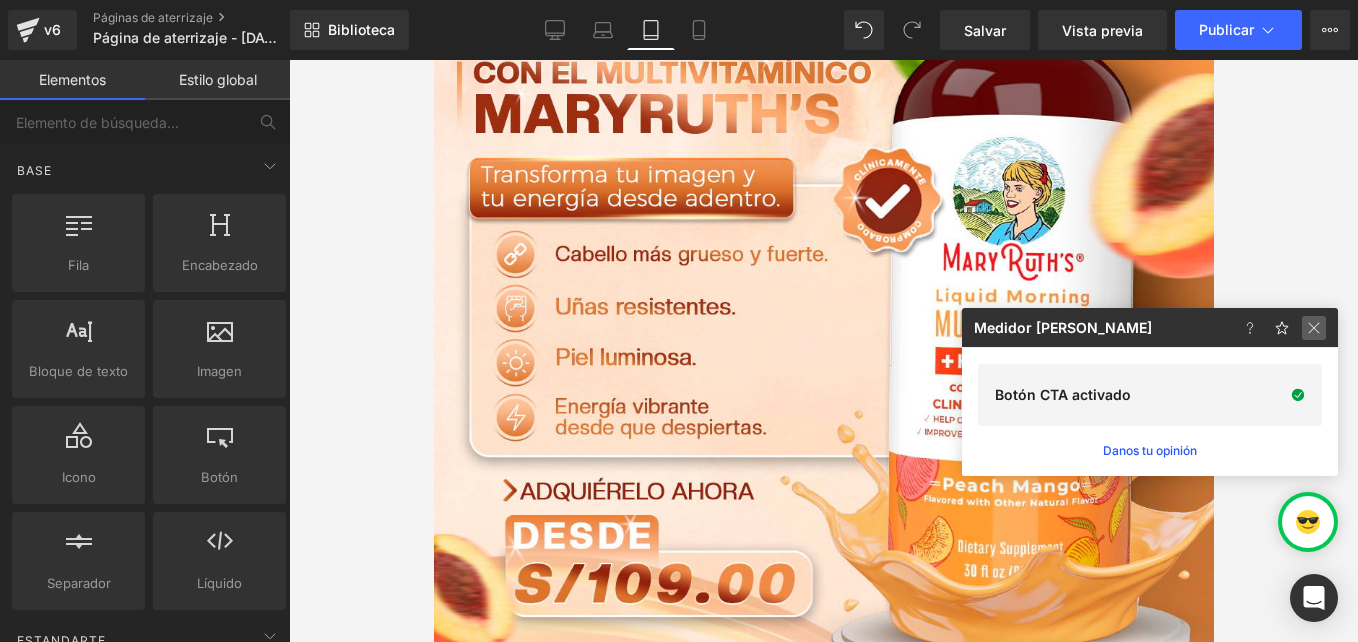 click 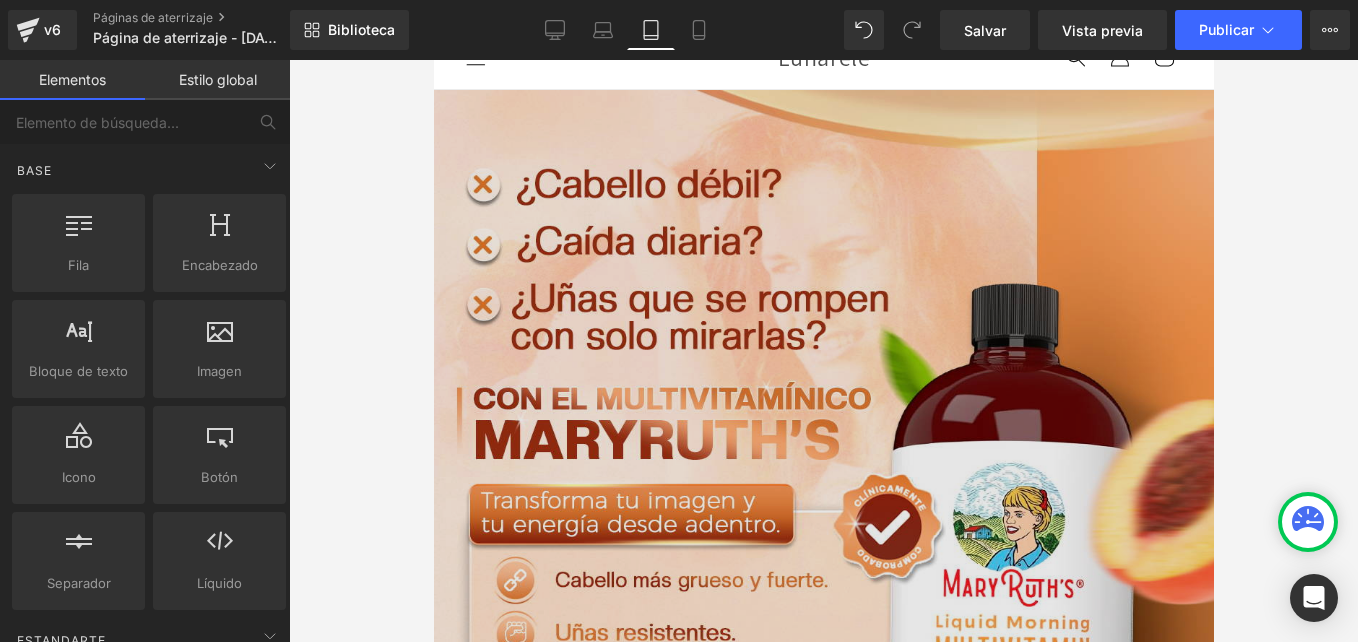 scroll, scrollTop: 0, scrollLeft: 0, axis: both 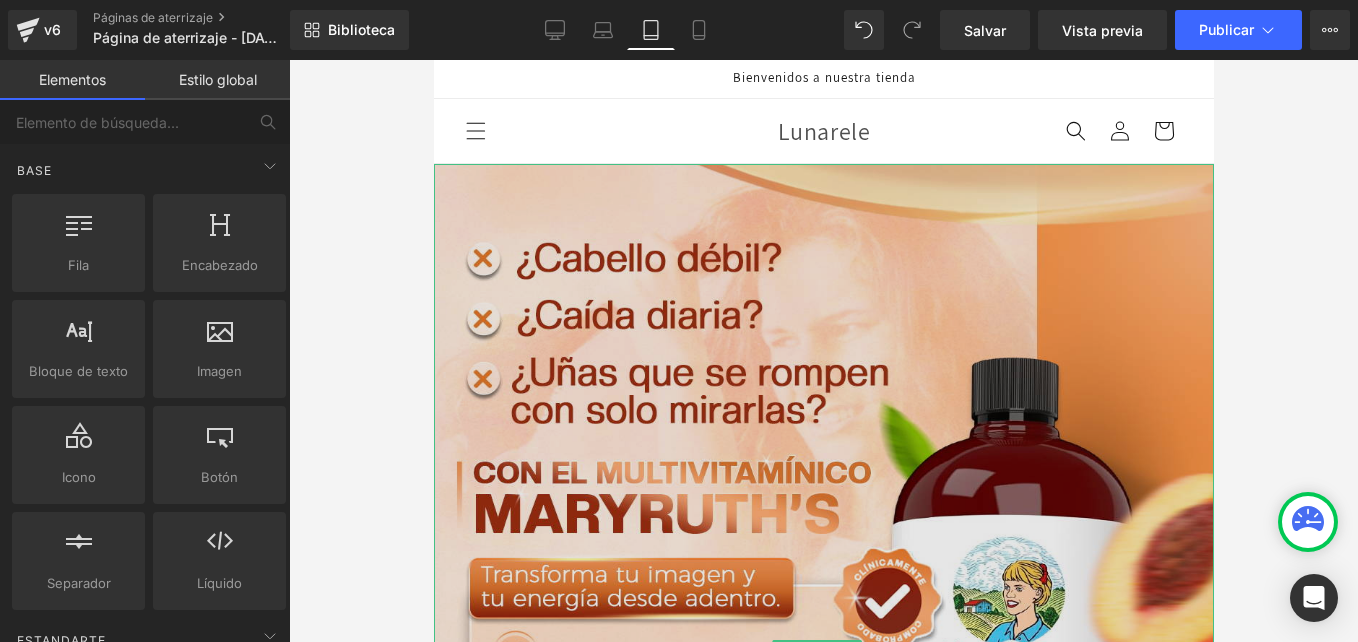 click at bounding box center (823, 651) 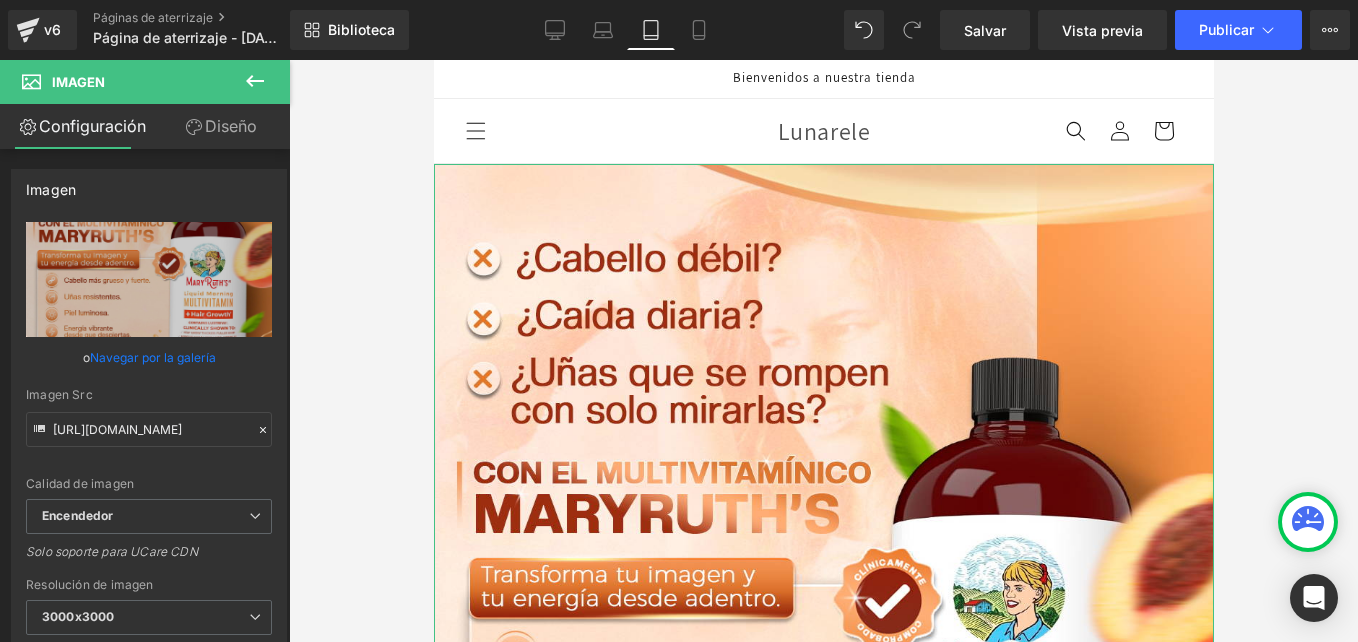 click on "Configuración" at bounding box center (72, 126) 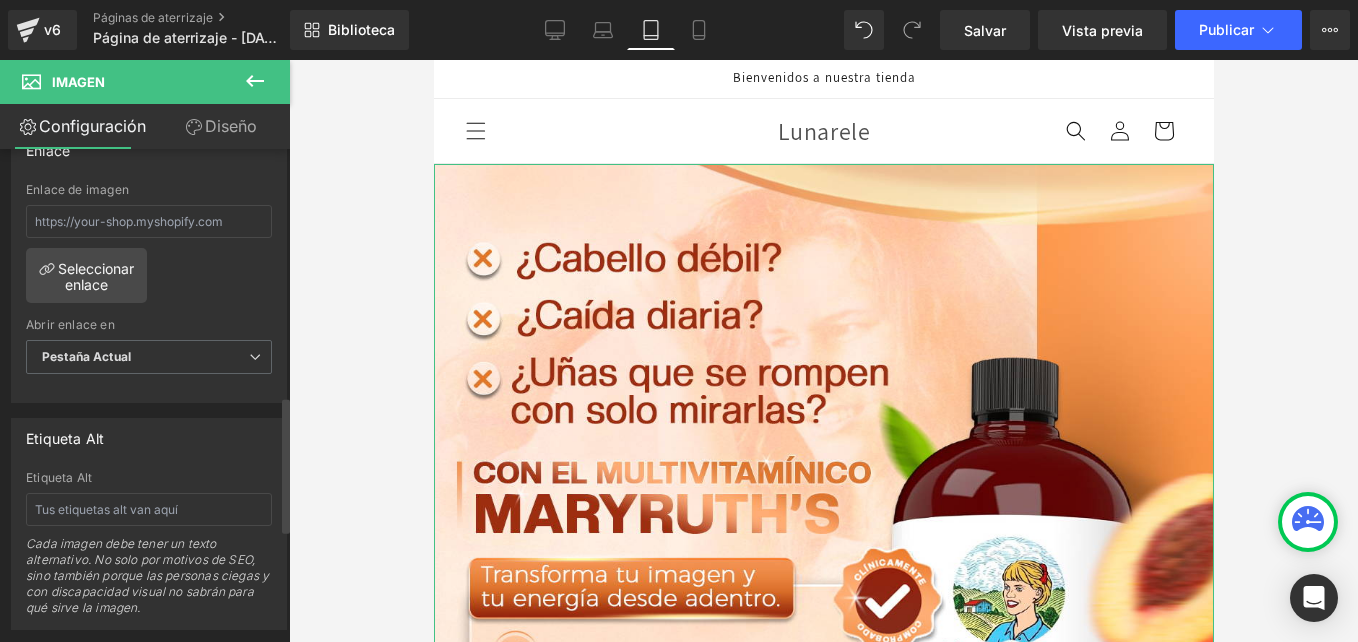 scroll, scrollTop: 900, scrollLeft: 0, axis: vertical 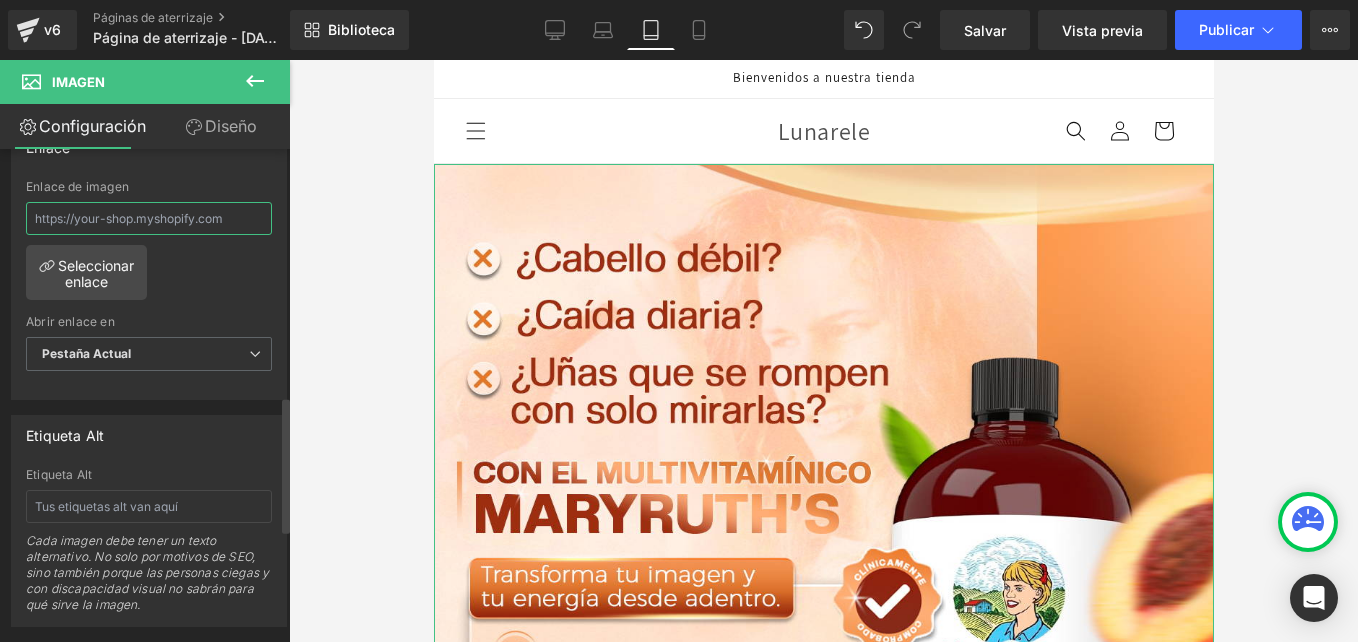 click at bounding box center (149, 218) 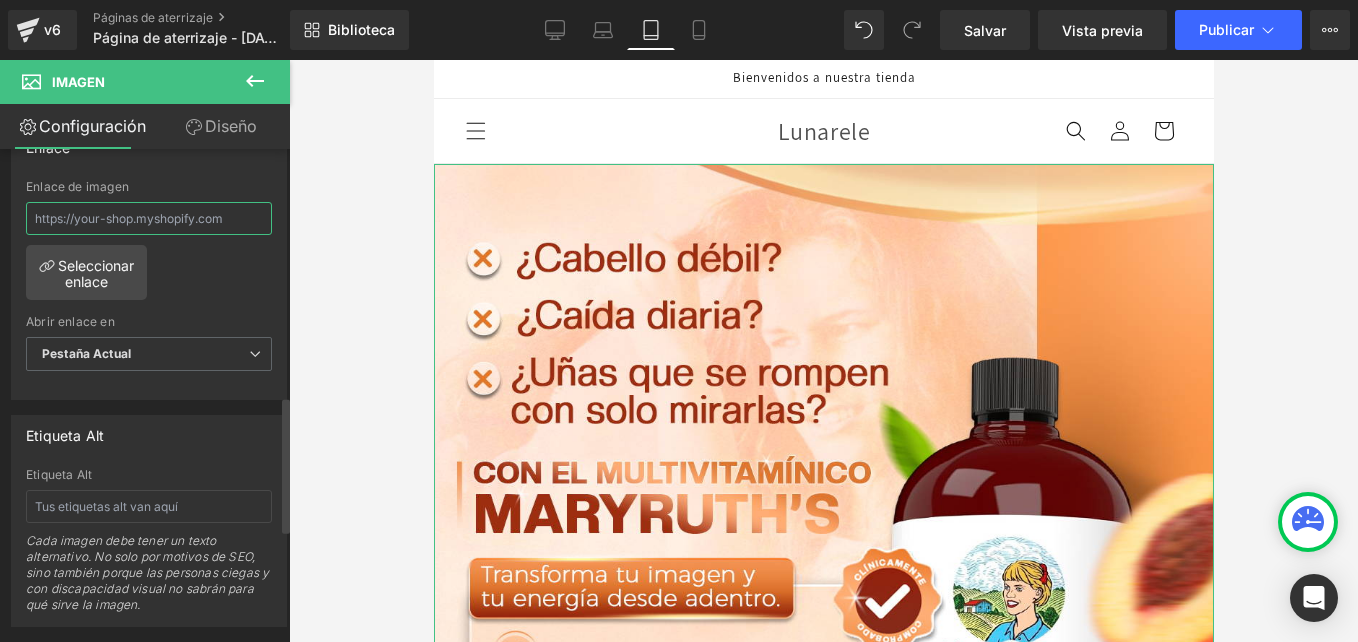 click at bounding box center [149, 218] 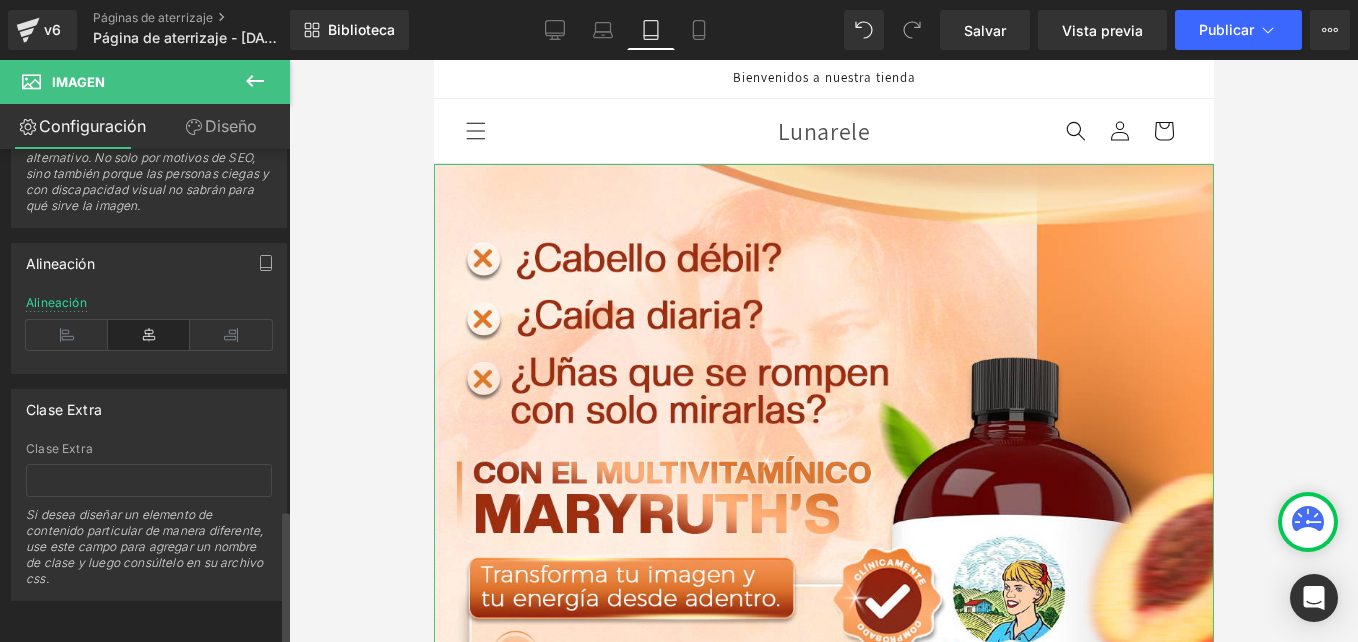 scroll, scrollTop: 1314, scrollLeft: 0, axis: vertical 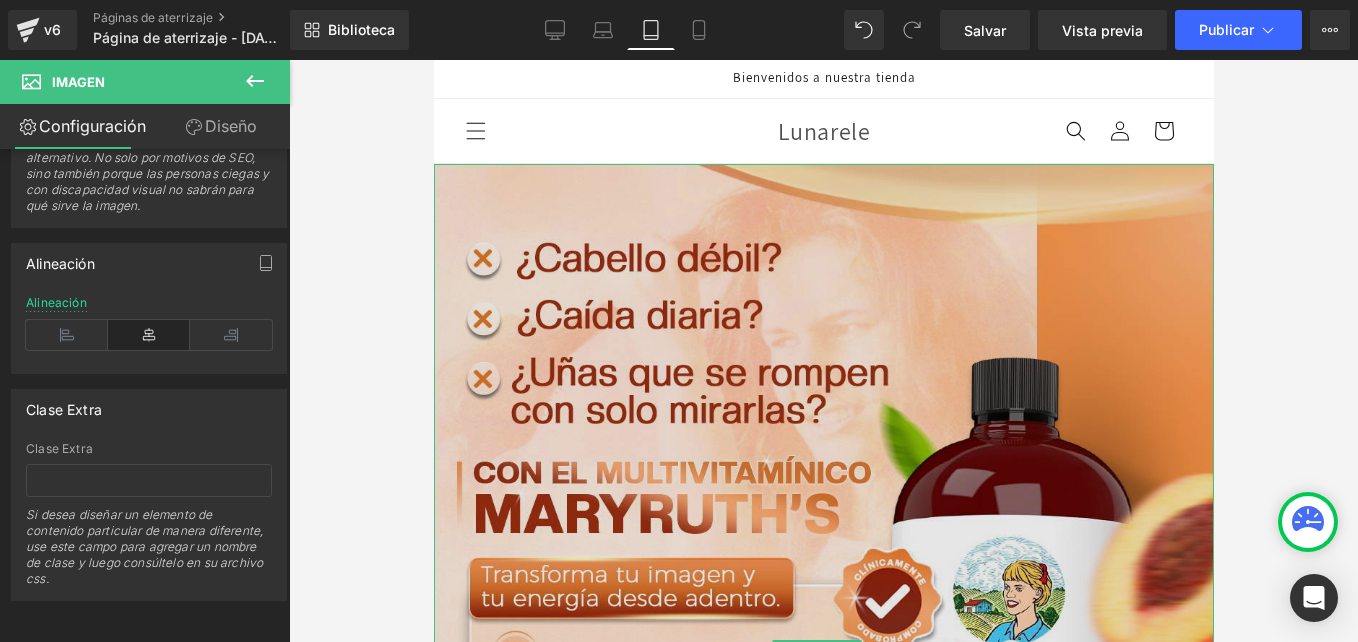 click at bounding box center (823, 651) 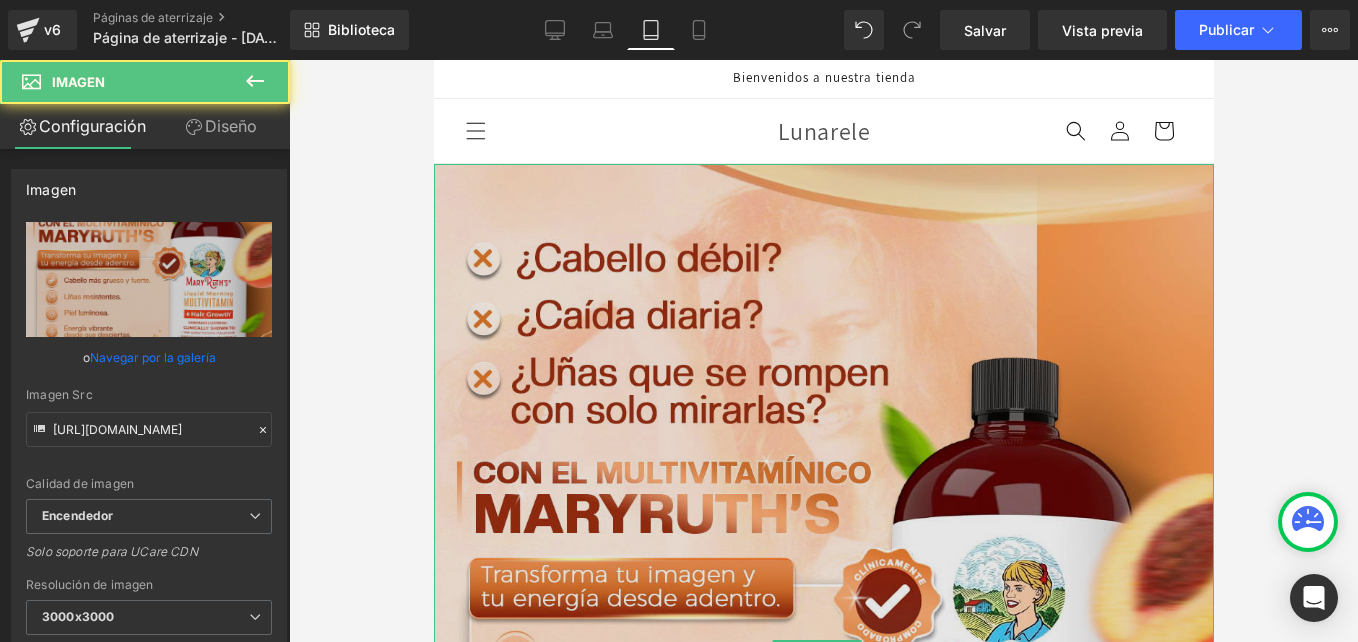 click at bounding box center (823, 651) 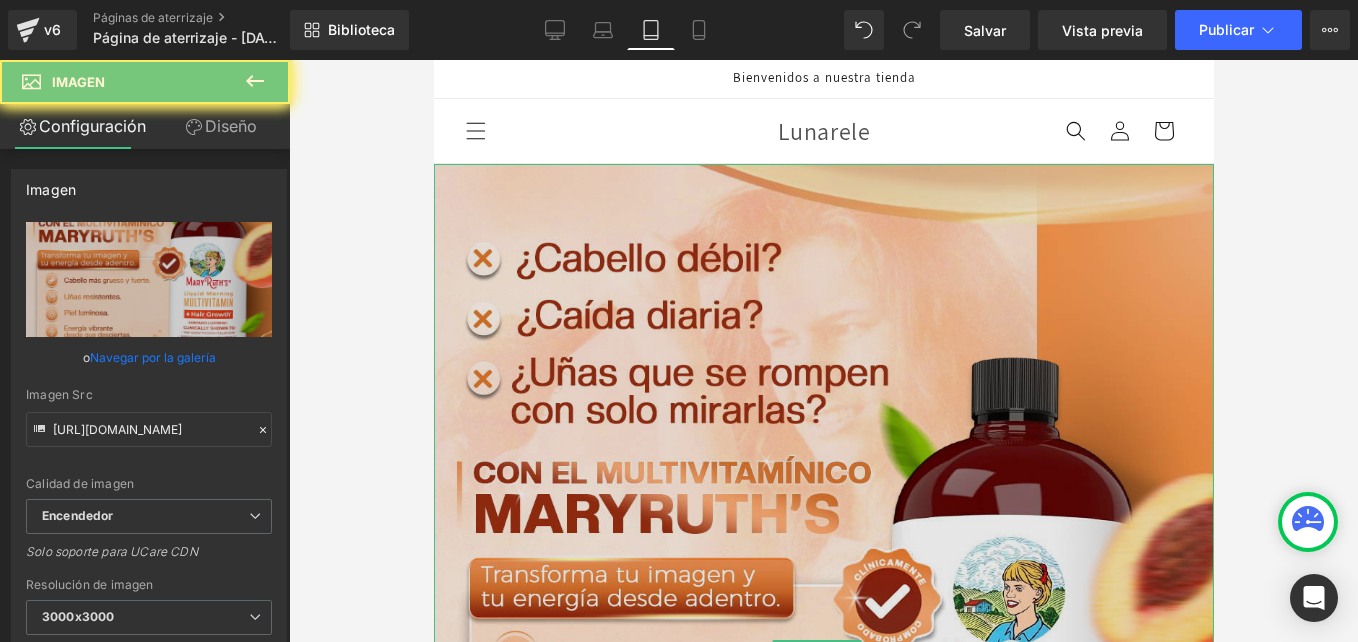 click at bounding box center [823, 651] 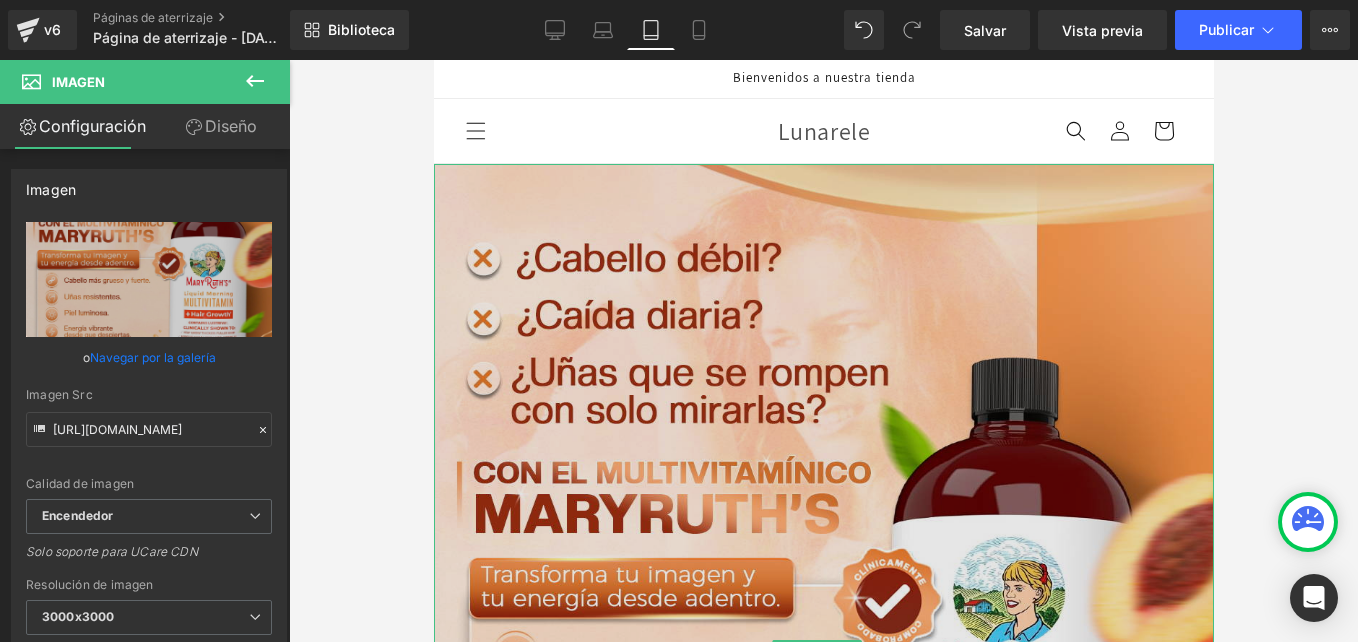 click at bounding box center [823, 651] 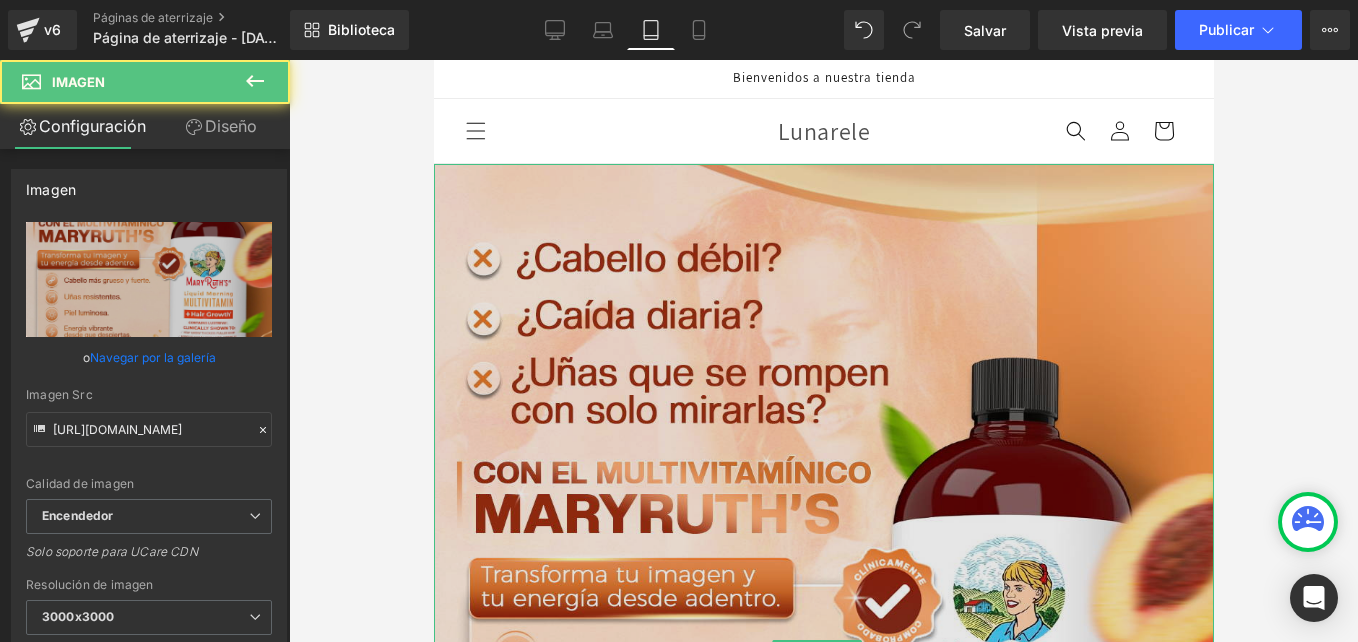 click at bounding box center (823, 651) 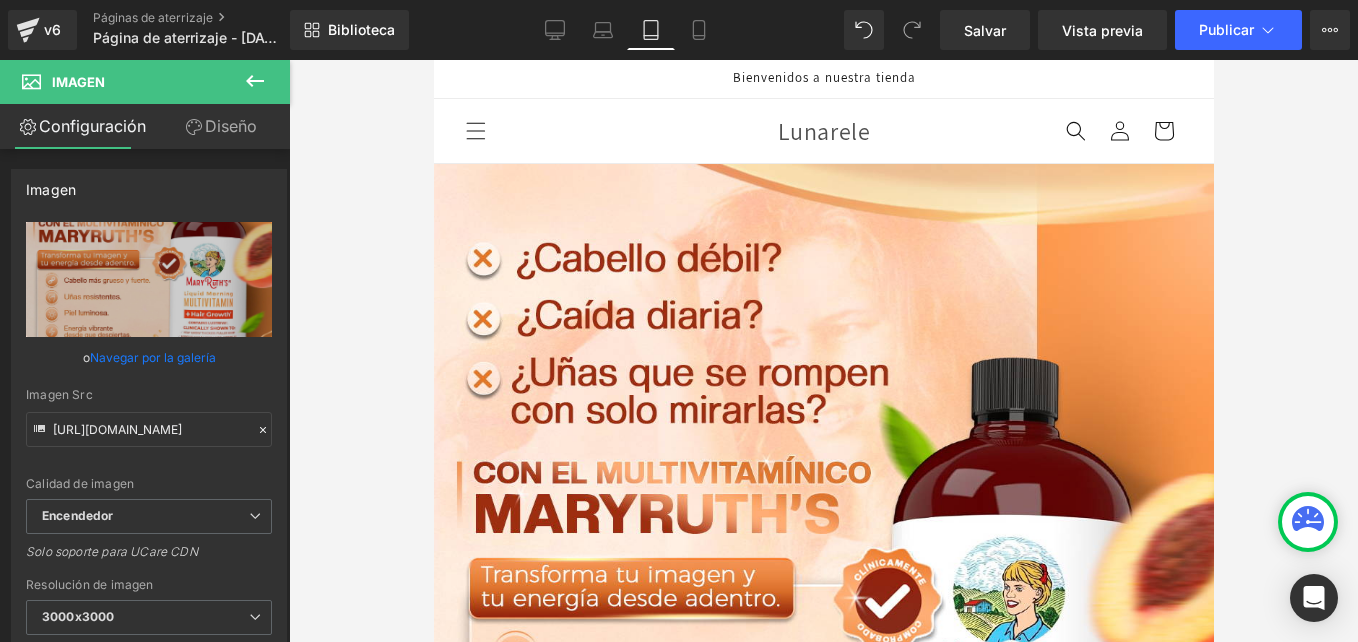click 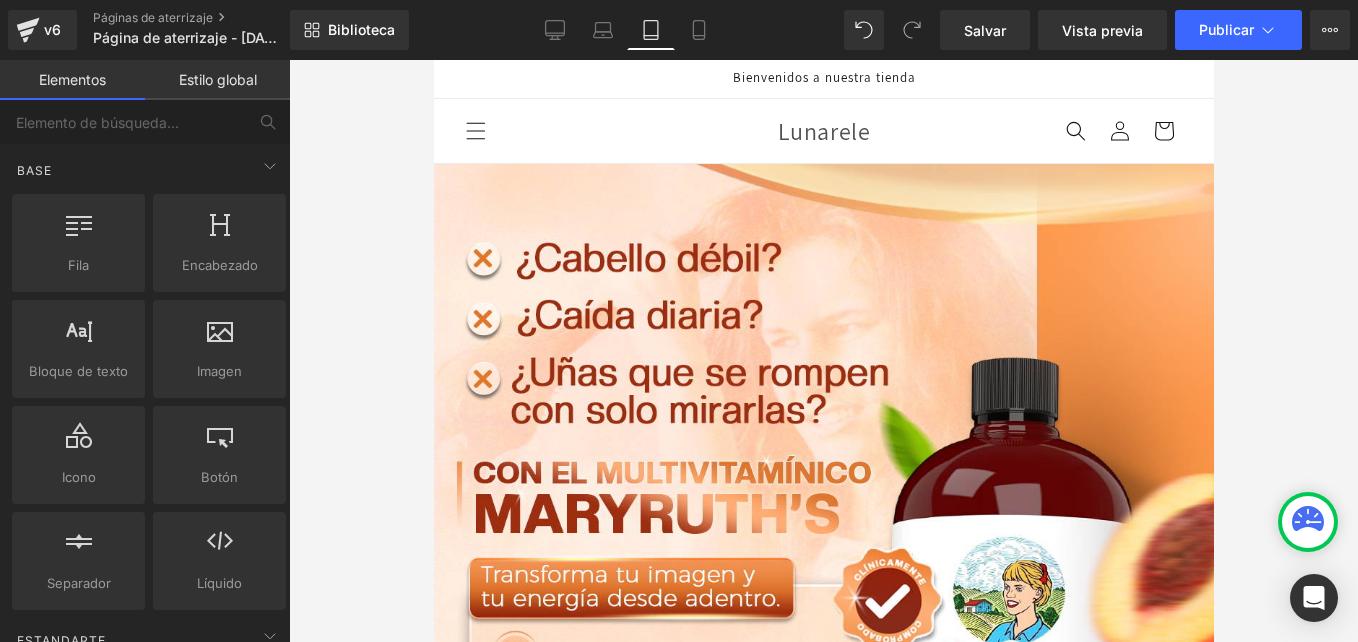 scroll, scrollTop: 100, scrollLeft: 0, axis: vertical 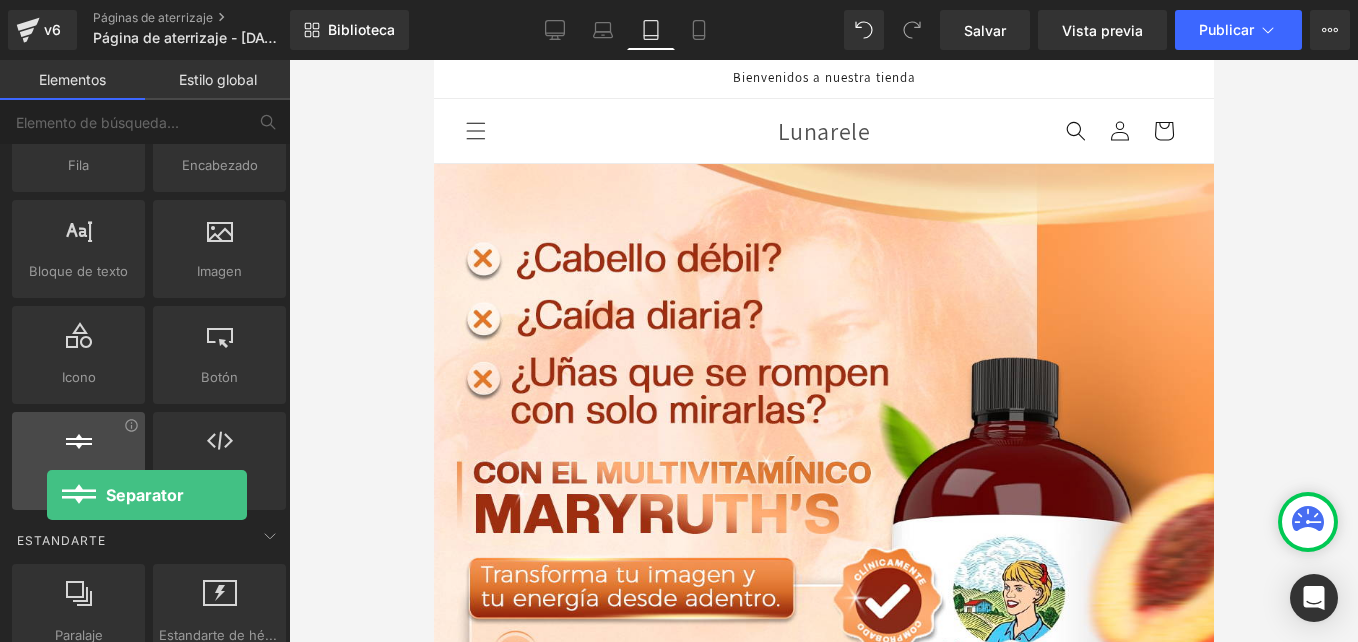 click on "Separador  separators, dividers, horizontal lines" at bounding box center [78, 461] 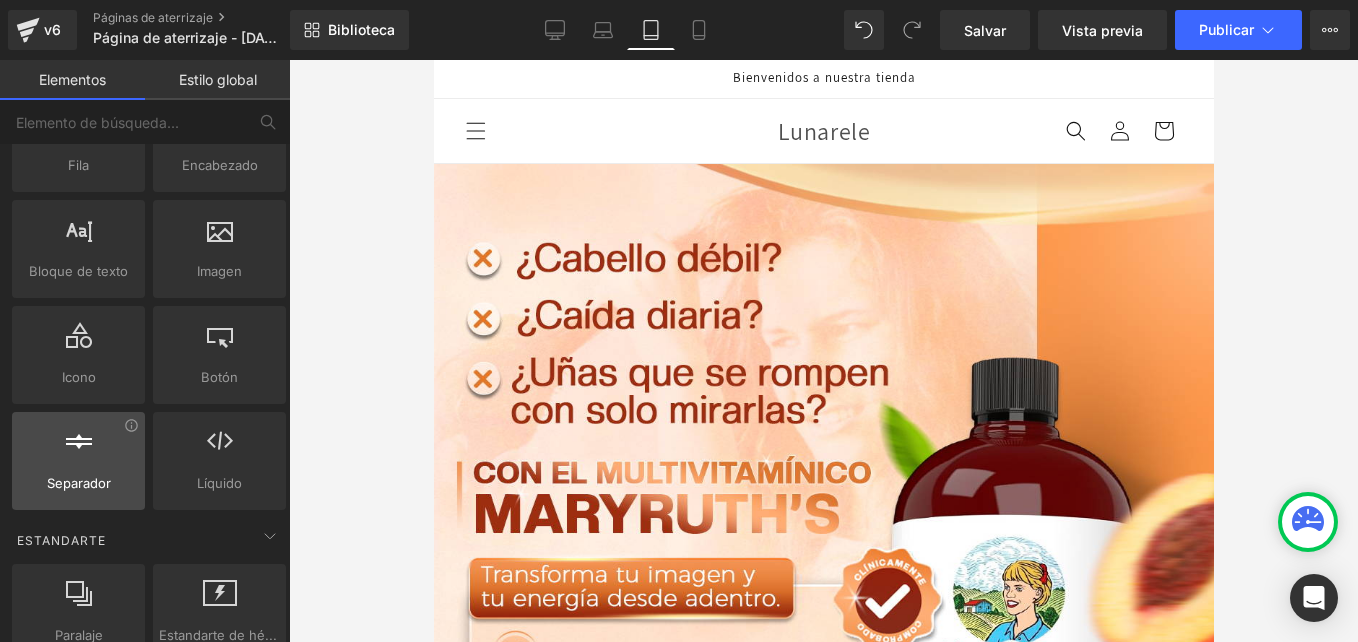 click on "Separador" at bounding box center [79, 483] 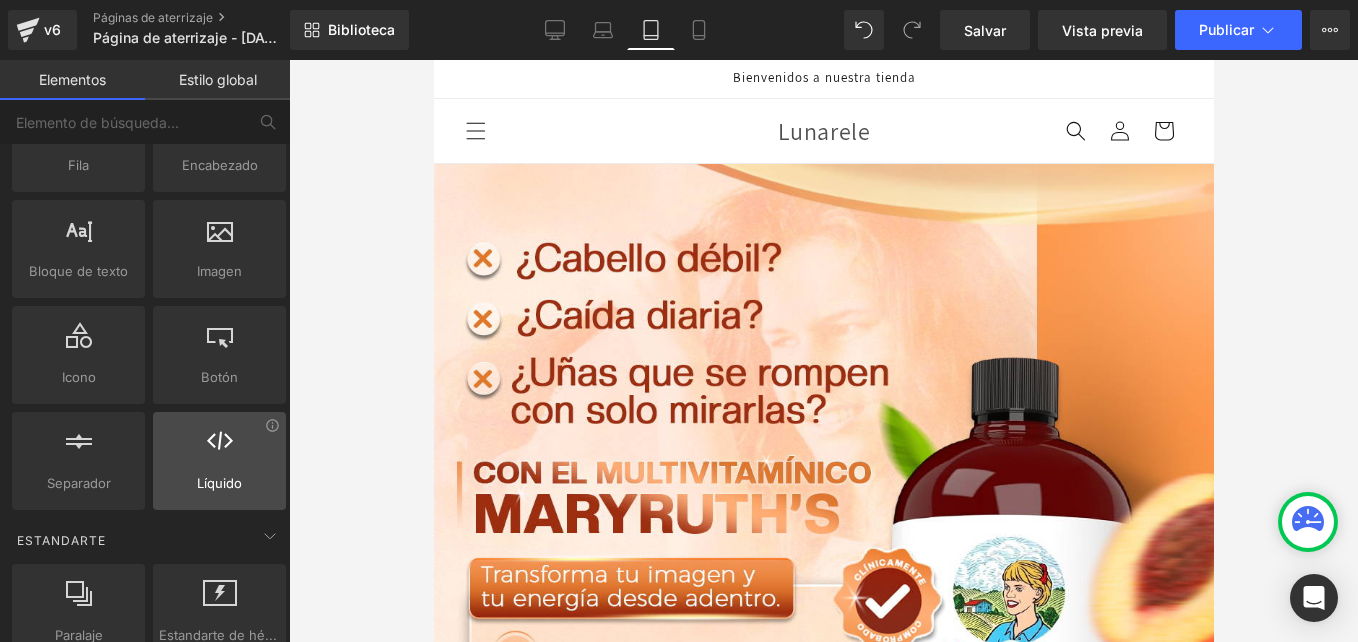 click on "Líquido" at bounding box center [219, 483] 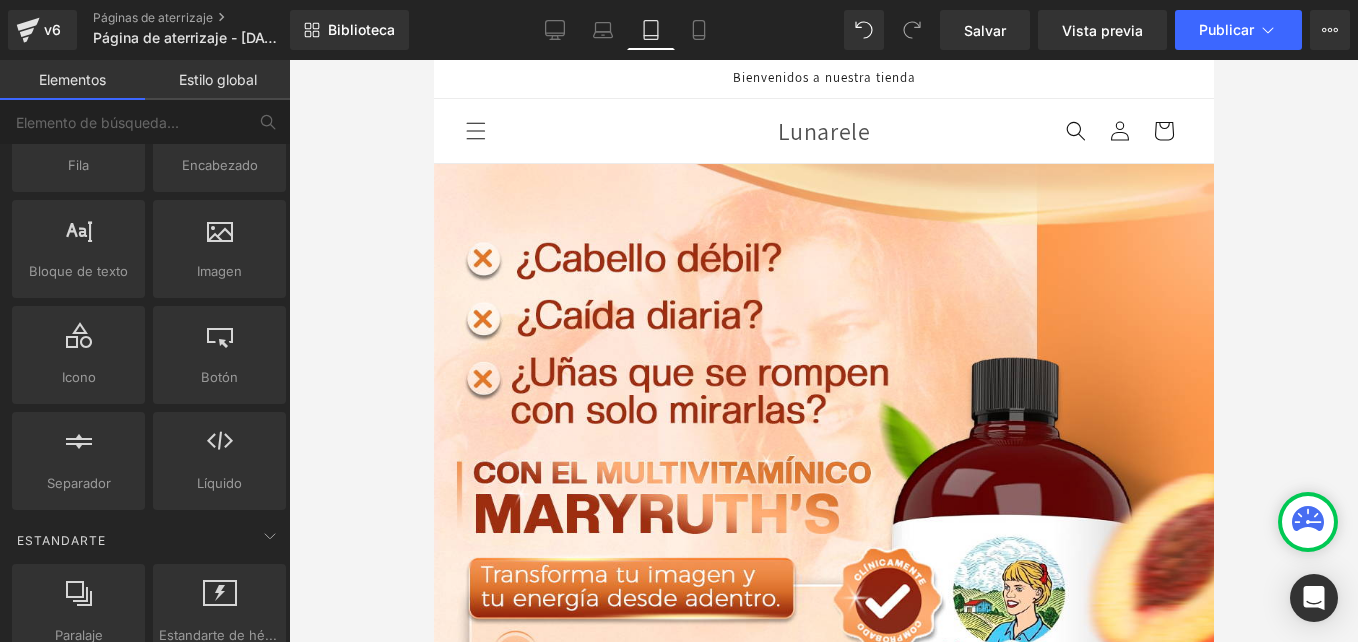 scroll, scrollTop: 0, scrollLeft: 0, axis: both 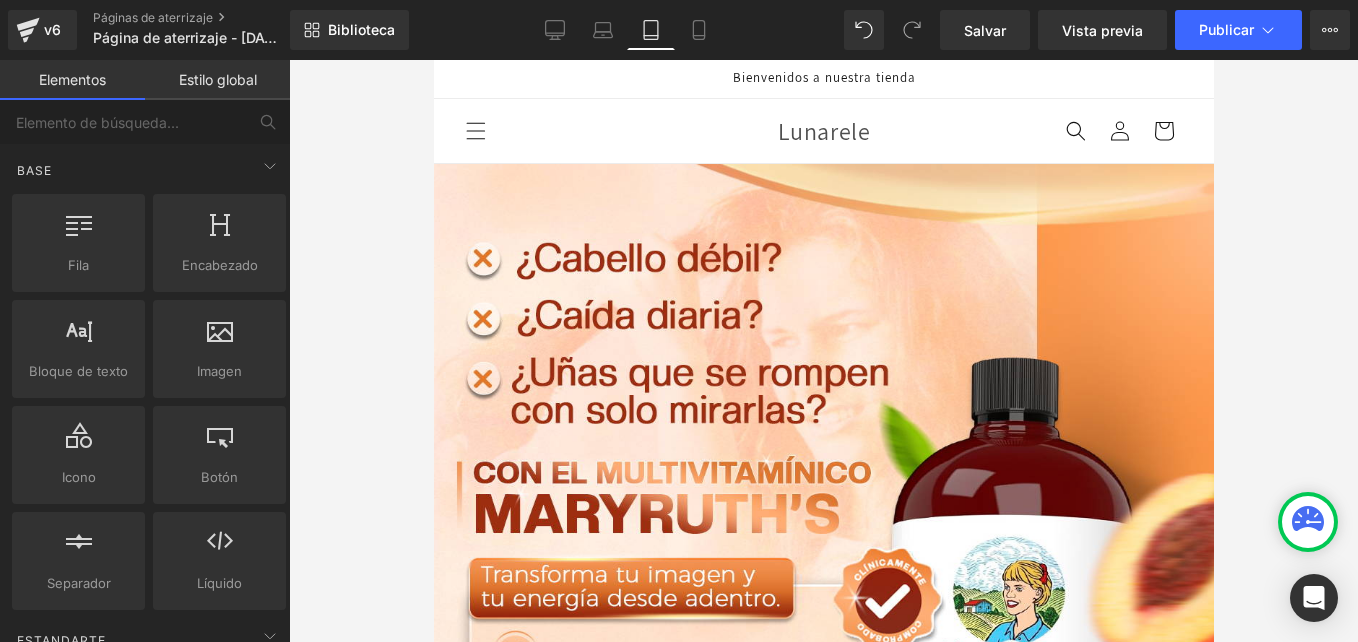 click on "Separador  separators, dividers, horizontal lines" 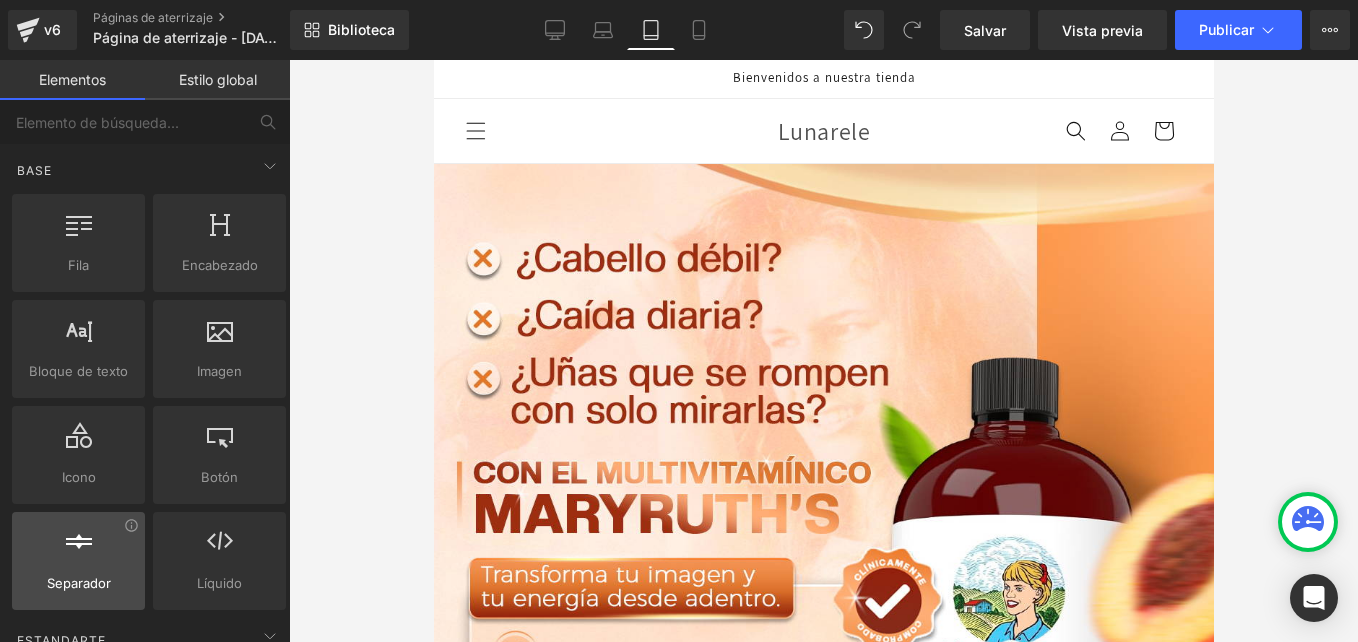 click at bounding box center [78, 550] 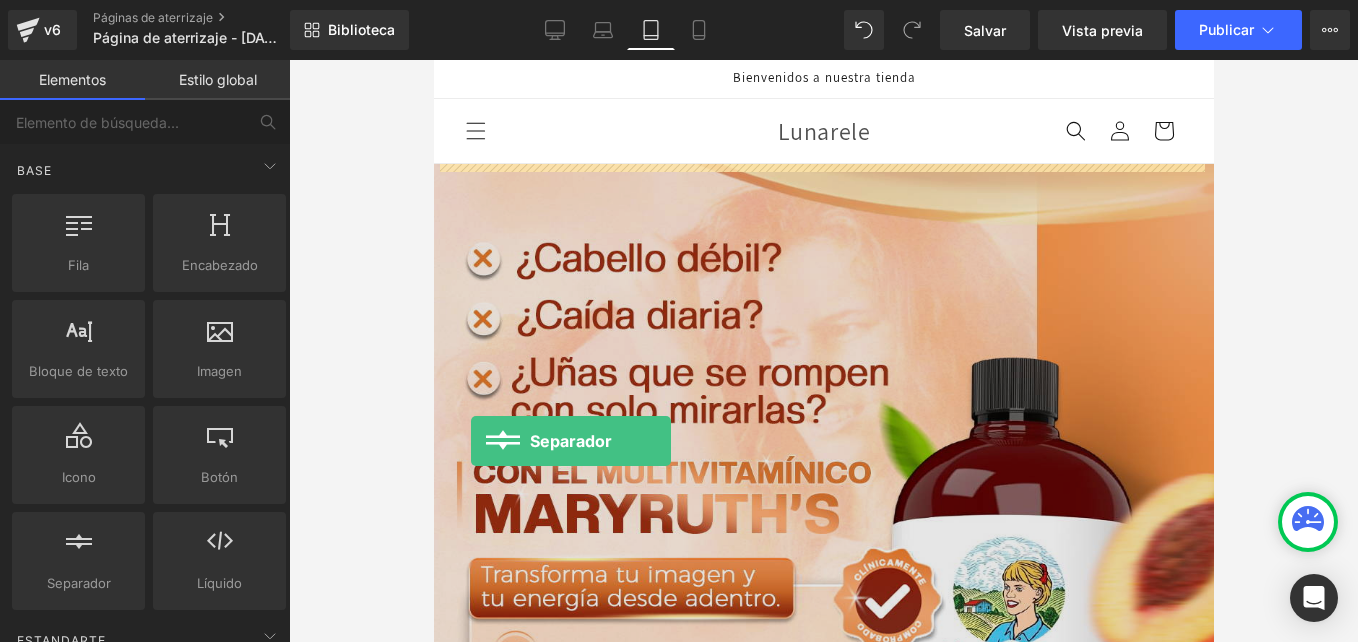 drag, startPoint x: 543, startPoint y: 624, endPoint x: 471, endPoint y: 440, distance: 197.58542 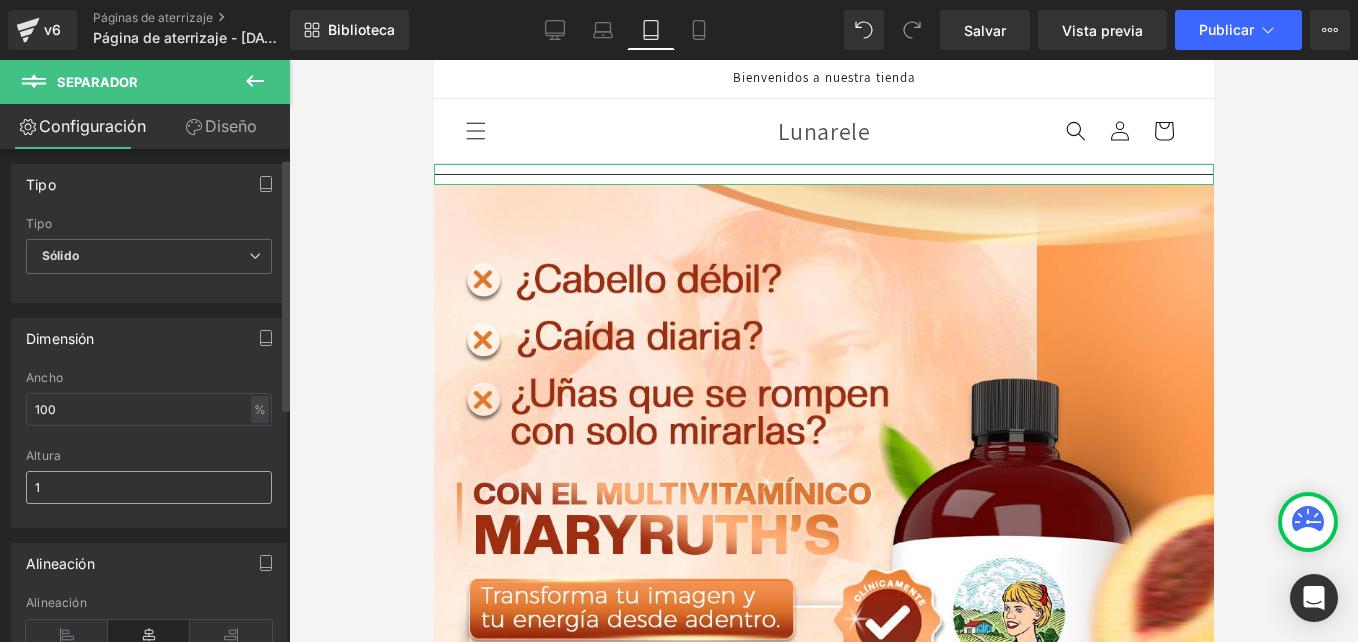 scroll, scrollTop: 0, scrollLeft: 0, axis: both 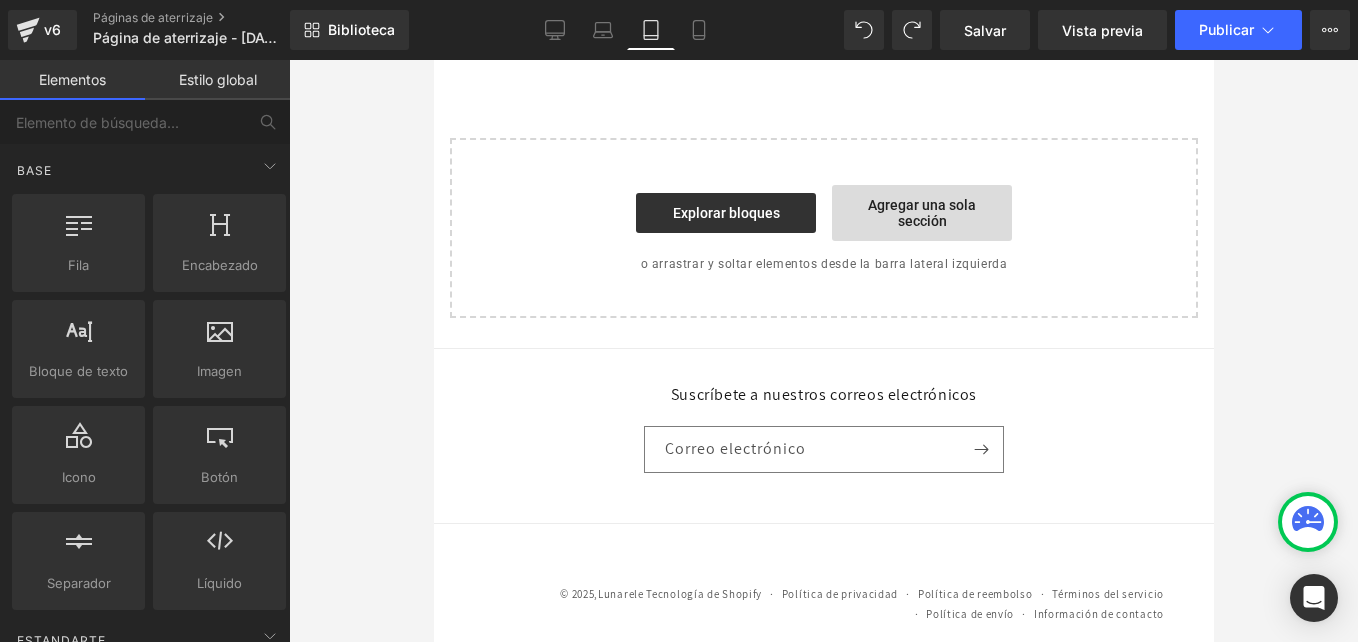 click on "Agregar una sola sección" at bounding box center (921, 213) 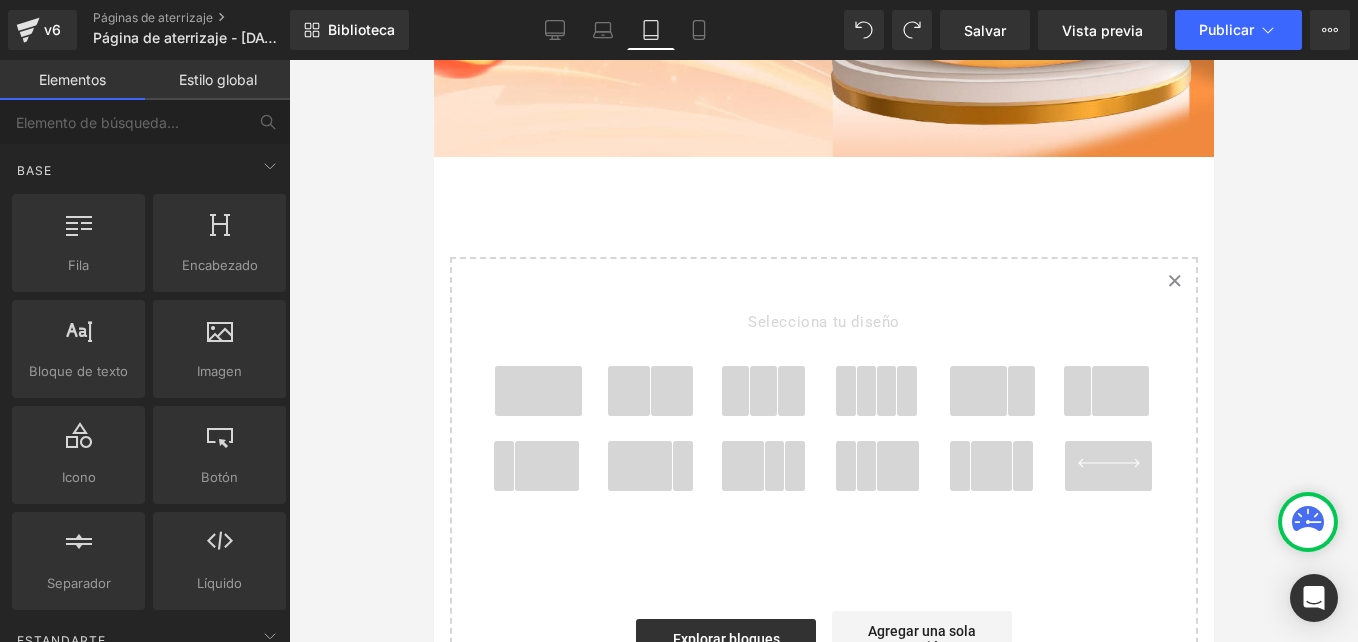 scroll, scrollTop: 1001, scrollLeft: 0, axis: vertical 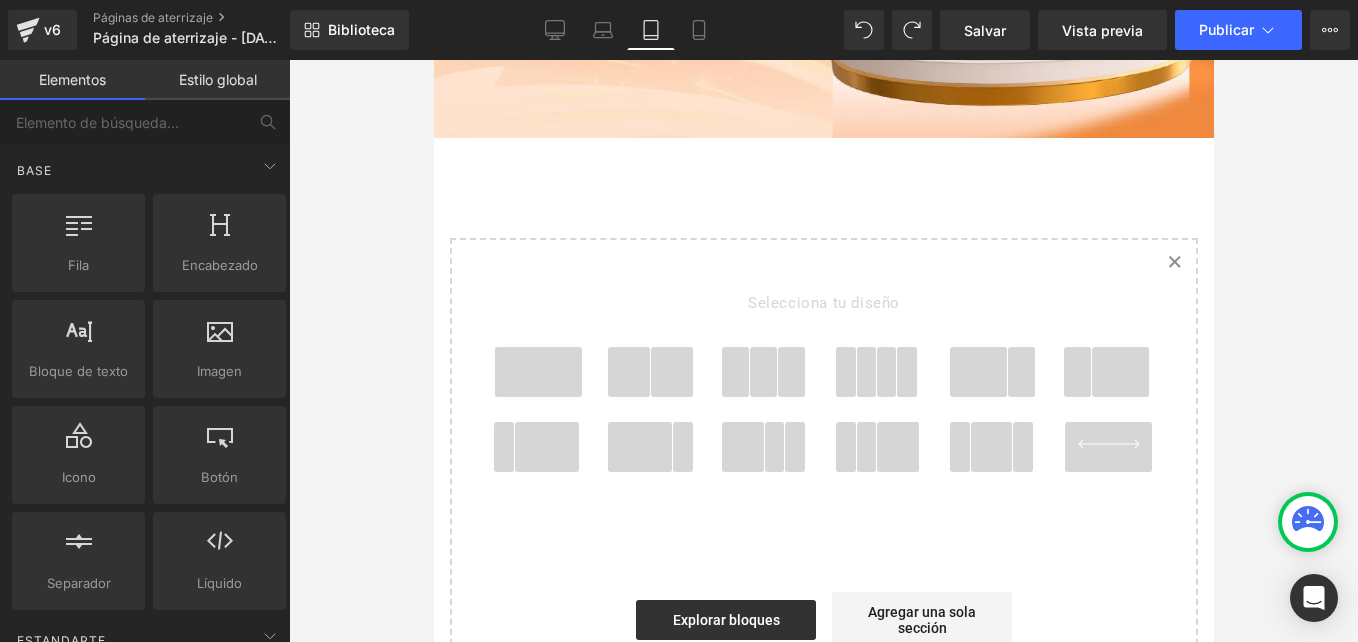 click at bounding box center [537, 372] 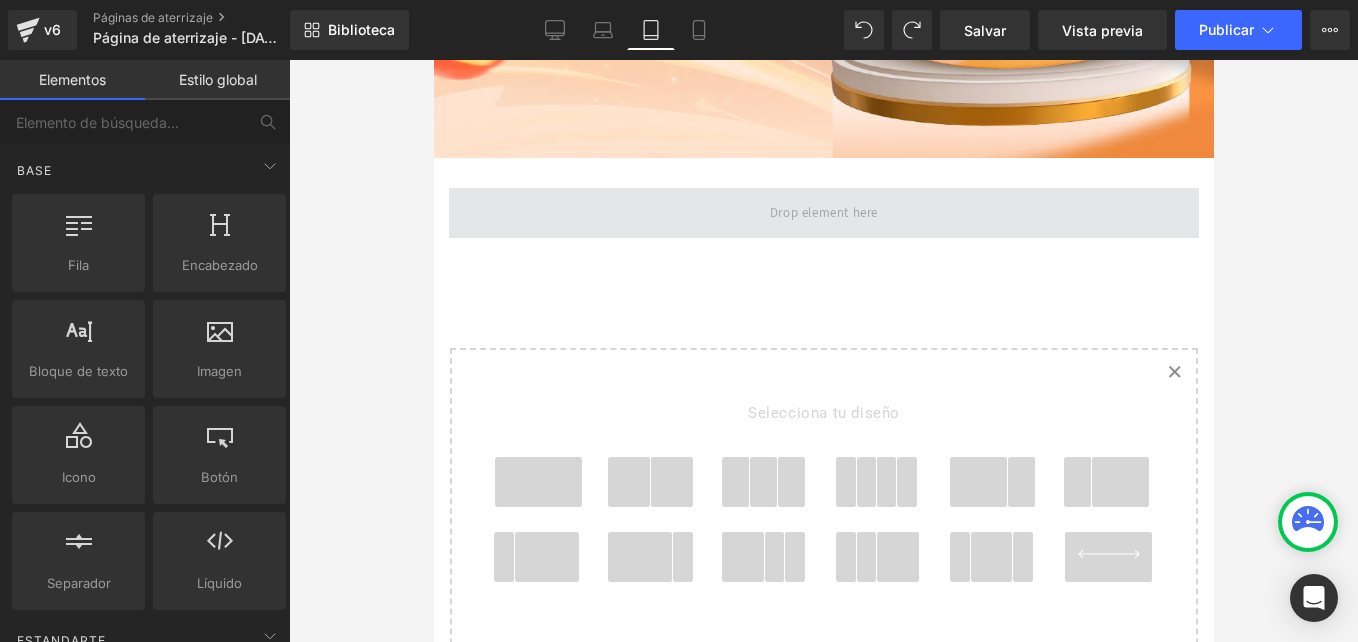 scroll, scrollTop: 980, scrollLeft: 0, axis: vertical 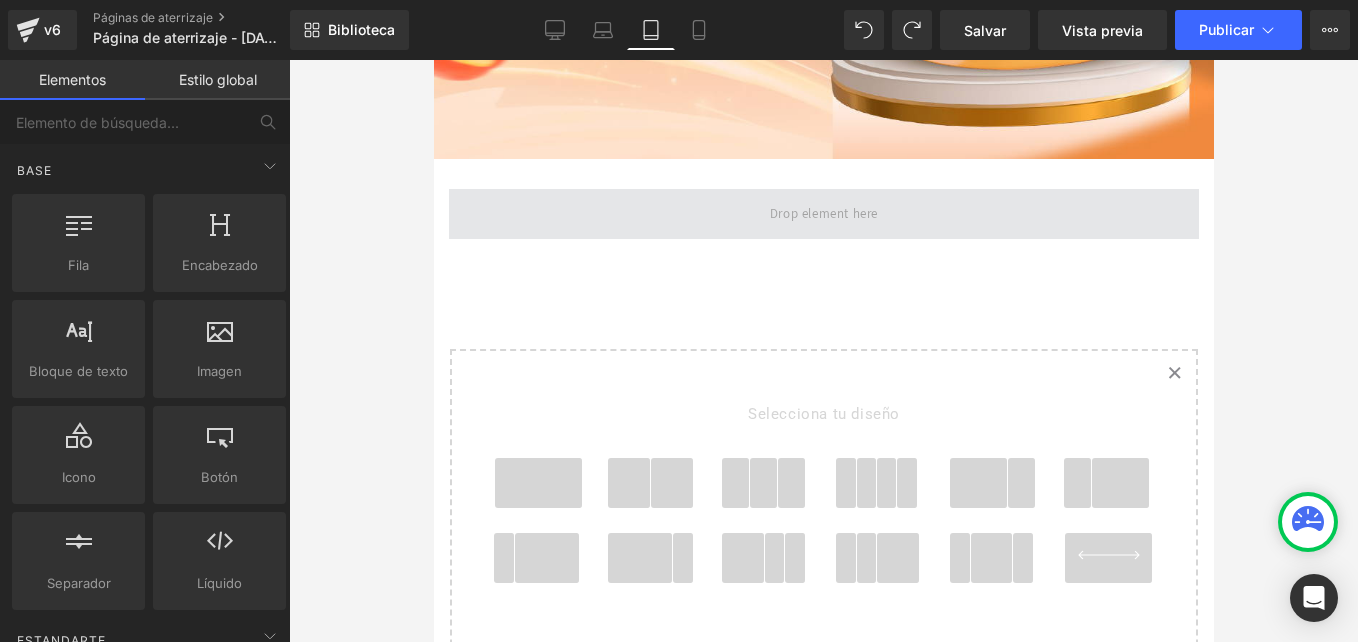 click at bounding box center [823, 213] 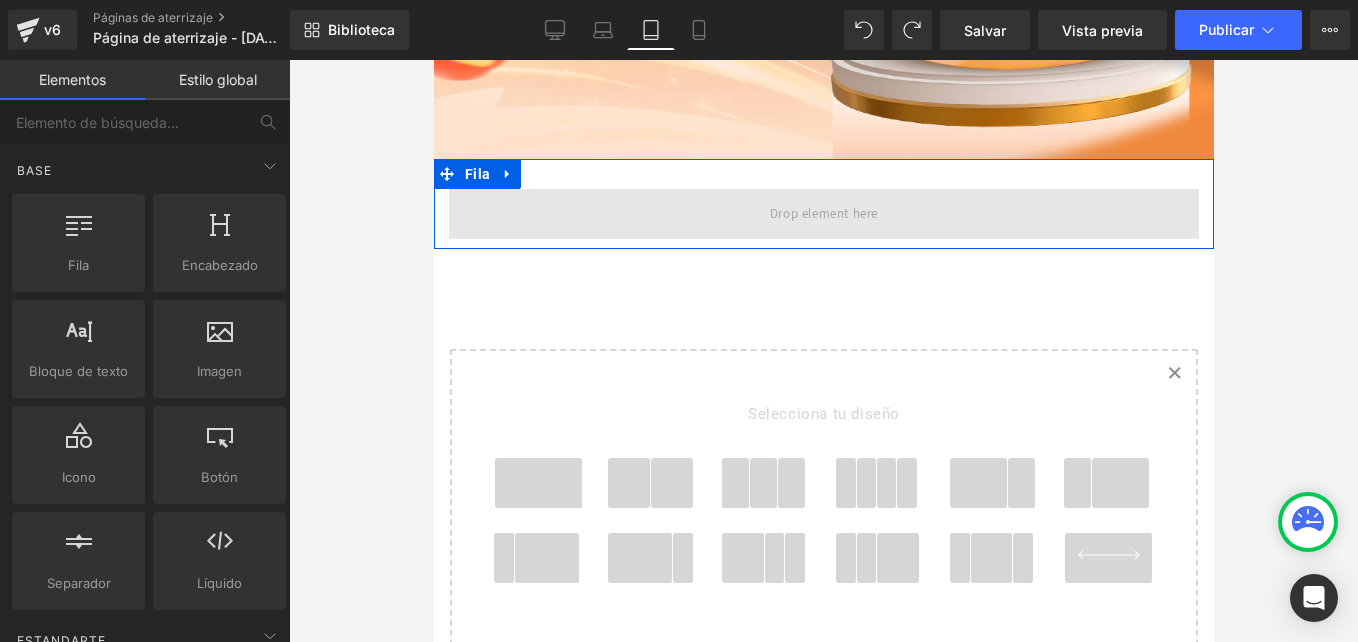 click at bounding box center [823, 213] 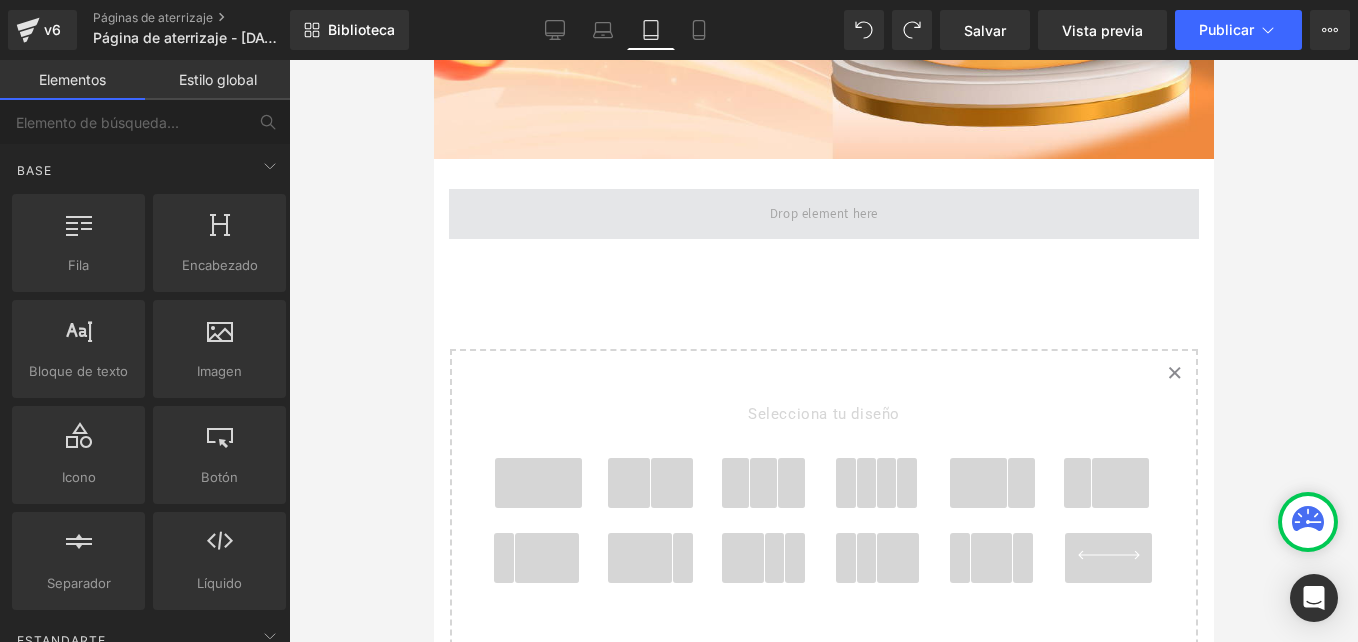 click at bounding box center (823, 214) 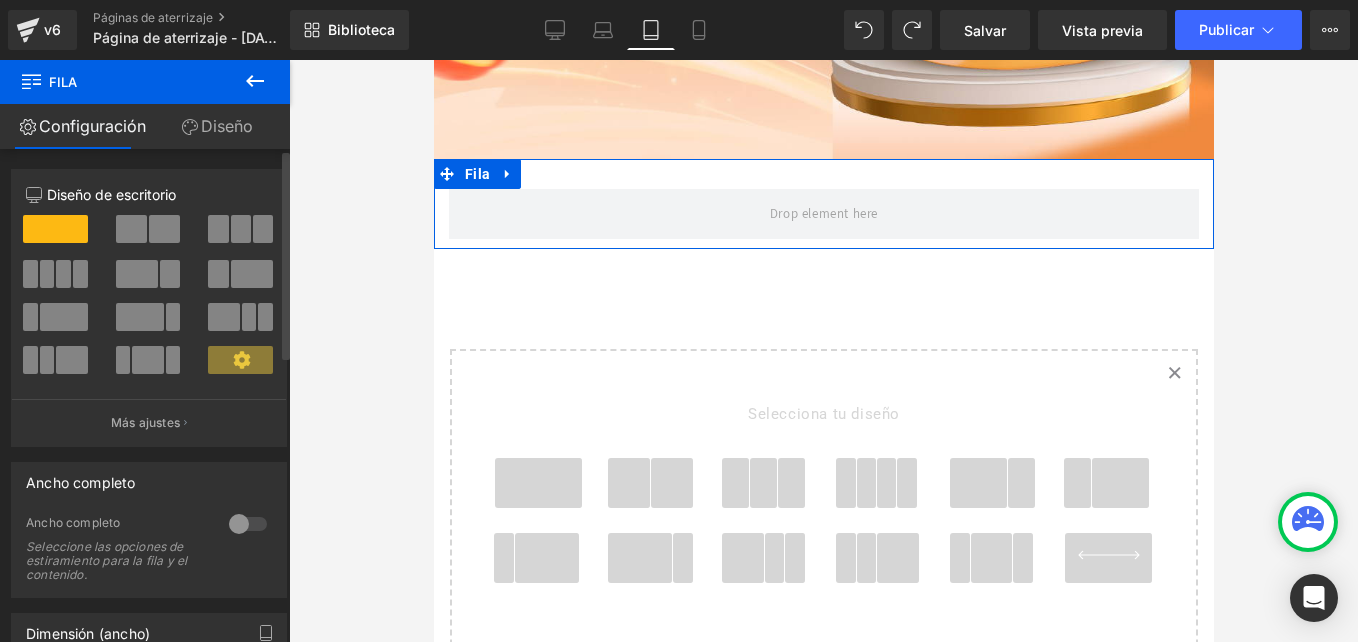 click at bounding box center (55, 229) 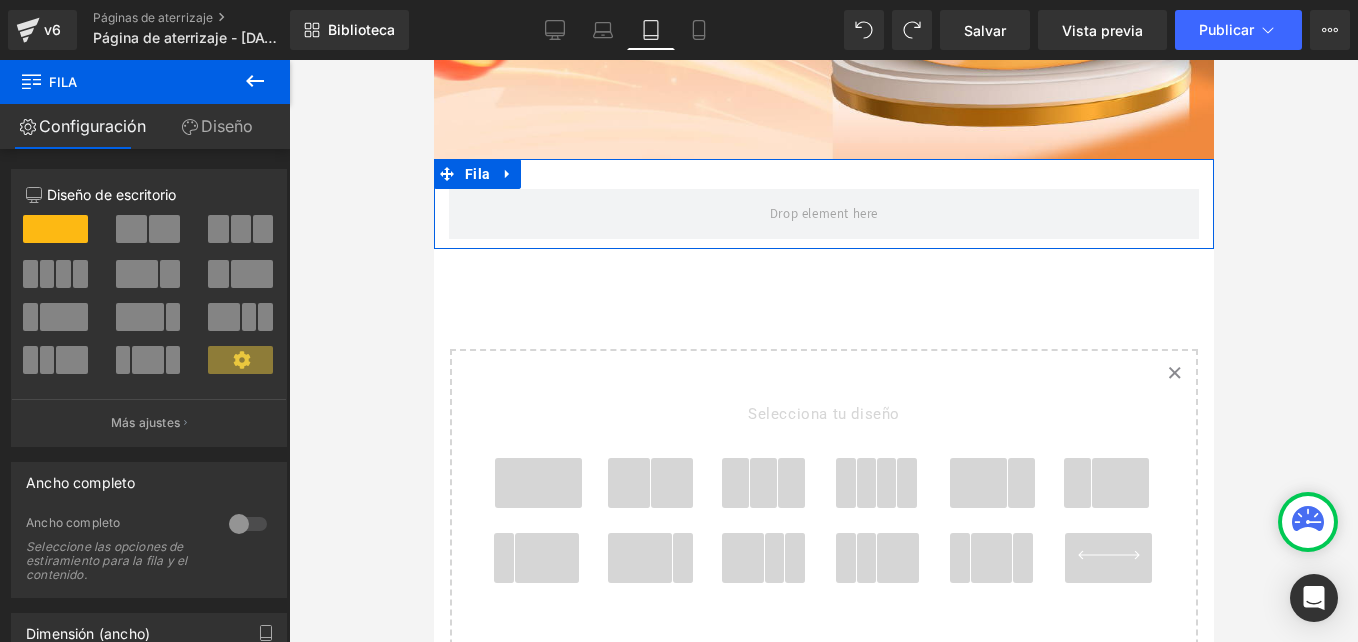 click on "Diseño" at bounding box center [217, 126] 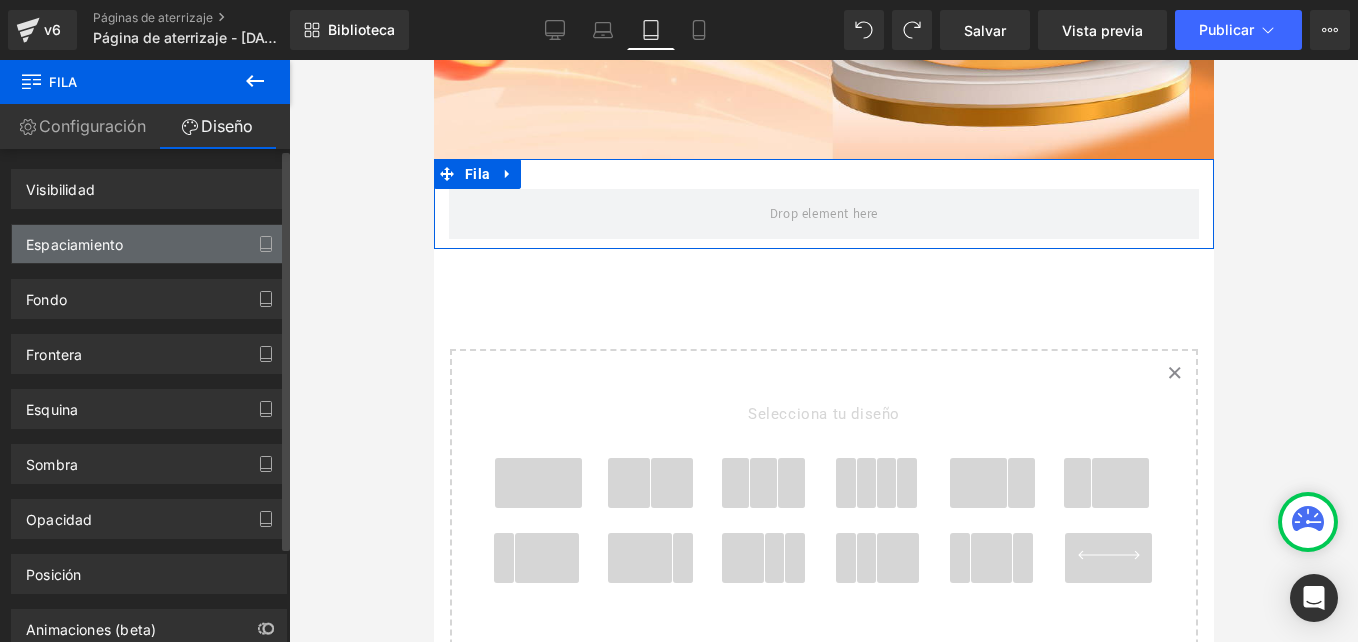 click on "Espaciamiento" at bounding box center [74, 239] 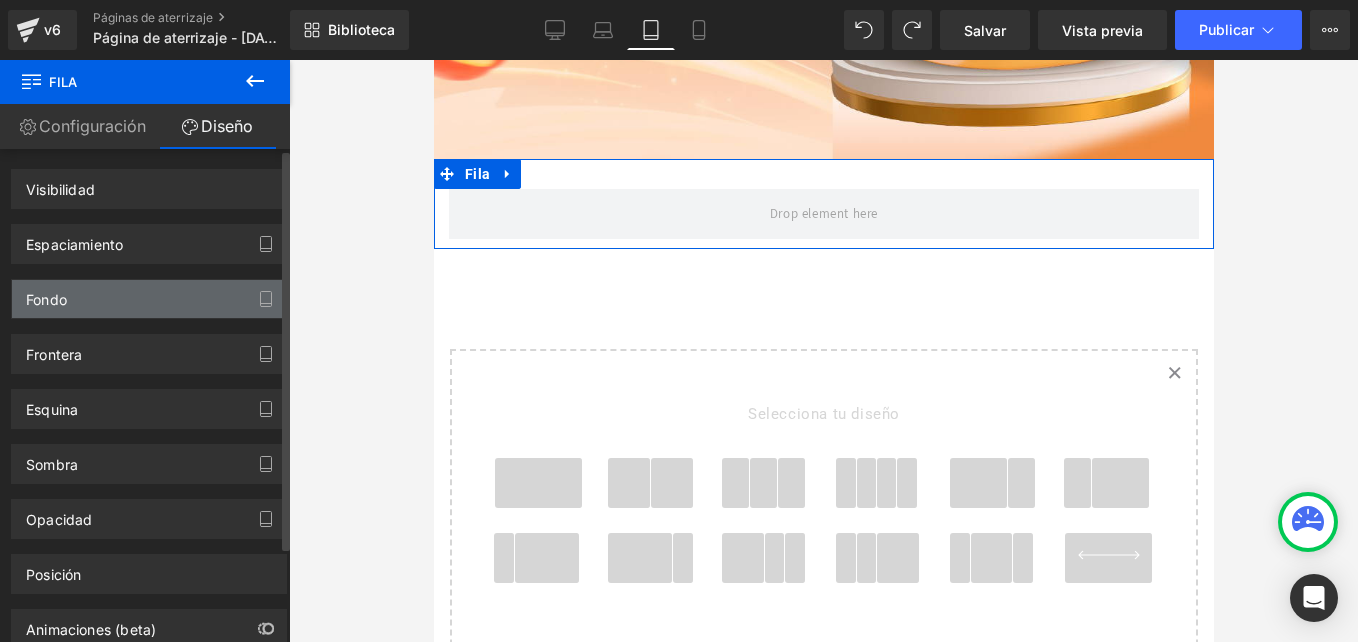 click on "Fondo" at bounding box center [149, 299] 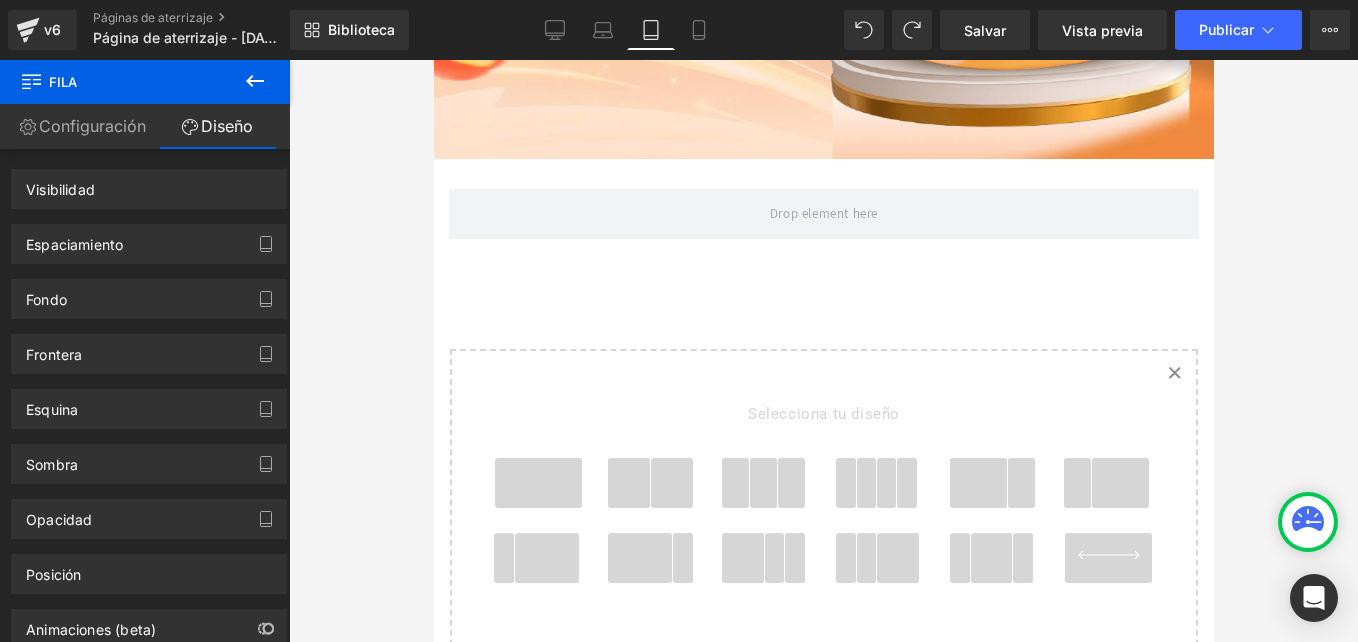 drag, startPoint x: 689, startPoint y: 349, endPoint x: 514, endPoint y: 243, distance: 204.59961 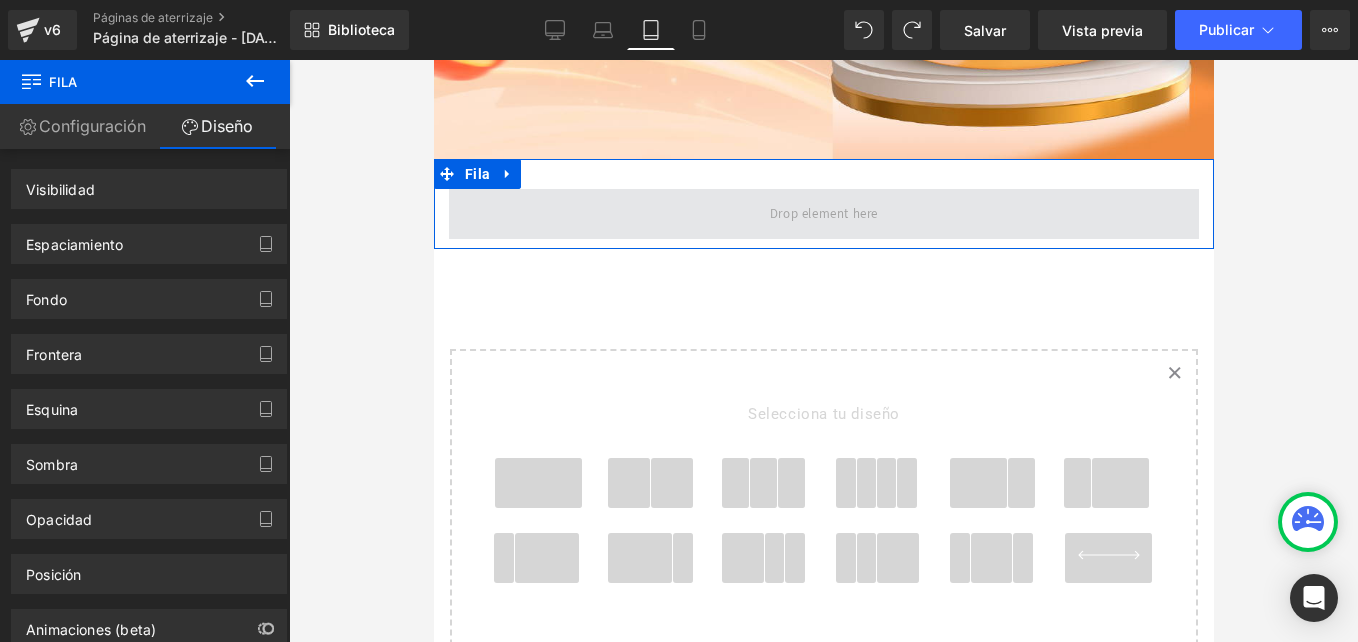 drag, startPoint x: 538, startPoint y: 355, endPoint x: 665, endPoint y: 175, distance: 220.29298 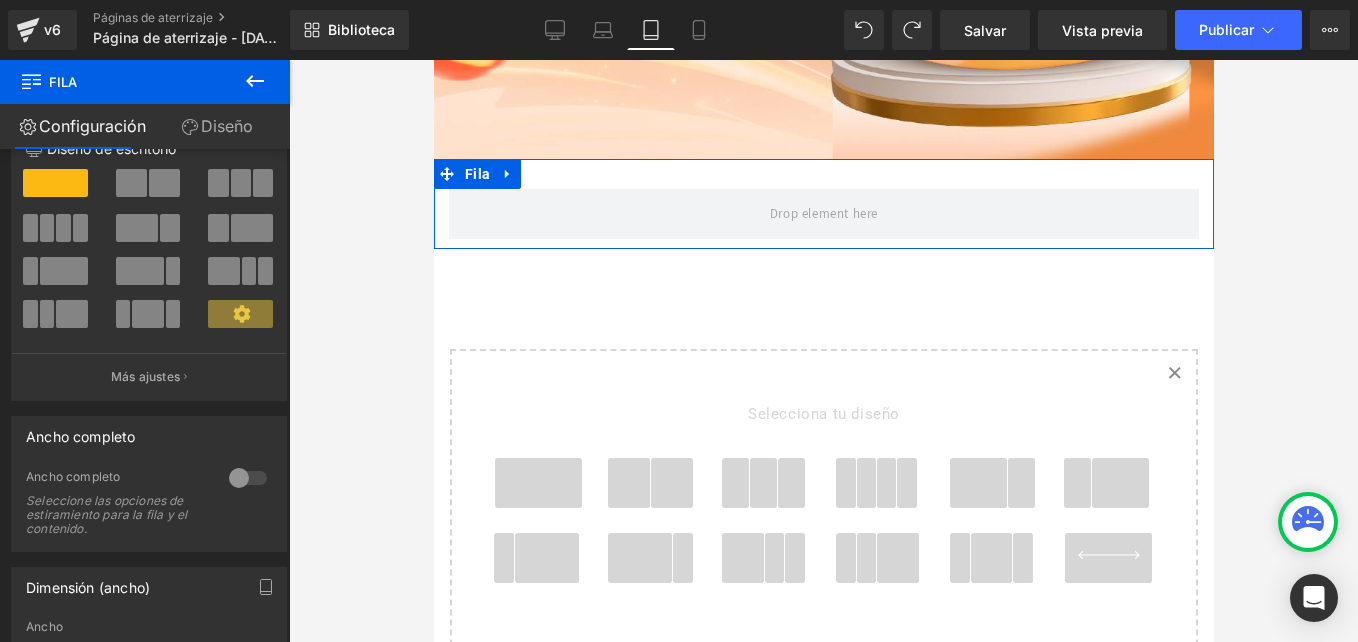 scroll, scrollTop: 0, scrollLeft: 0, axis: both 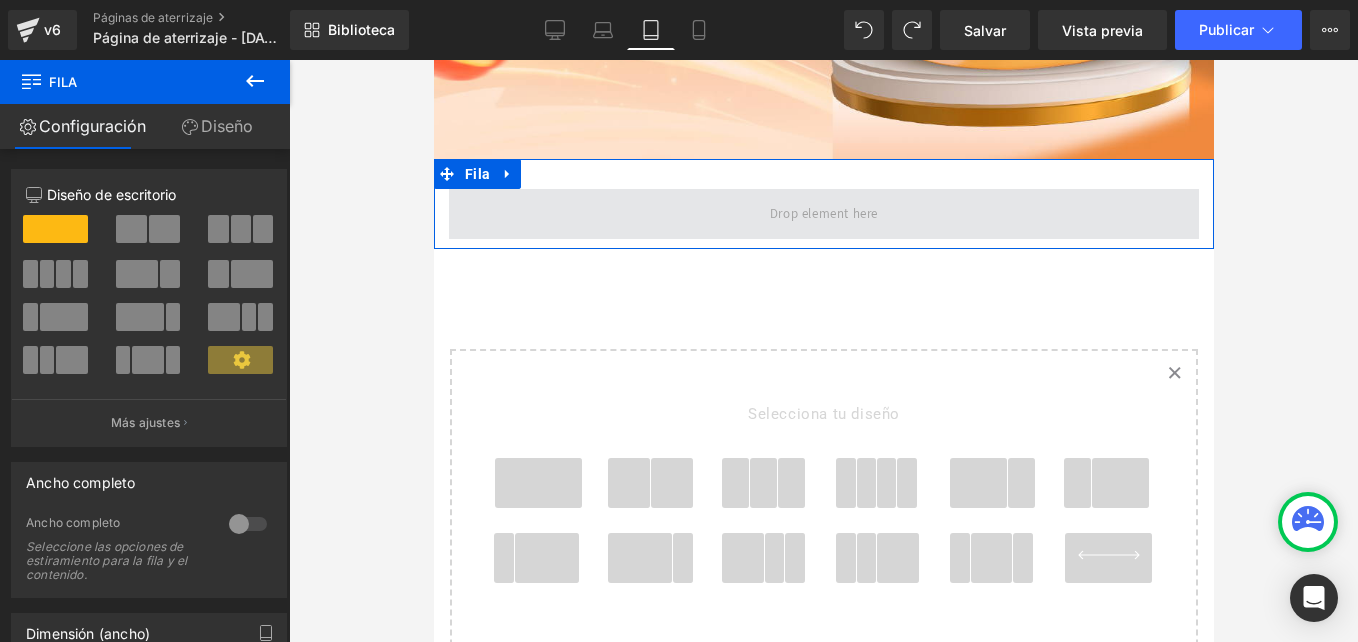 click at bounding box center [823, 213] 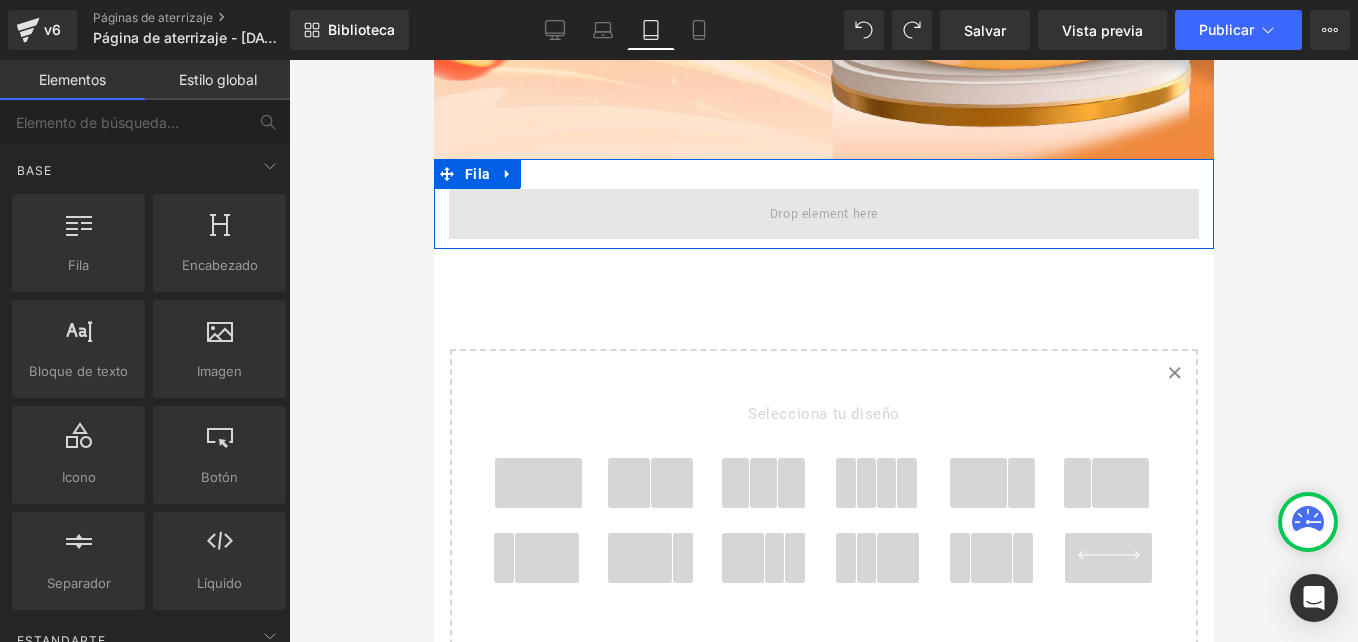 click at bounding box center [823, 213] 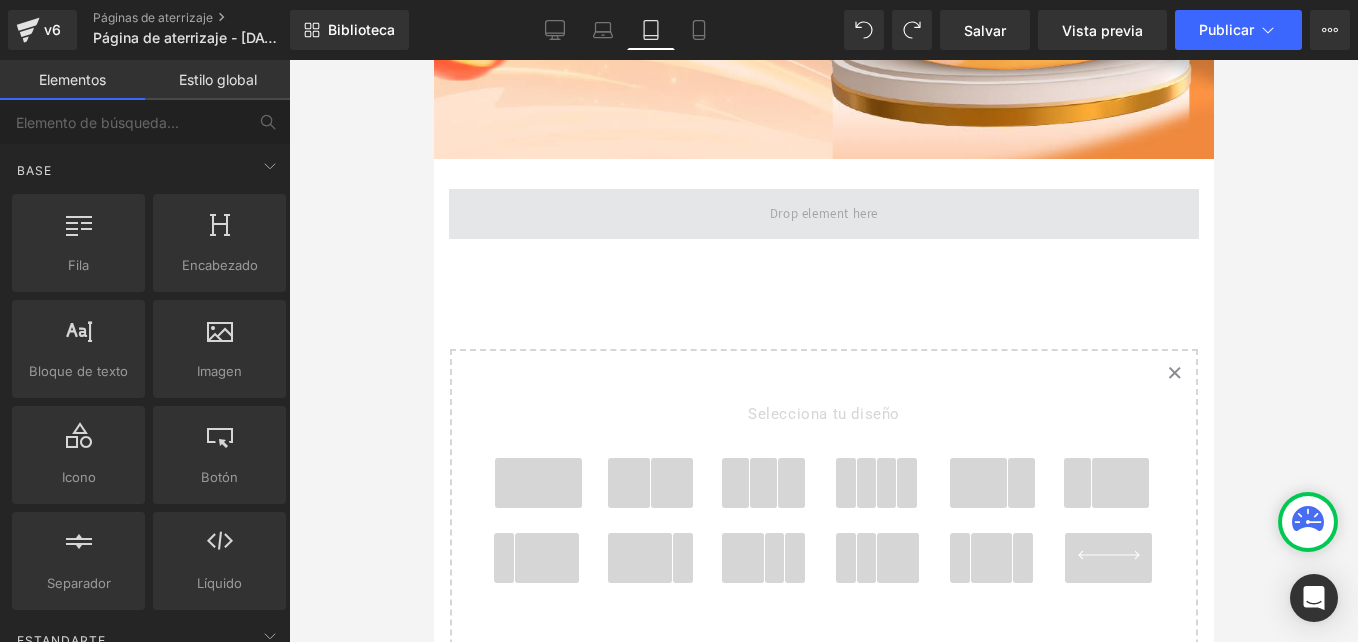 click at bounding box center [823, 214] 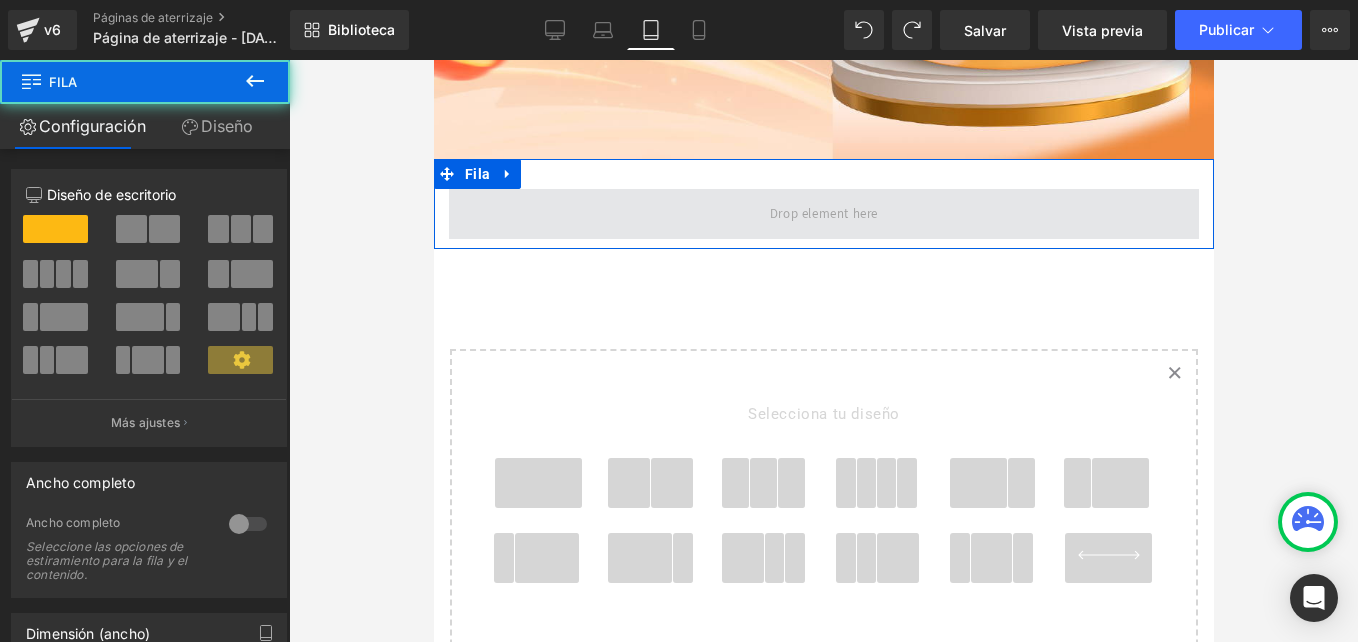 click at bounding box center (823, 214) 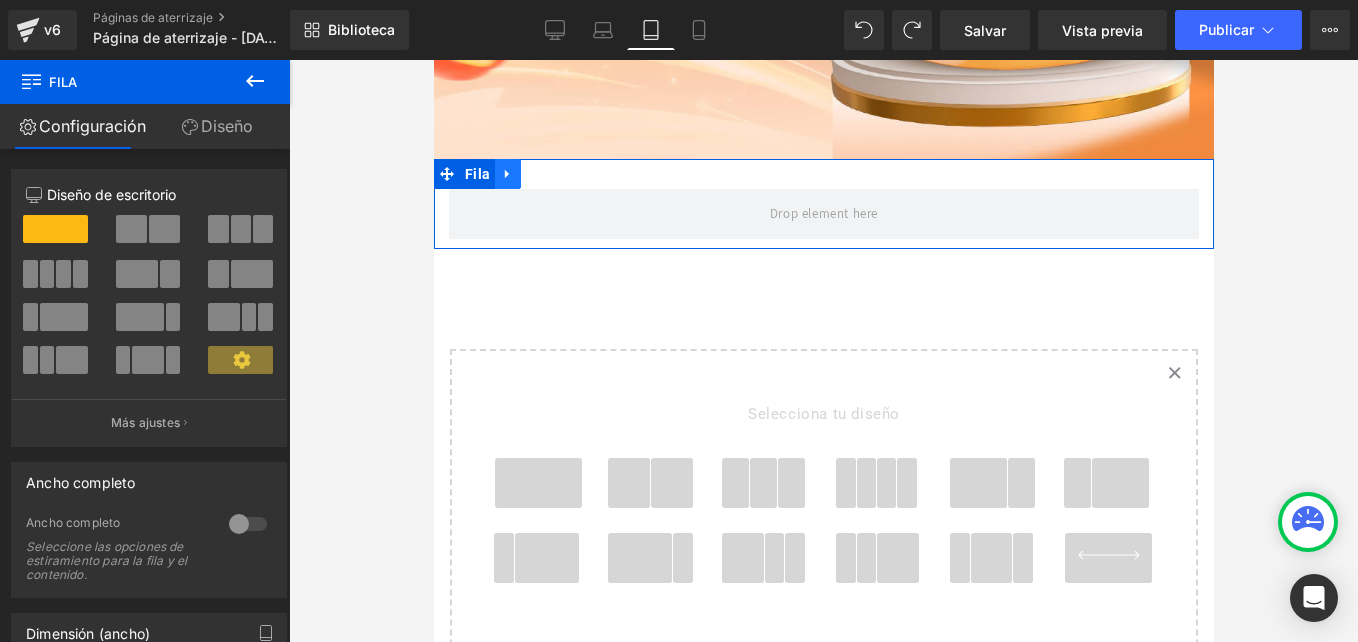 click at bounding box center [507, 174] 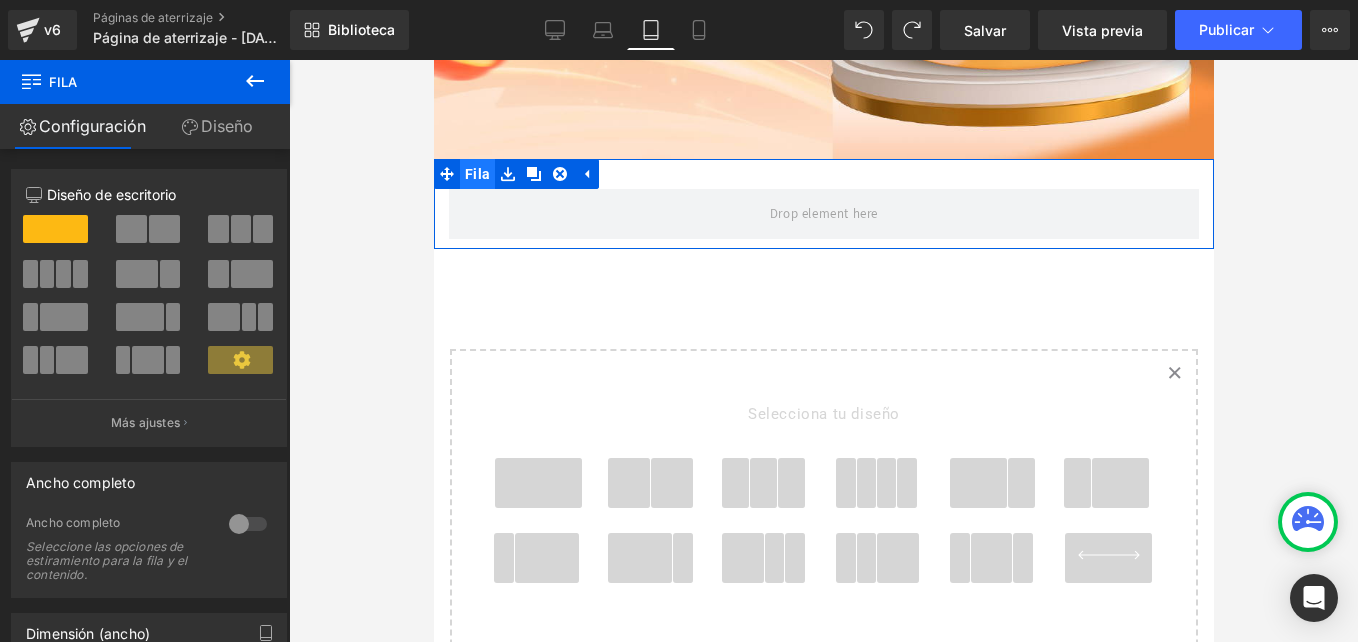 click on "Fila" at bounding box center [476, 174] 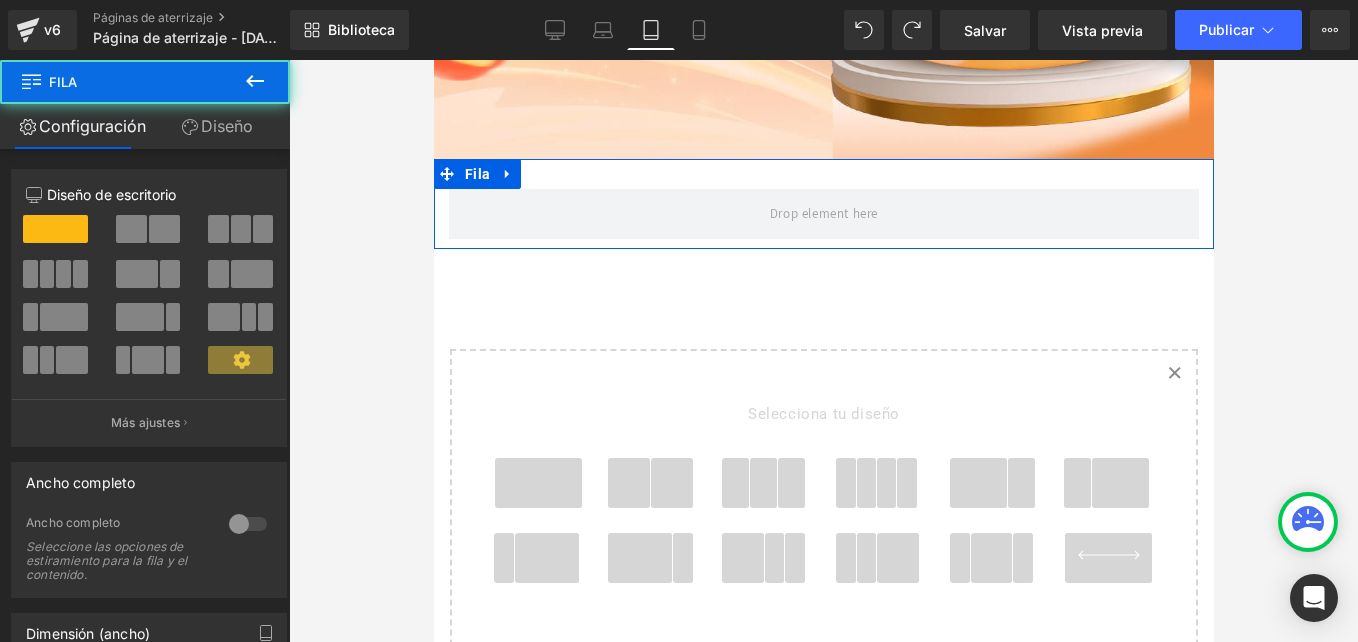 click at bounding box center [55, 229] 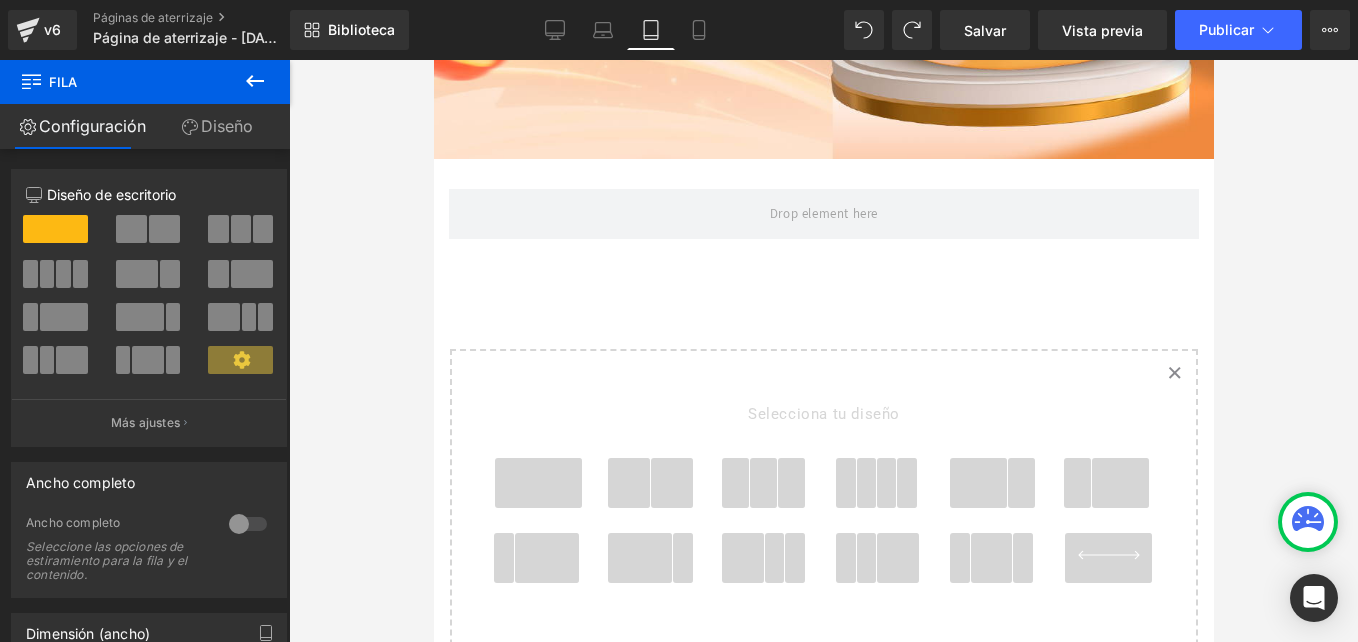 click on "Imagen
[GEOGRAPHIC_DATA]
Selecciona tu diseño" at bounding box center (823, 10) 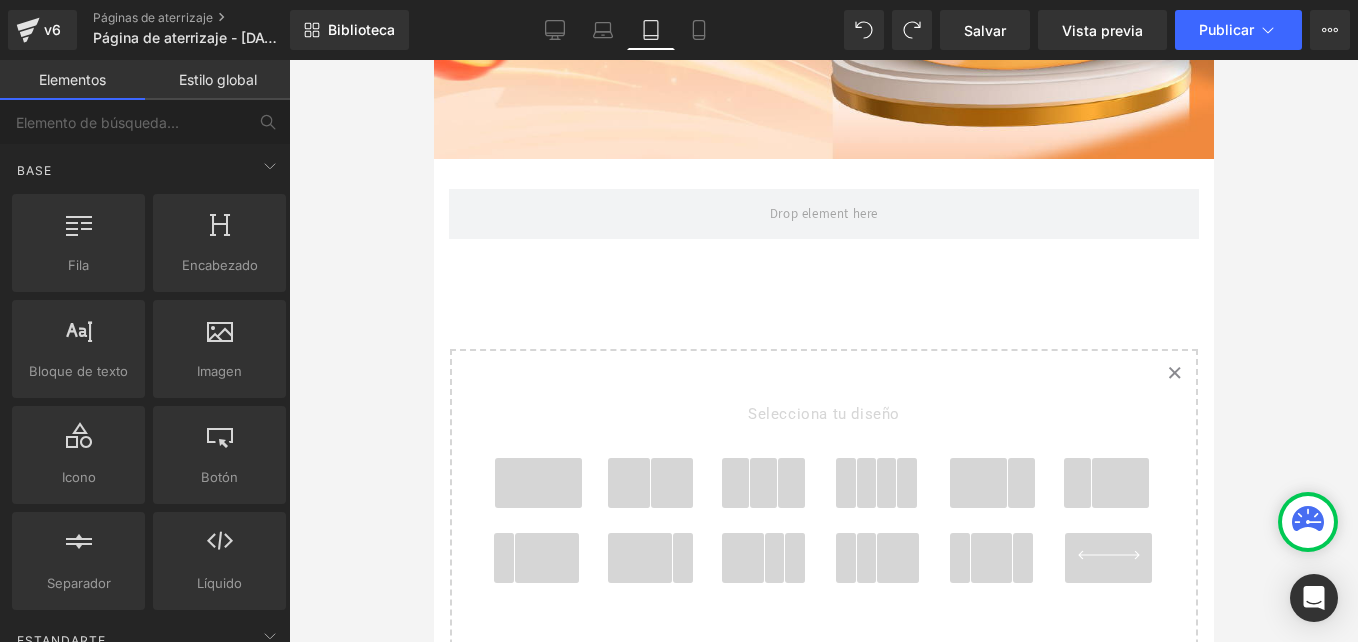 click on "Selecciona tu diseño" at bounding box center (823, 504) 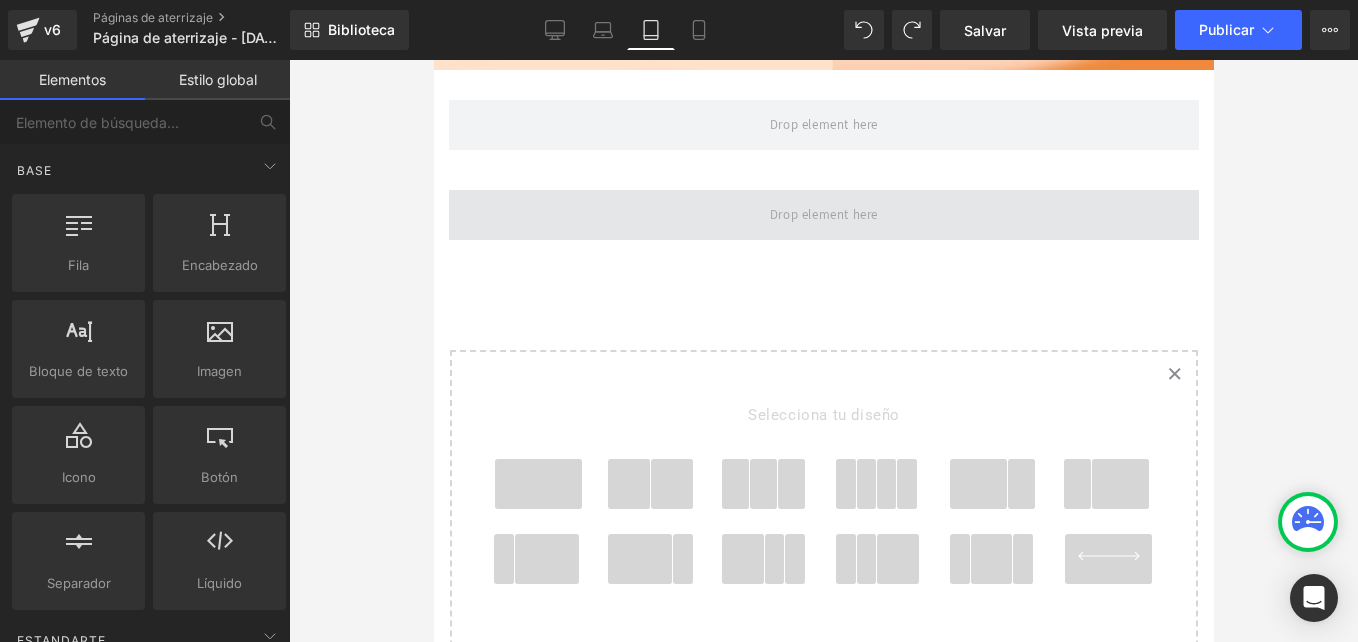scroll, scrollTop: 1070, scrollLeft: 0, axis: vertical 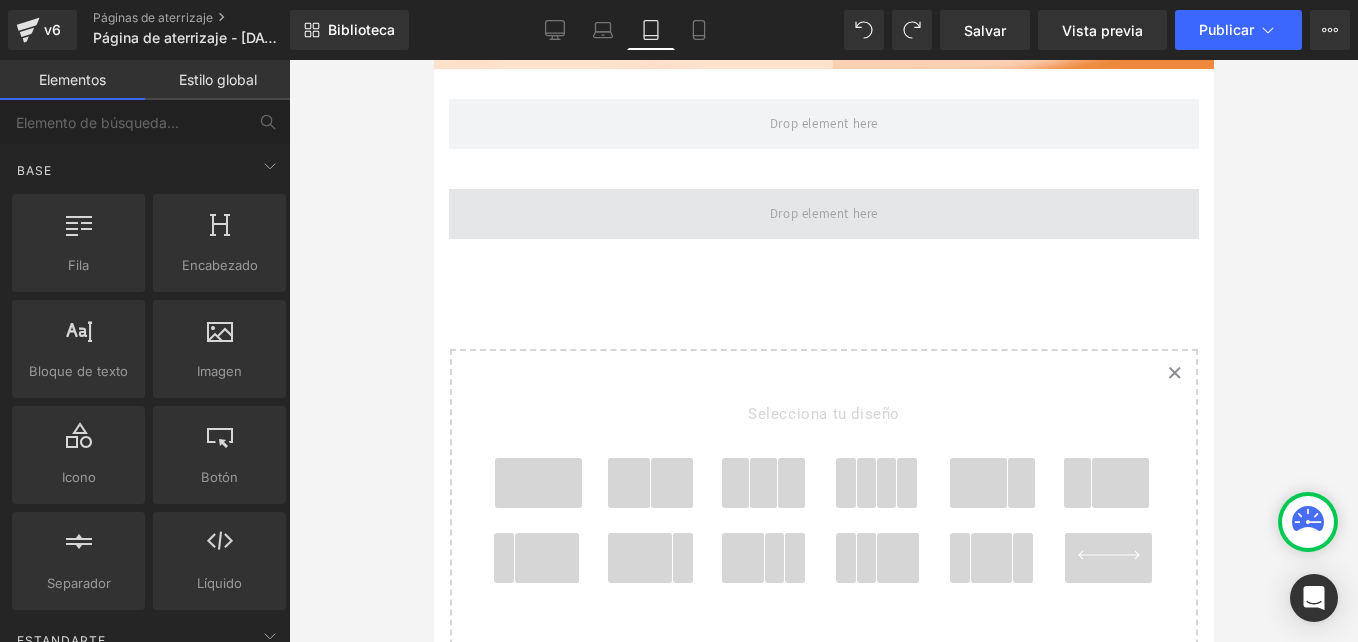 click at bounding box center [823, 214] 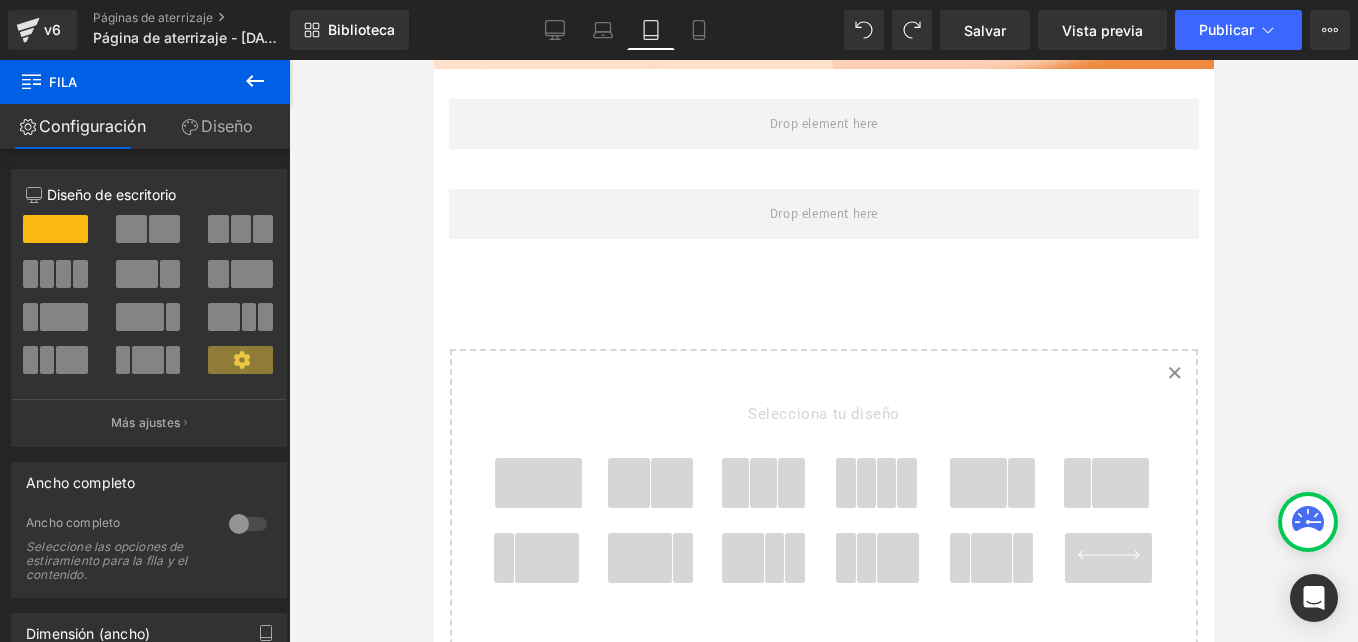 click 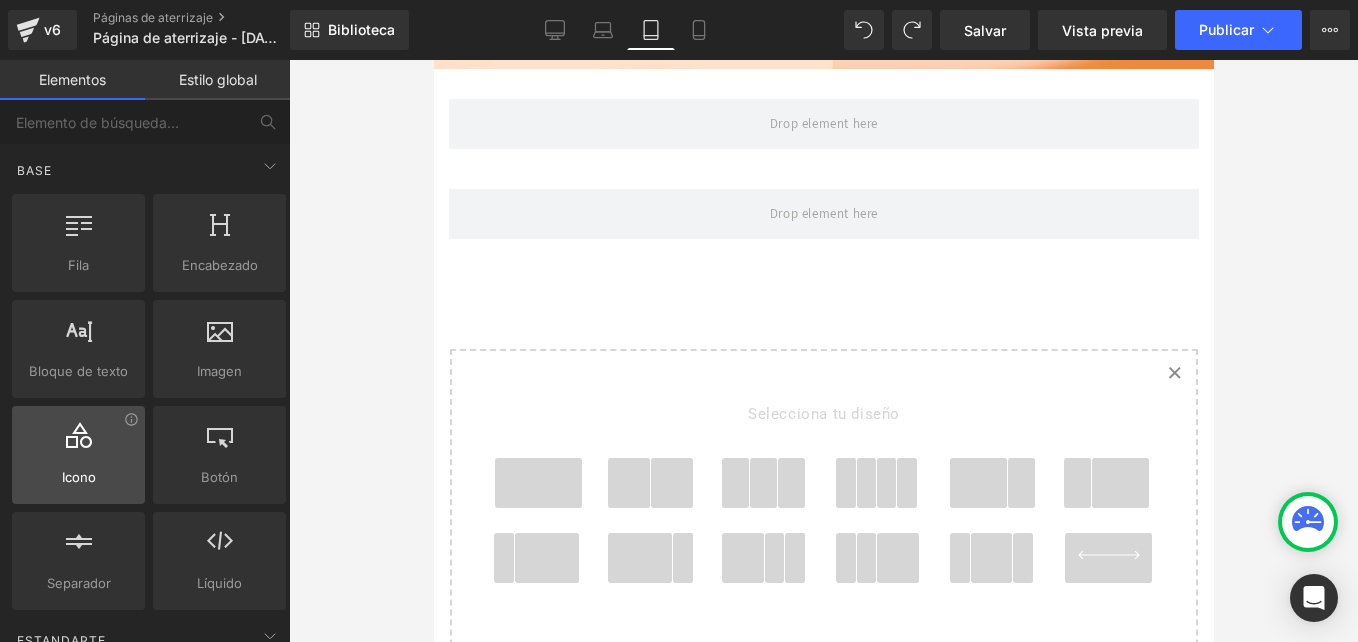 click on "Icono  icons, symbols" at bounding box center (78, 455) 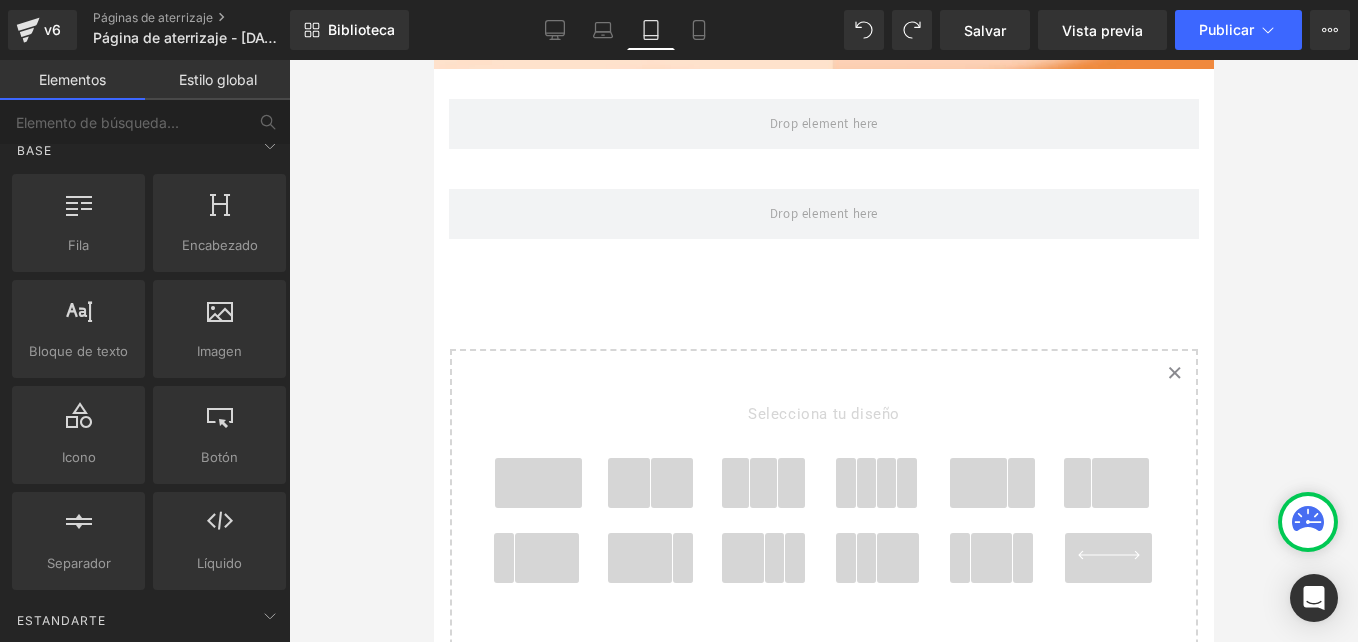 scroll, scrollTop: 0, scrollLeft: 0, axis: both 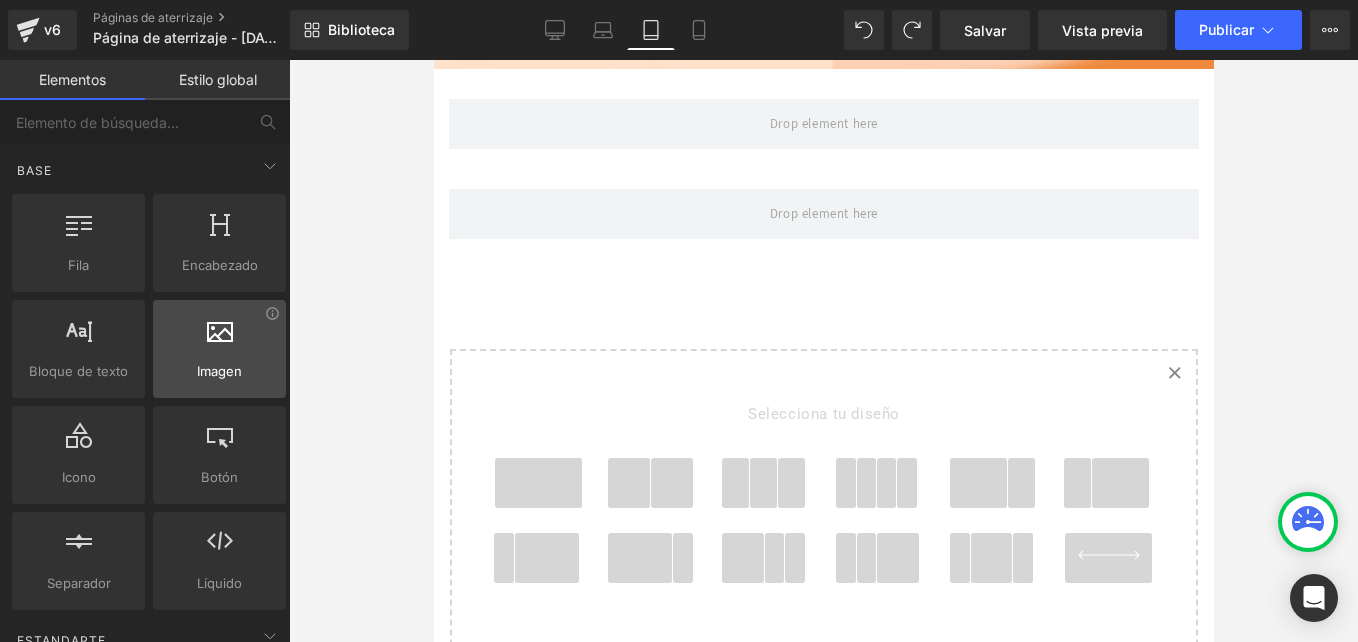 click at bounding box center [219, 338] 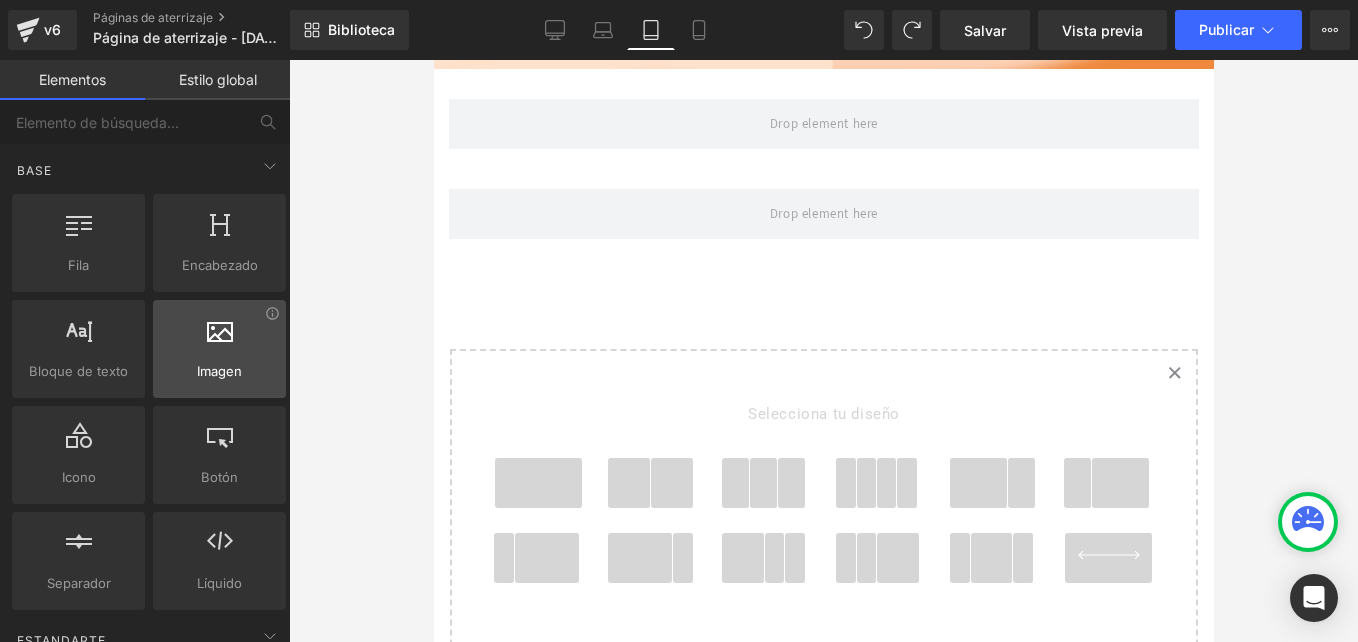 click at bounding box center [219, 338] 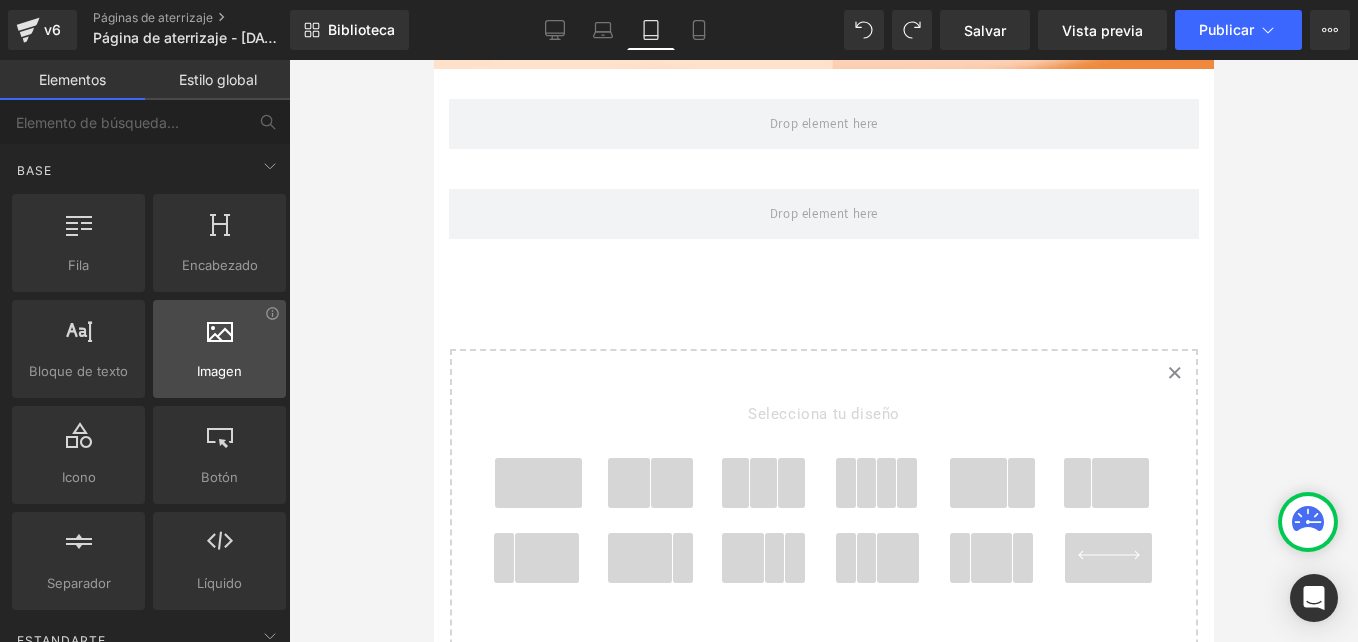 click at bounding box center (219, 338) 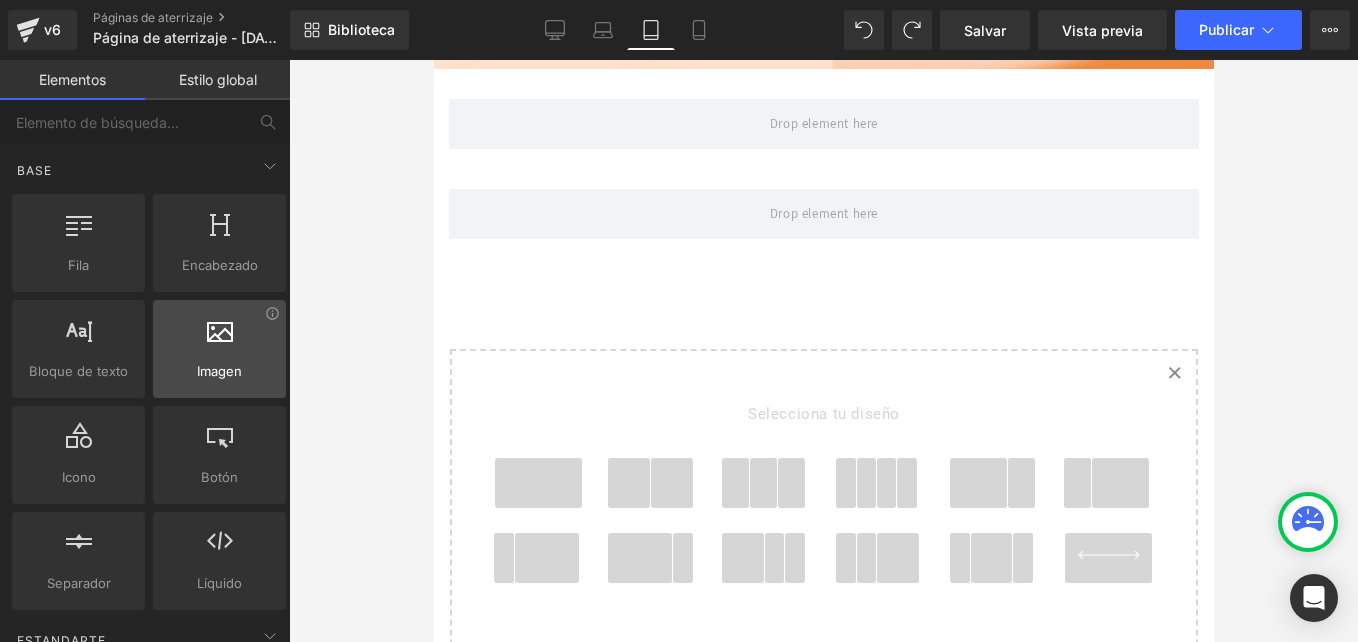 click at bounding box center (219, 338) 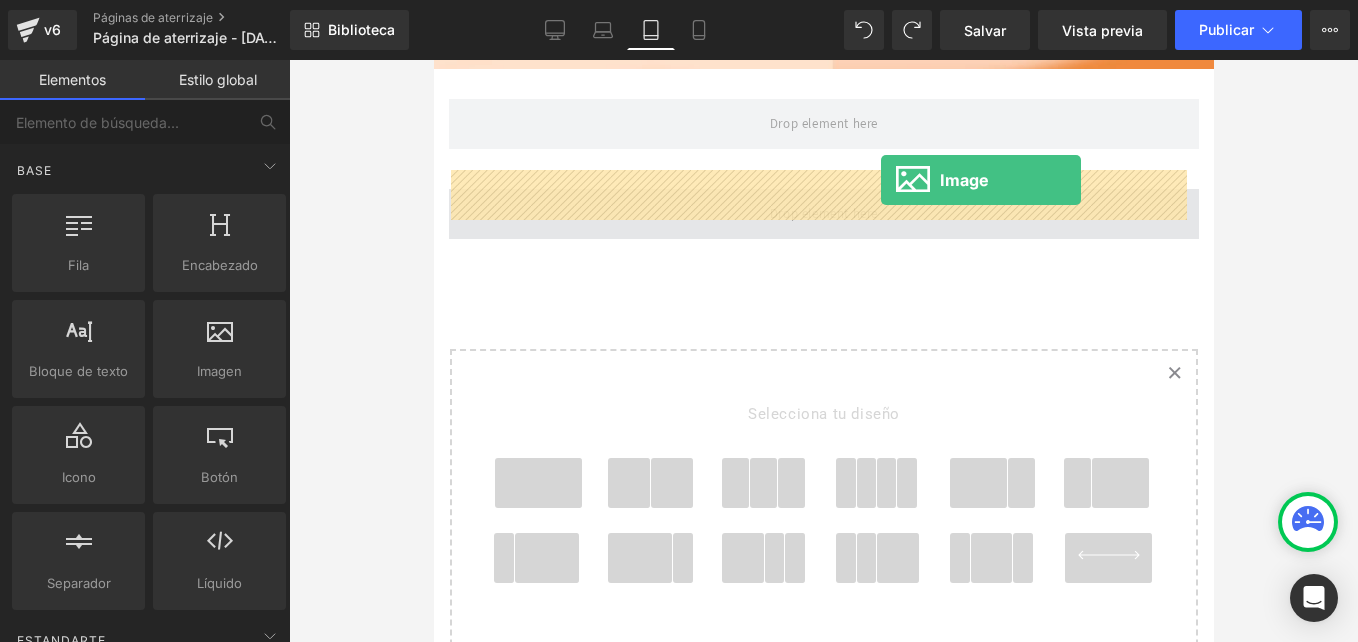 drag, startPoint x: 657, startPoint y: 429, endPoint x: 880, endPoint y: 180, distance: 334.26038 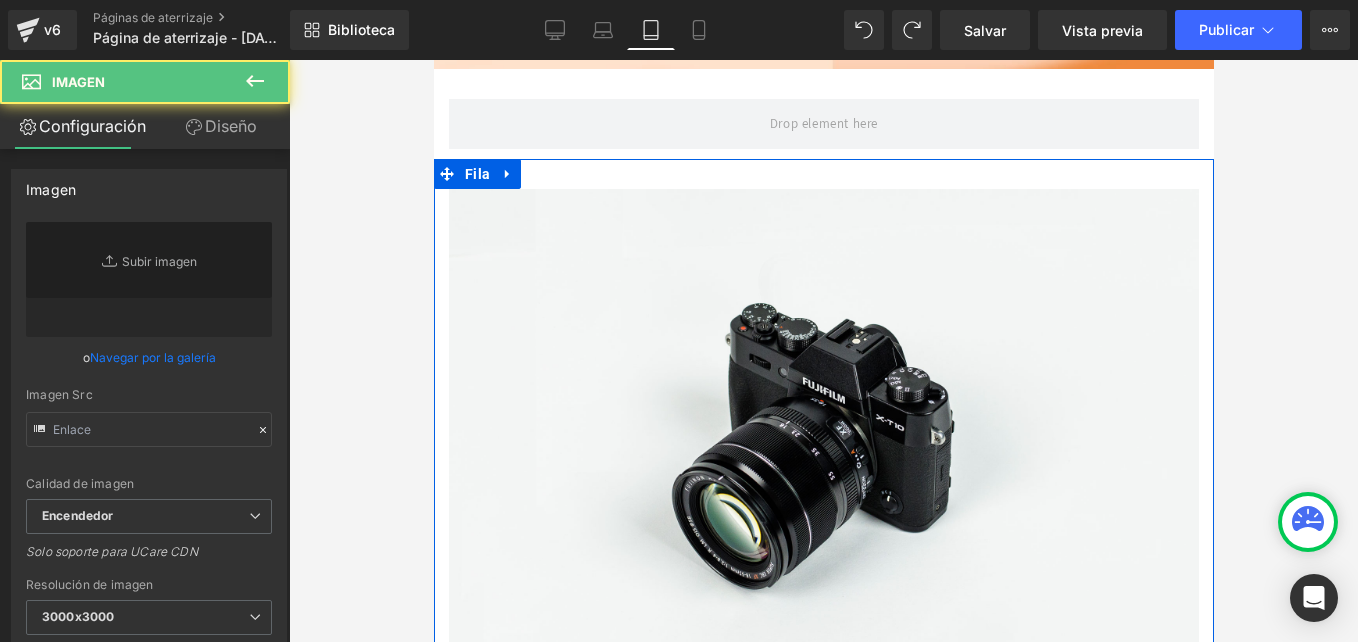 type on "//[DOMAIN_NAME][URL]" 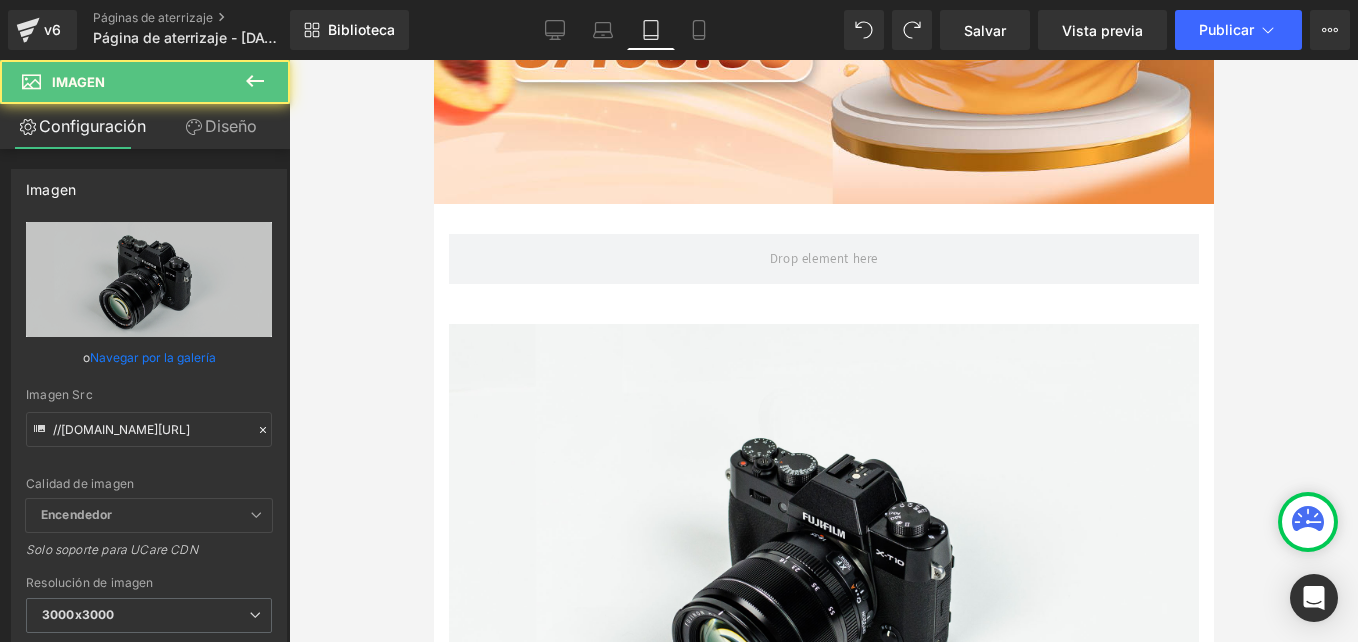 scroll, scrollTop: 970, scrollLeft: 0, axis: vertical 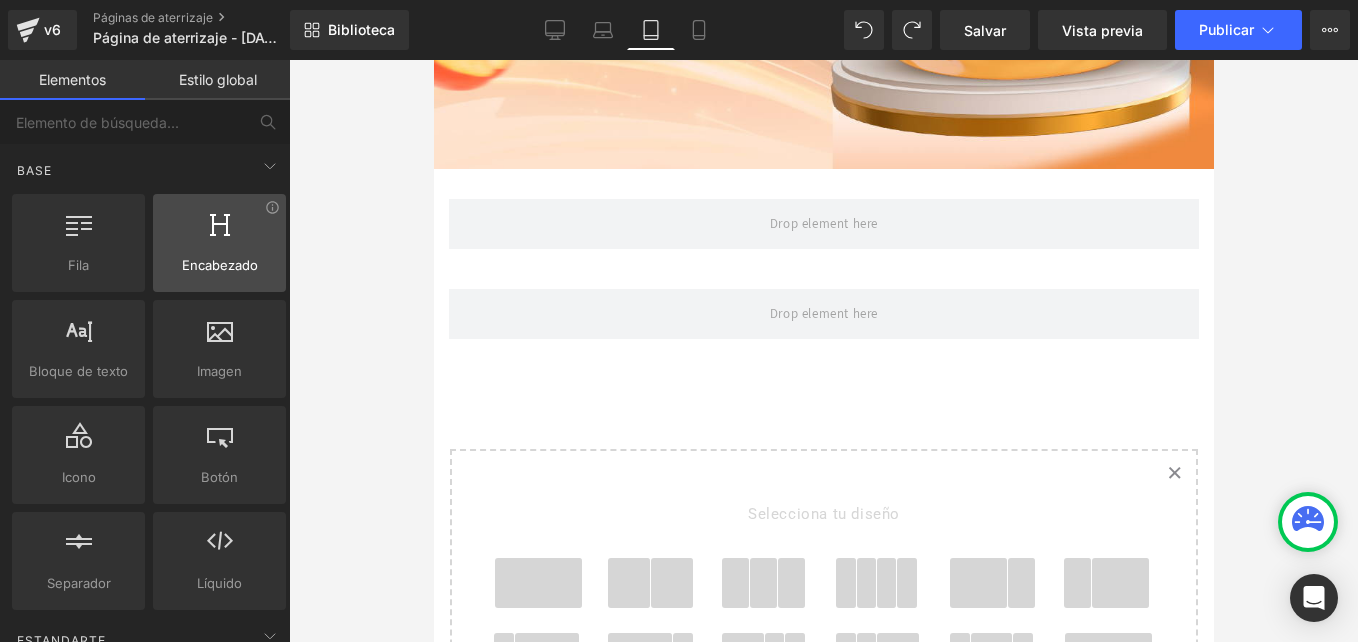 drag, startPoint x: 214, startPoint y: 292, endPoint x: 243, endPoint y: 267, distance: 38.28838 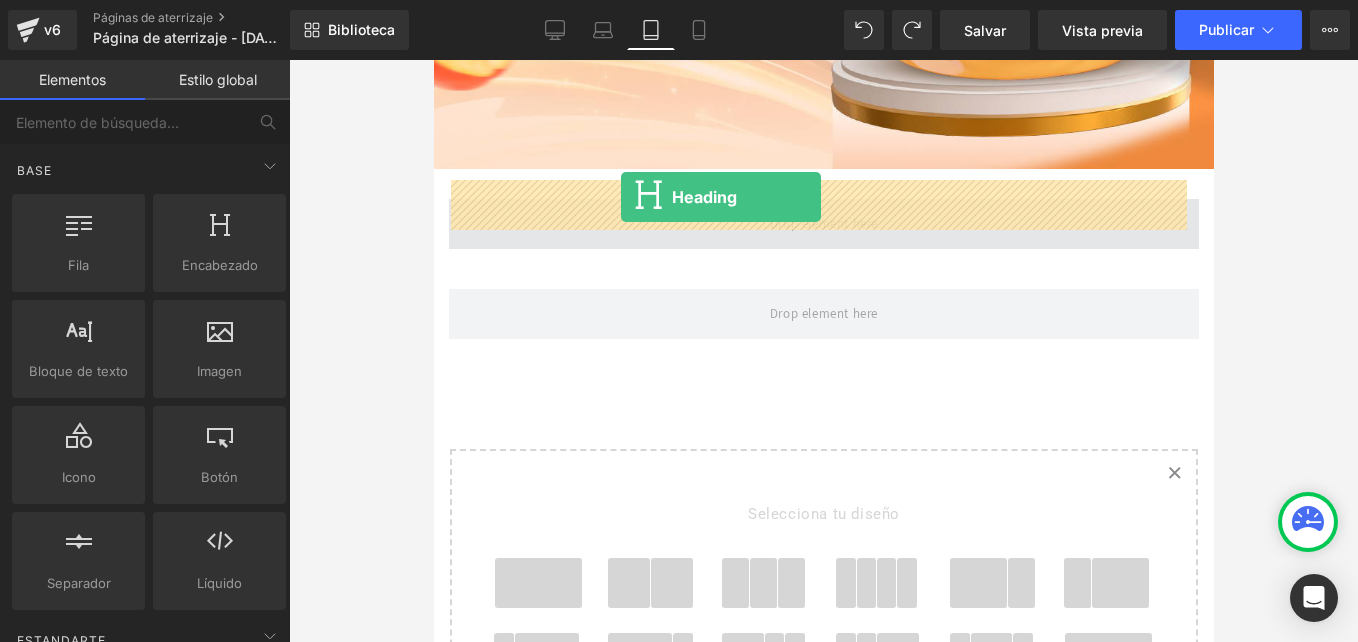 drag, startPoint x: 701, startPoint y: 318, endPoint x: 620, endPoint y: 197, distance: 145.60907 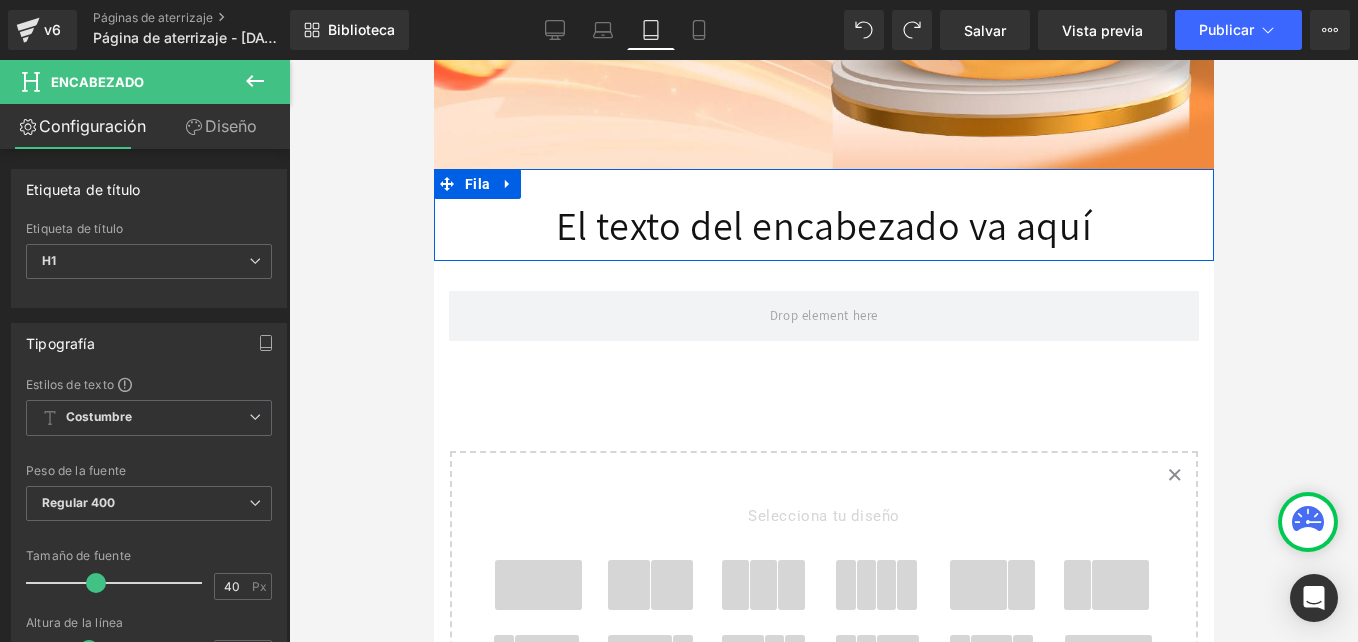 click at bounding box center (852, 225) 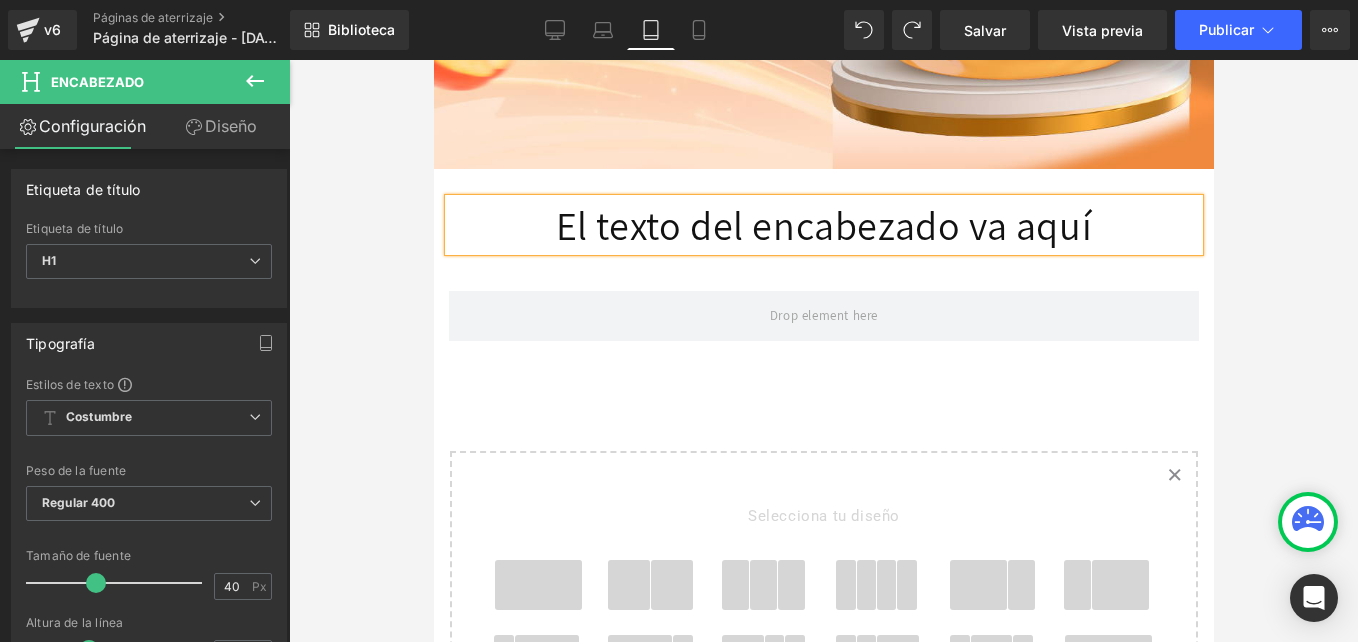 click on "El texto del encabezado va aquí" at bounding box center (823, 225) 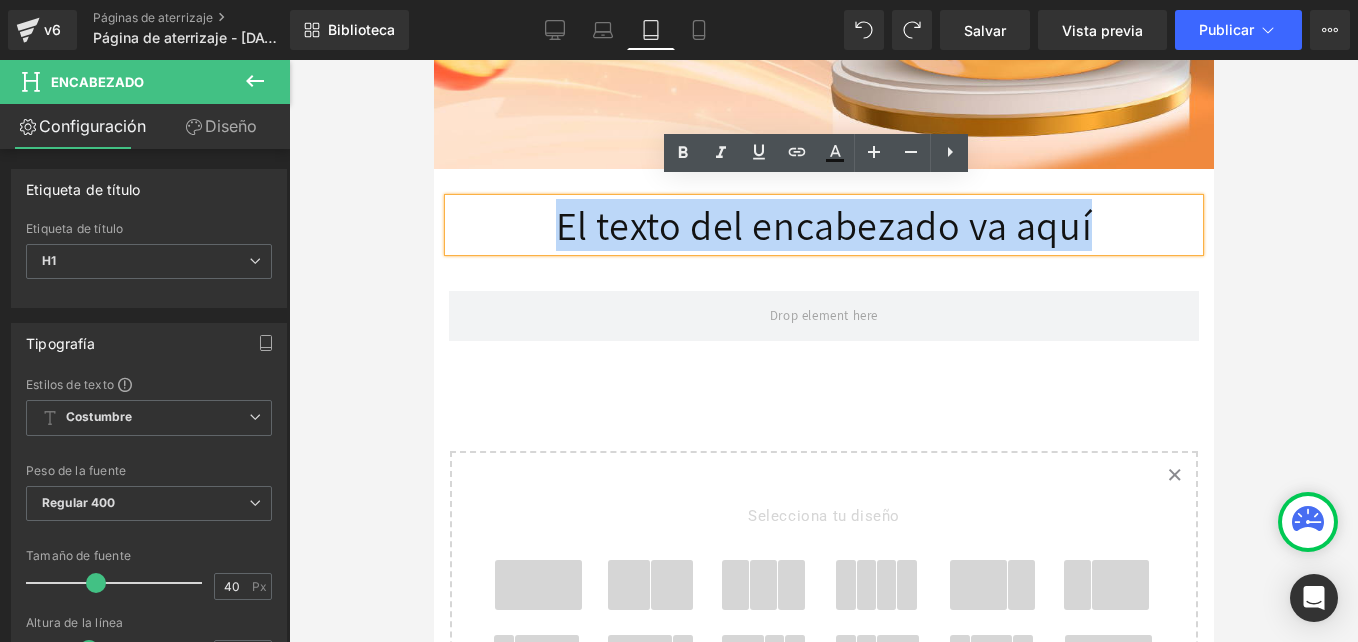 paste 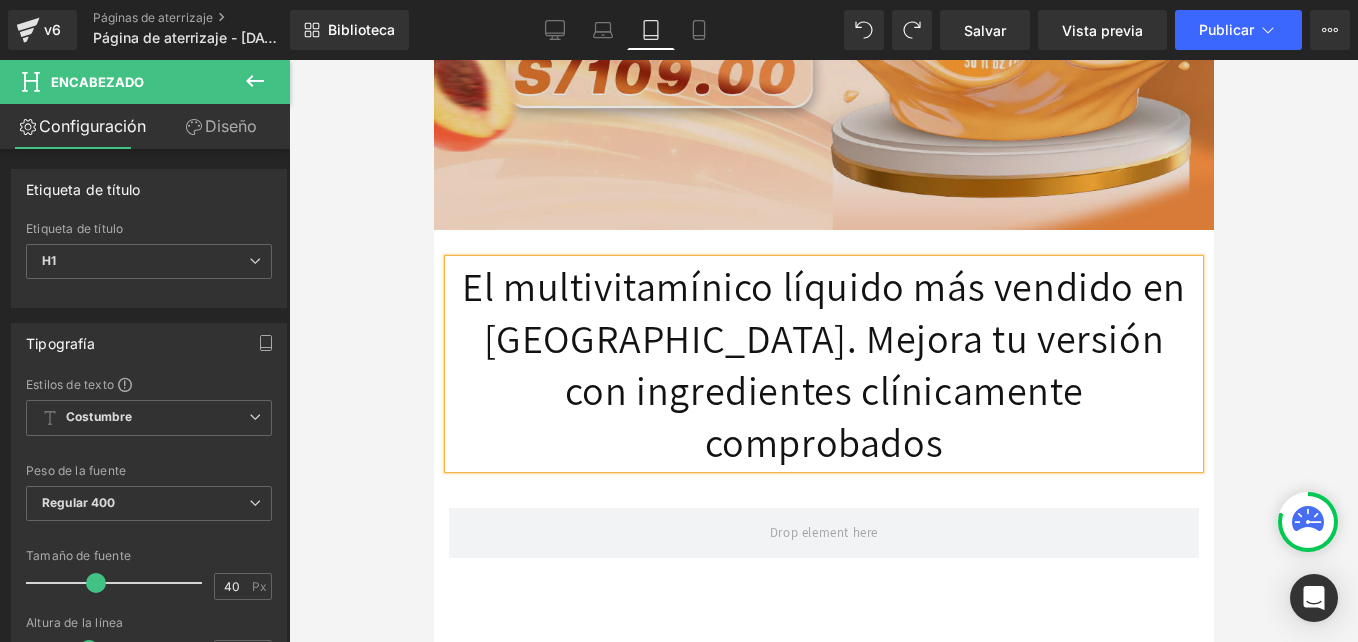 scroll, scrollTop: 870, scrollLeft: 0, axis: vertical 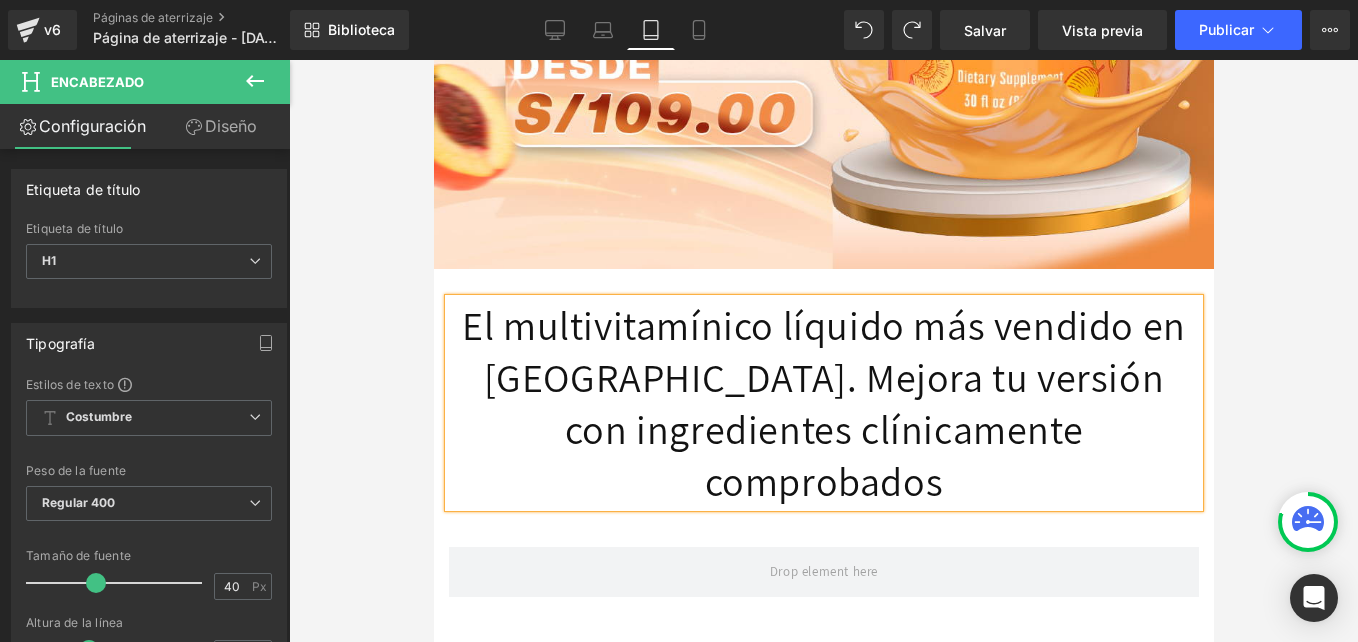 drag, startPoint x: 470, startPoint y: 308, endPoint x: 1154, endPoint y: 385, distance: 688.32043 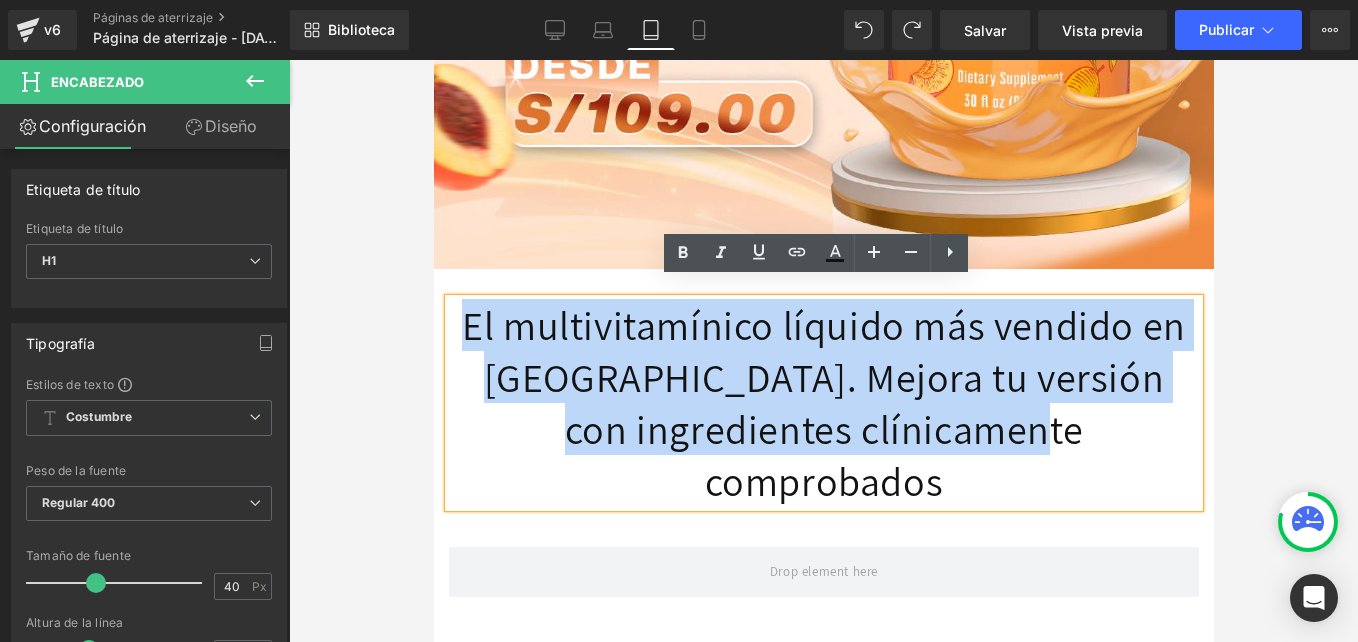 click on "El multivitamínico líquido más vendido en [GEOGRAPHIC_DATA]. Mejora tu versión con ingredientes clínicamente comprobados" at bounding box center (823, 403) 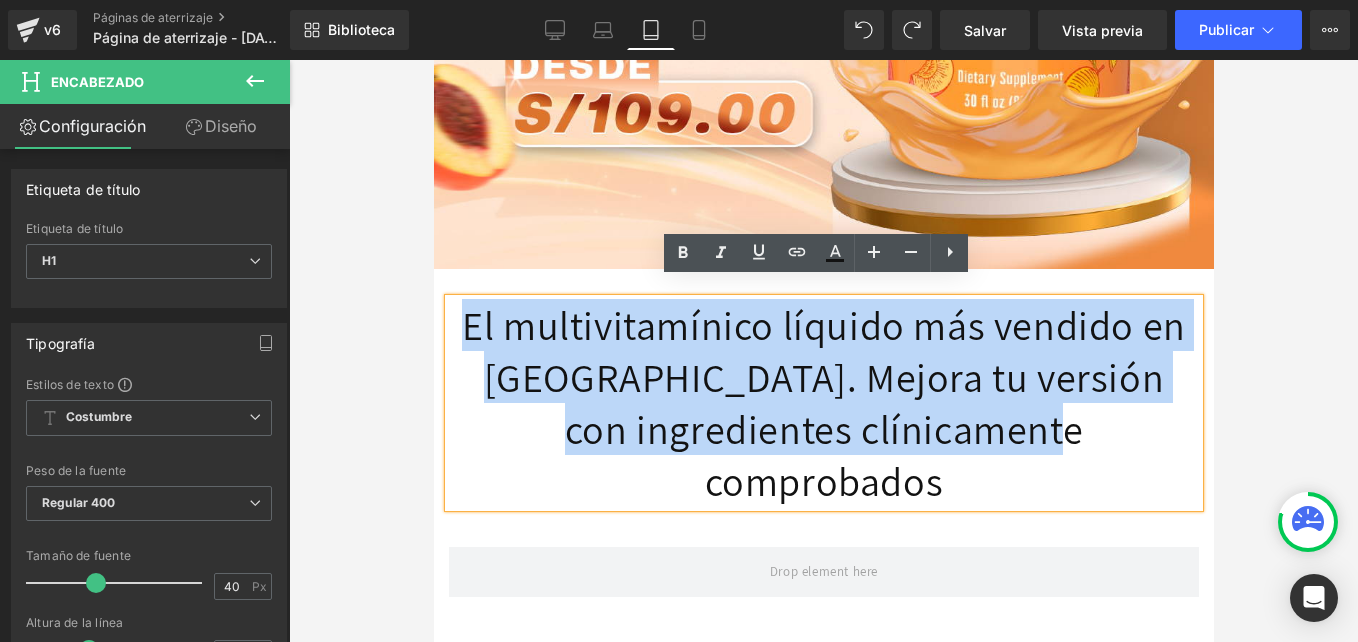 drag, startPoint x: 793, startPoint y: 338, endPoint x: 740, endPoint y: 287, distance: 73.552704 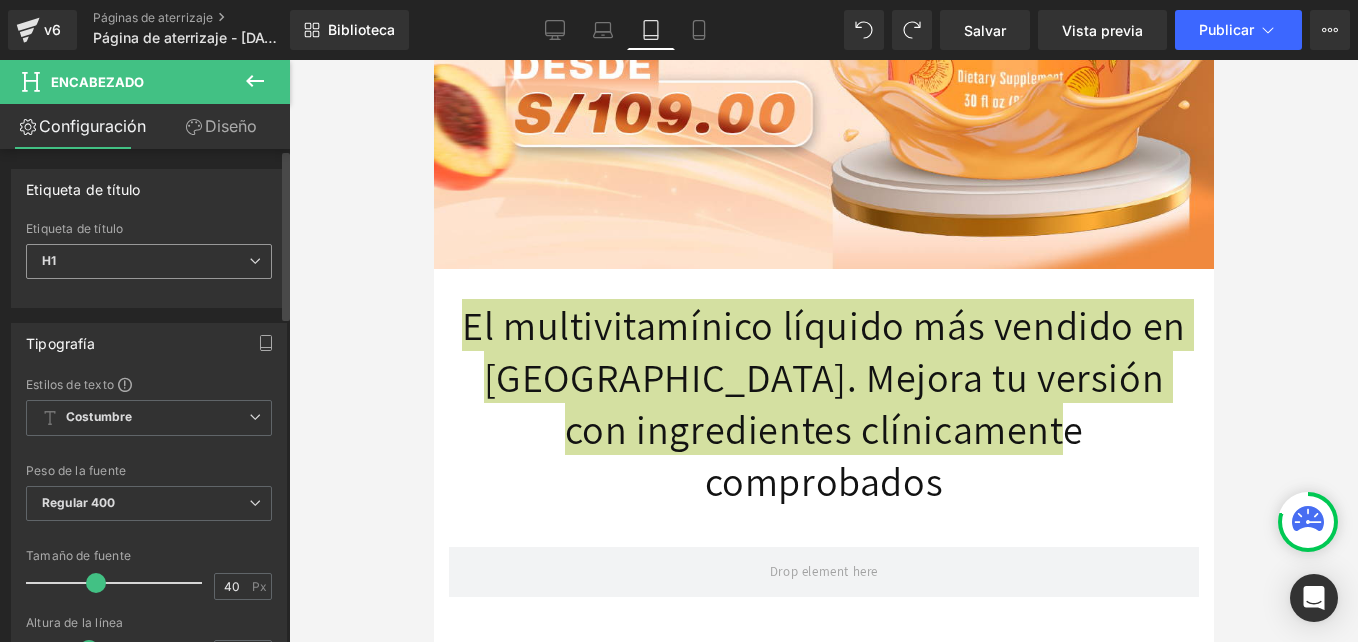 click on "H1" at bounding box center (149, 261) 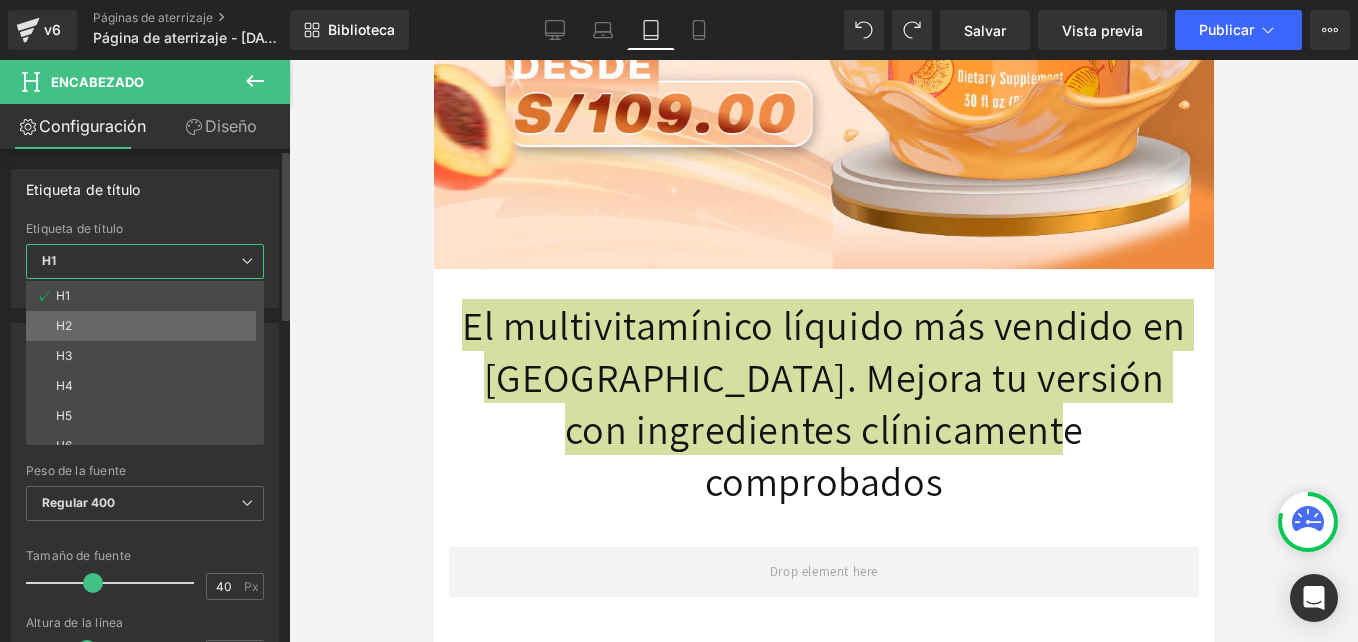 click on "H2" at bounding box center (149, 326) 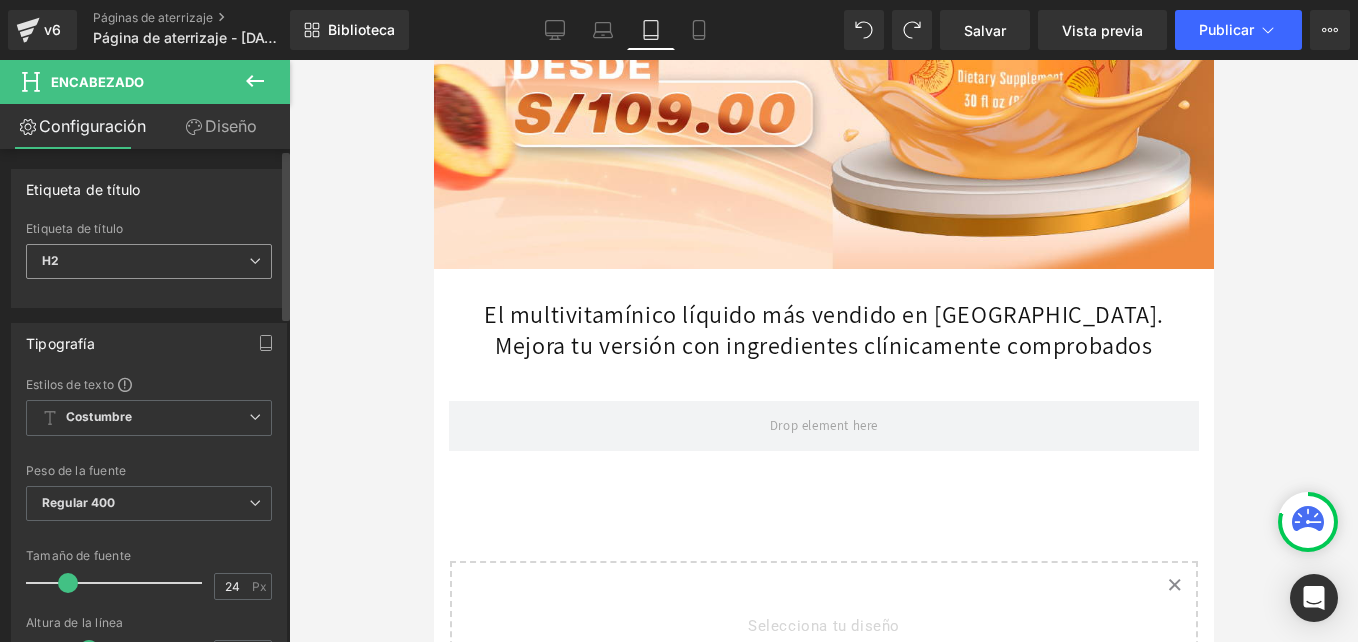 click on "H2" at bounding box center (149, 261) 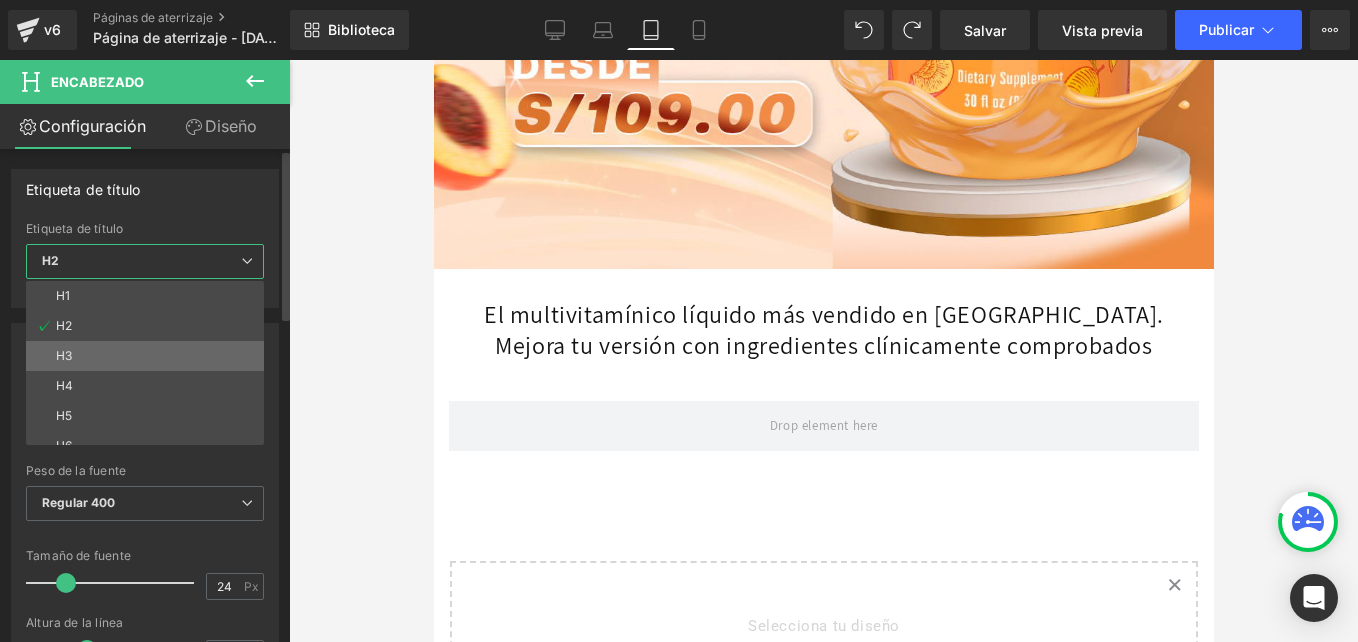 click on "H3" at bounding box center (149, 356) 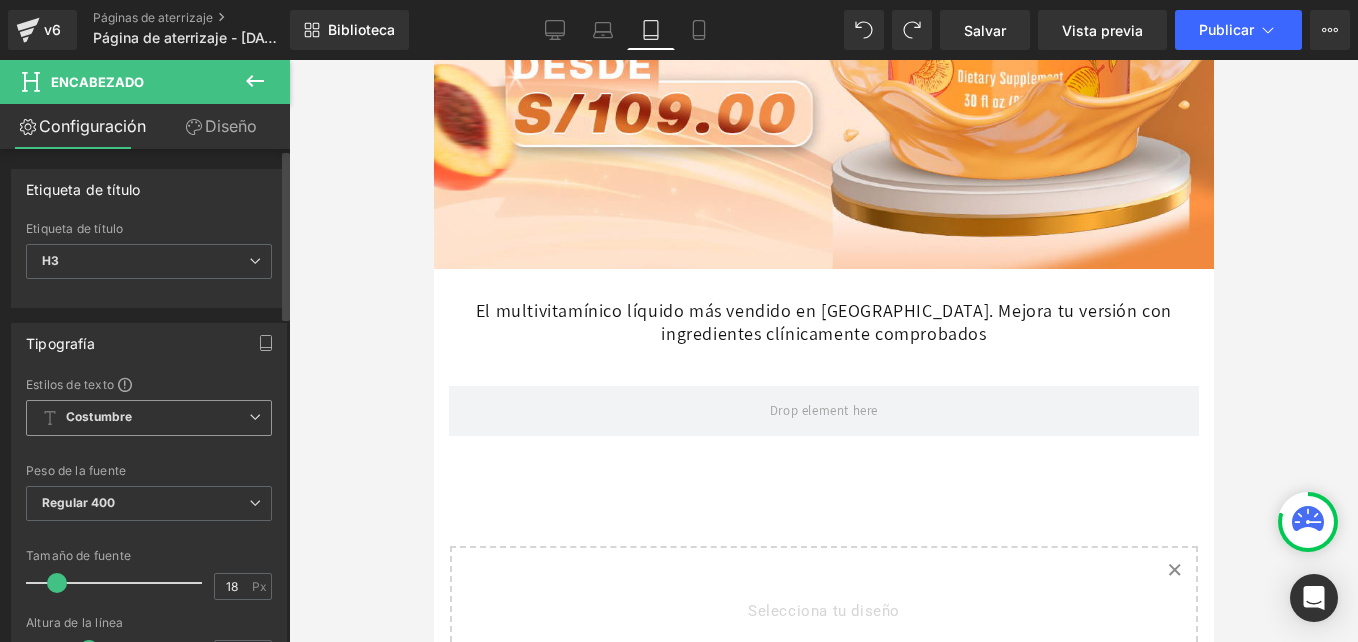 click on "Costumbre
Setup Global Style" at bounding box center [149, 418] 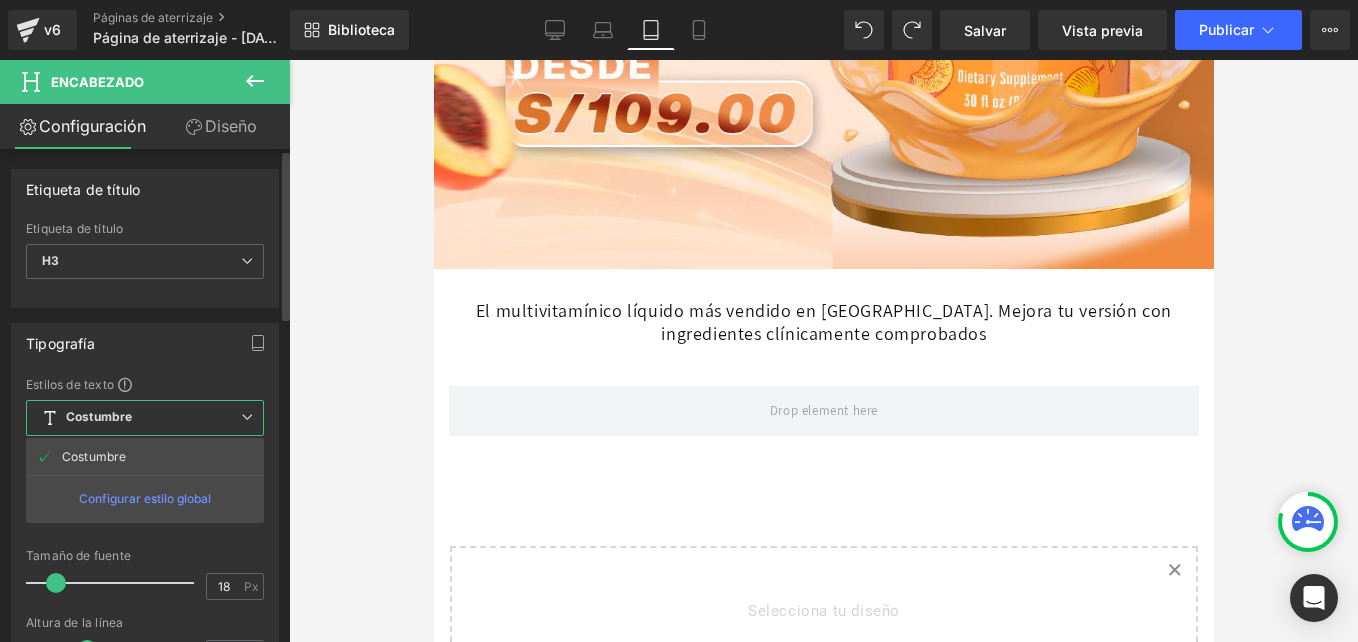 click on "Configurar estilo global" at bounding box center (145, 498) 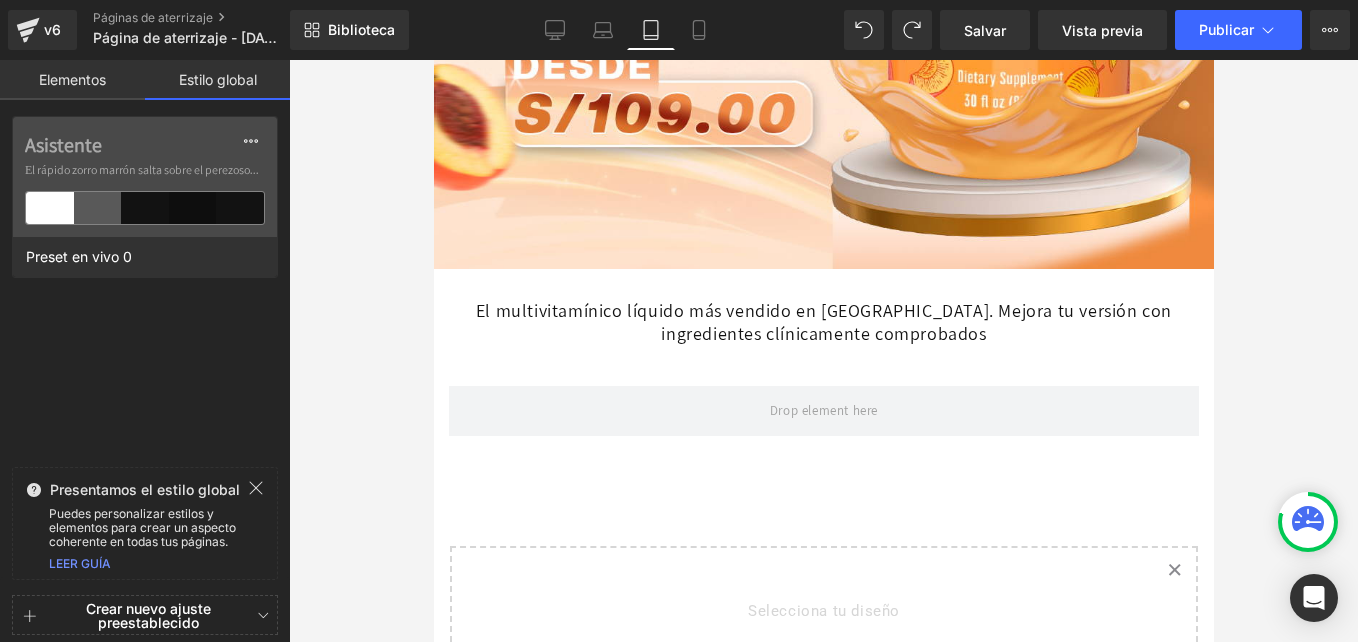 click 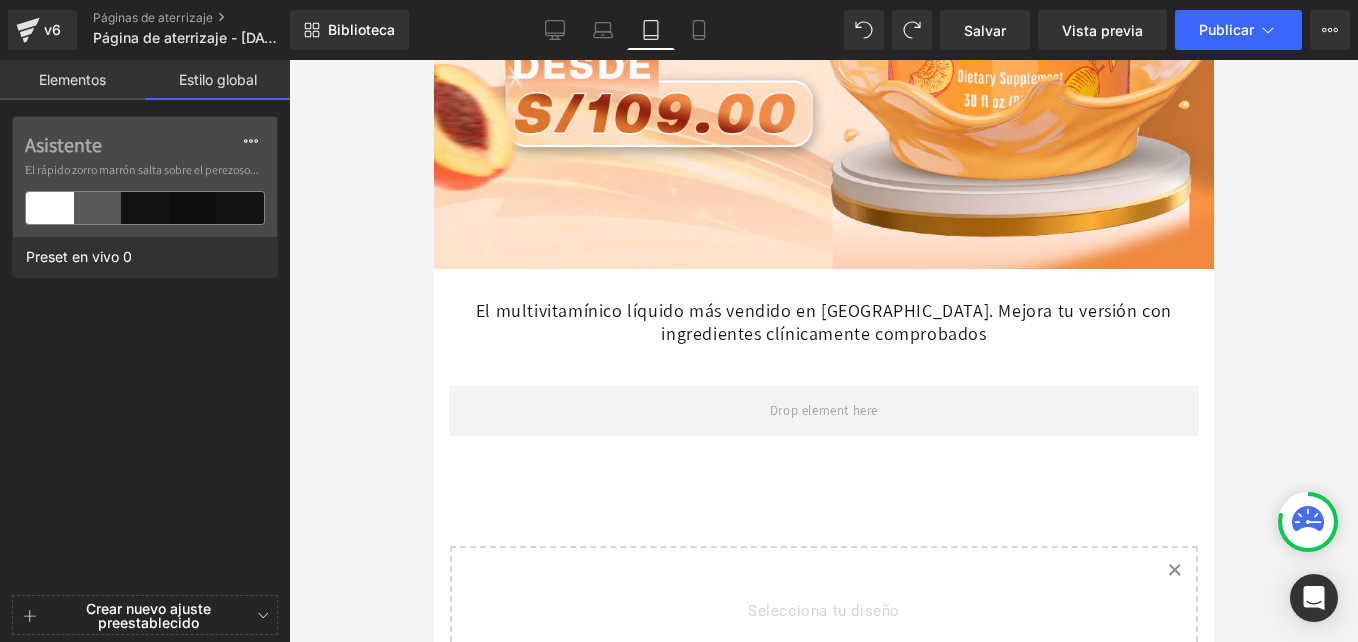 click on "Crear nuevo ajuste preestablecido" at bounding box center [149, 616] 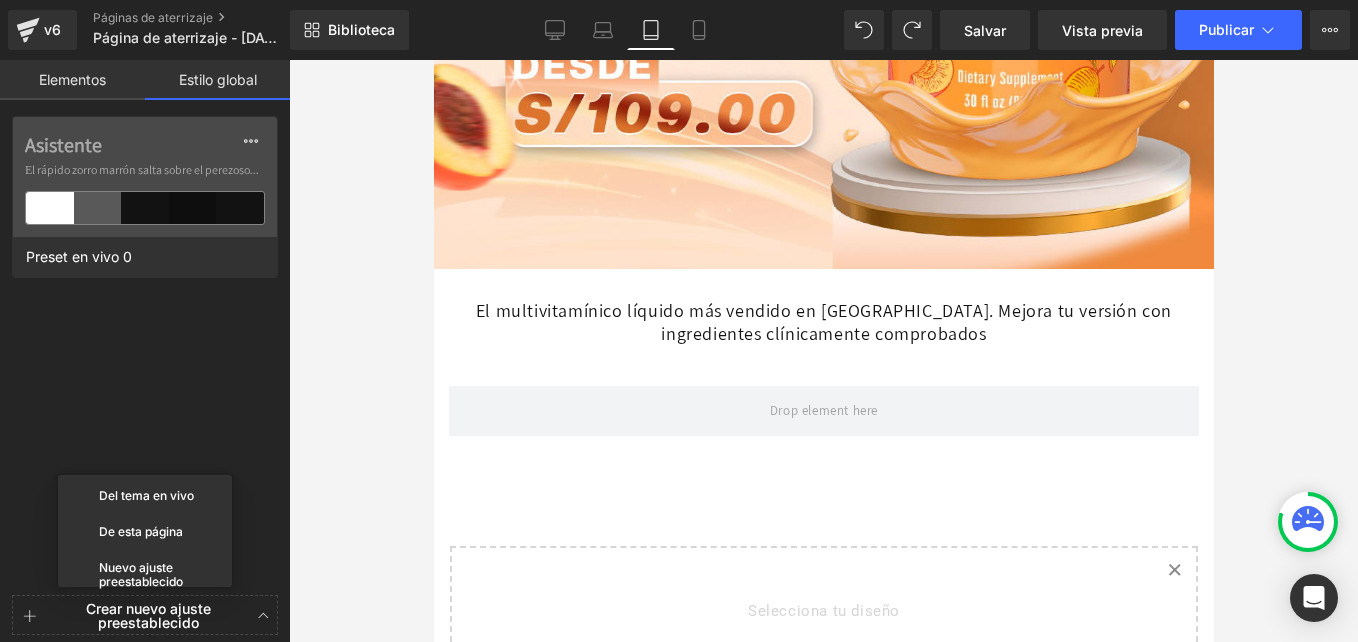 click on "Asistente  El rápido zorro marrón salta sobre el perezoso...  Preset en vivo 0" at bounding box center [145, 352] 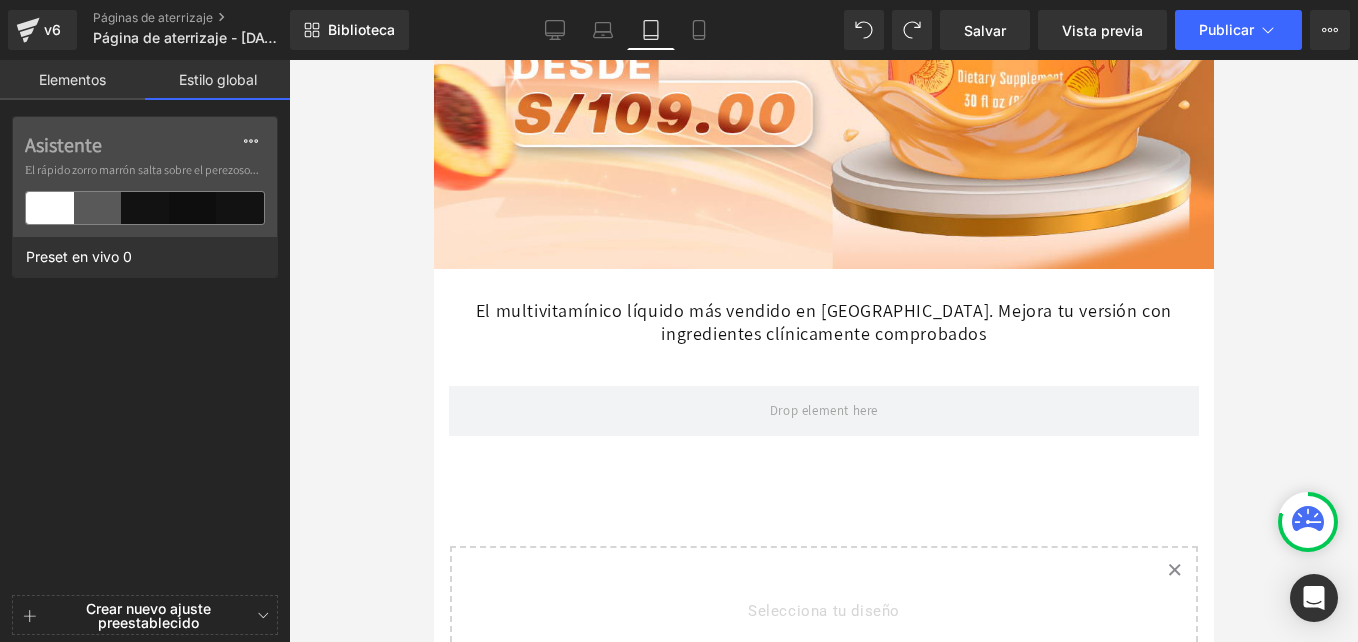 click on "Elementos" at bounding box center (72, 80) 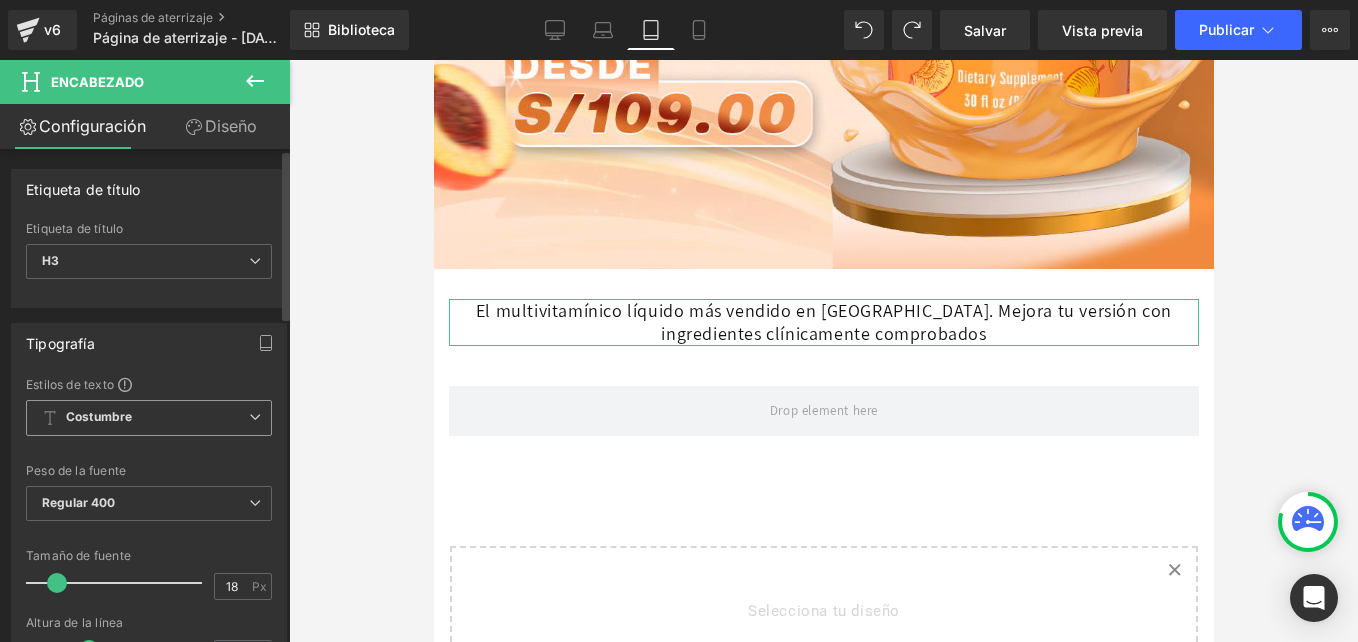 click on "Costumbre
Setup Global Style" at bounding box center (149, 418) 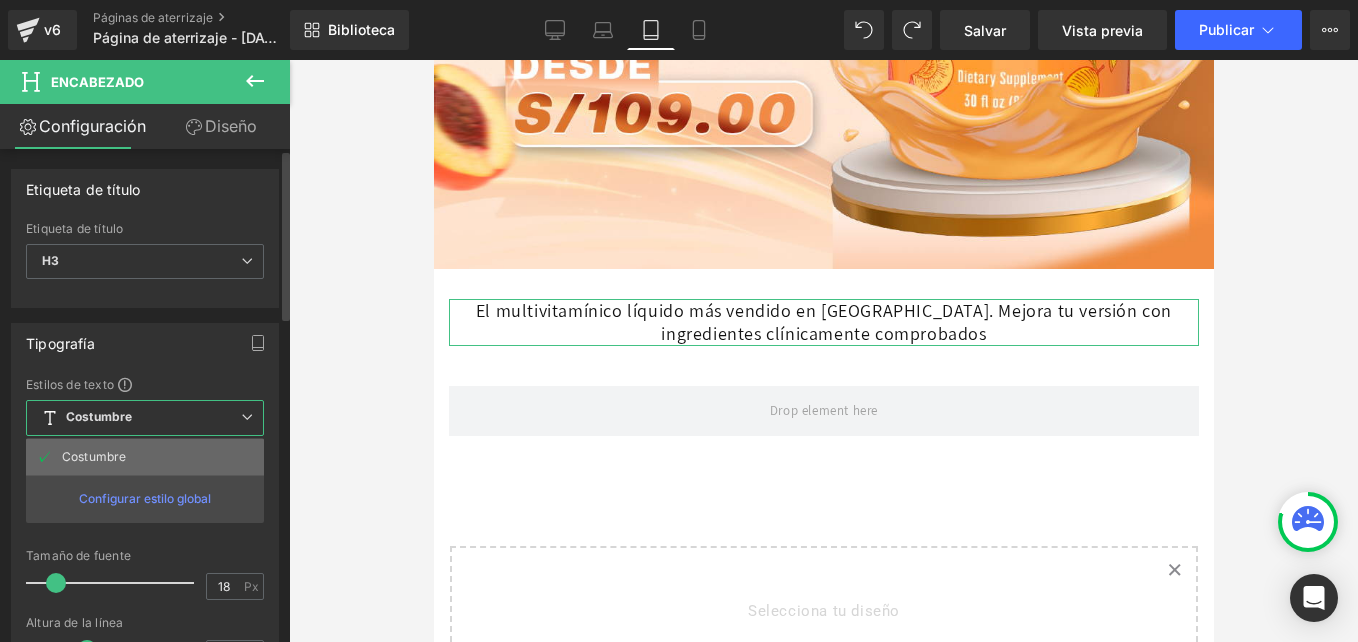 click on "Costumbre" at bounding box center [145, 457] 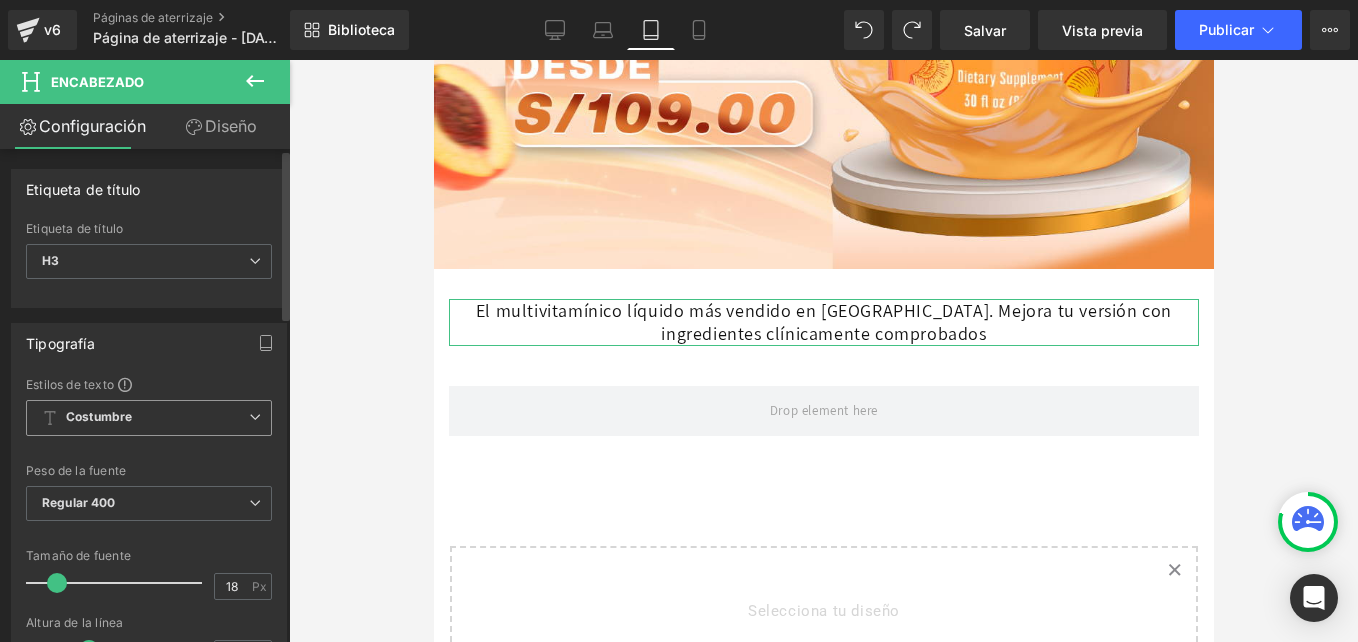 click on "Costumbre
Setup Global Style" at bounding box center [149, 418] 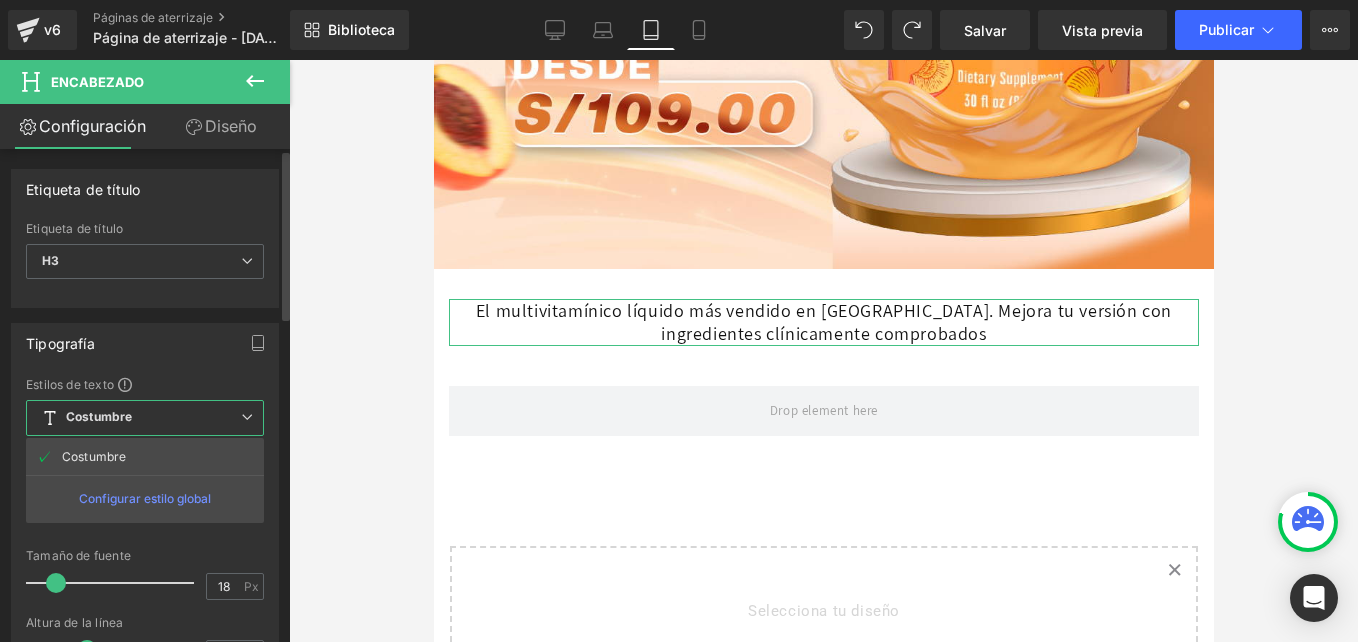 click on "Costumbre
Setup Global Style" at bounding box center (145, 418) 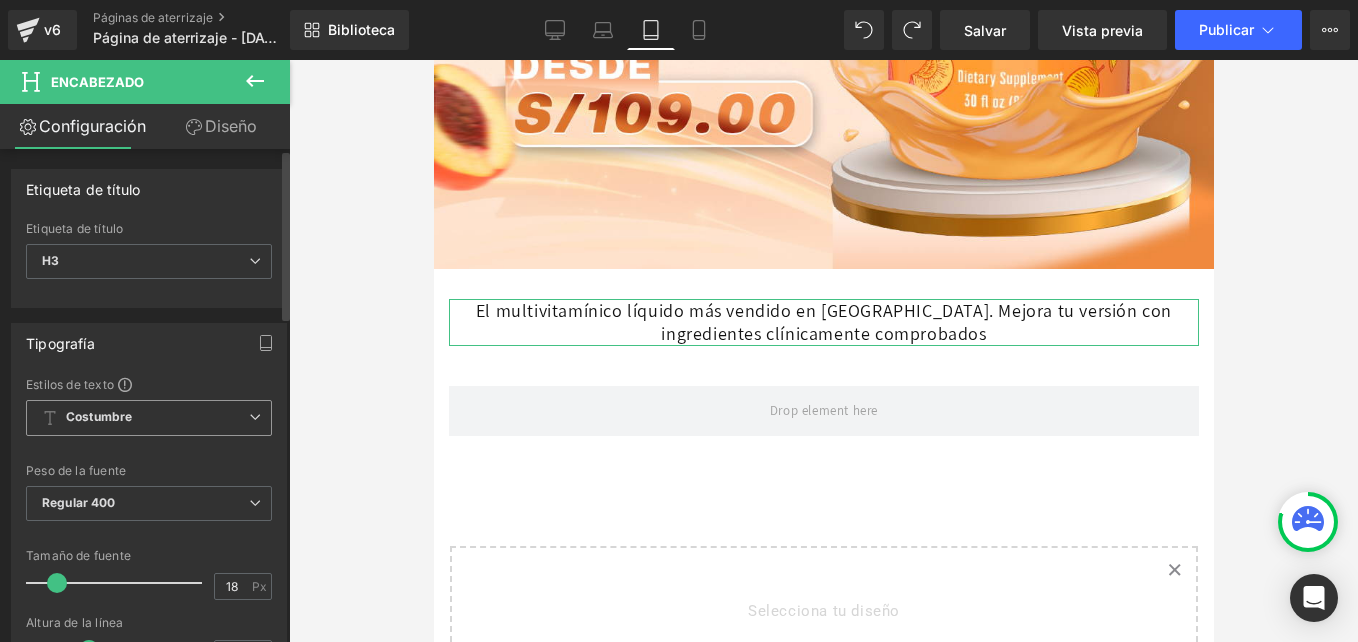click on "Costumbre
Setup Global Style" at bounding box center [149, 418] 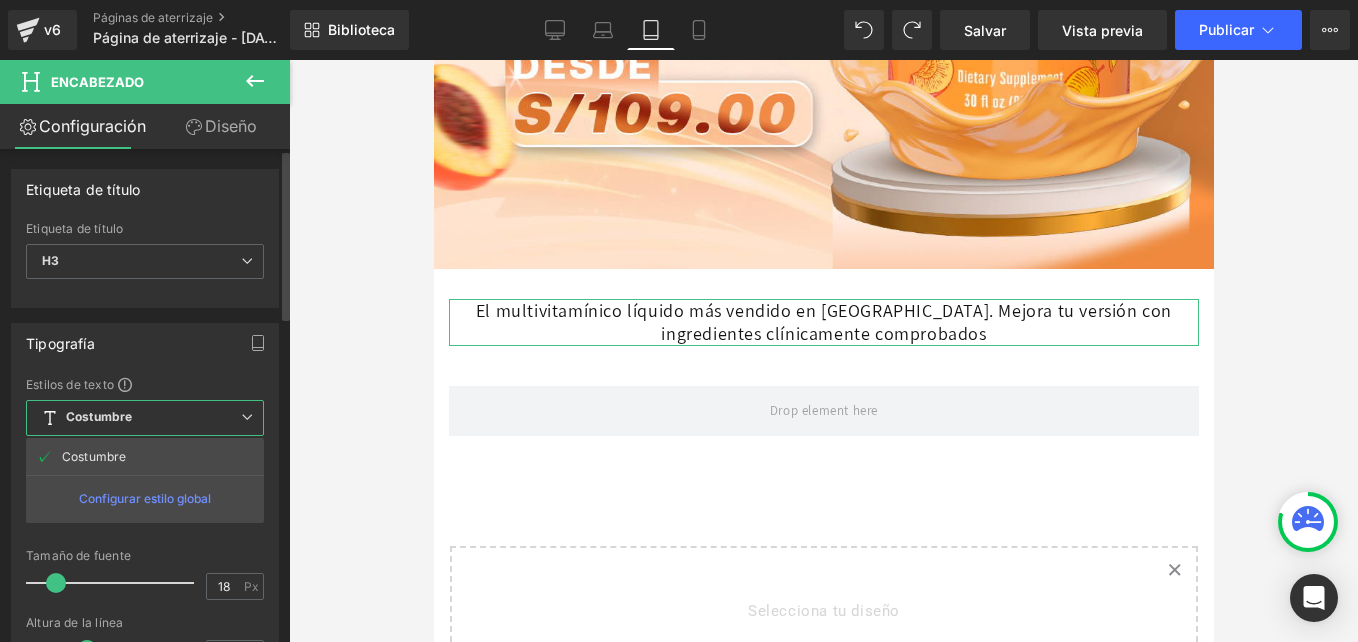 click on "Costumbre
Setup Global Style" at bounding box center (145, 418) 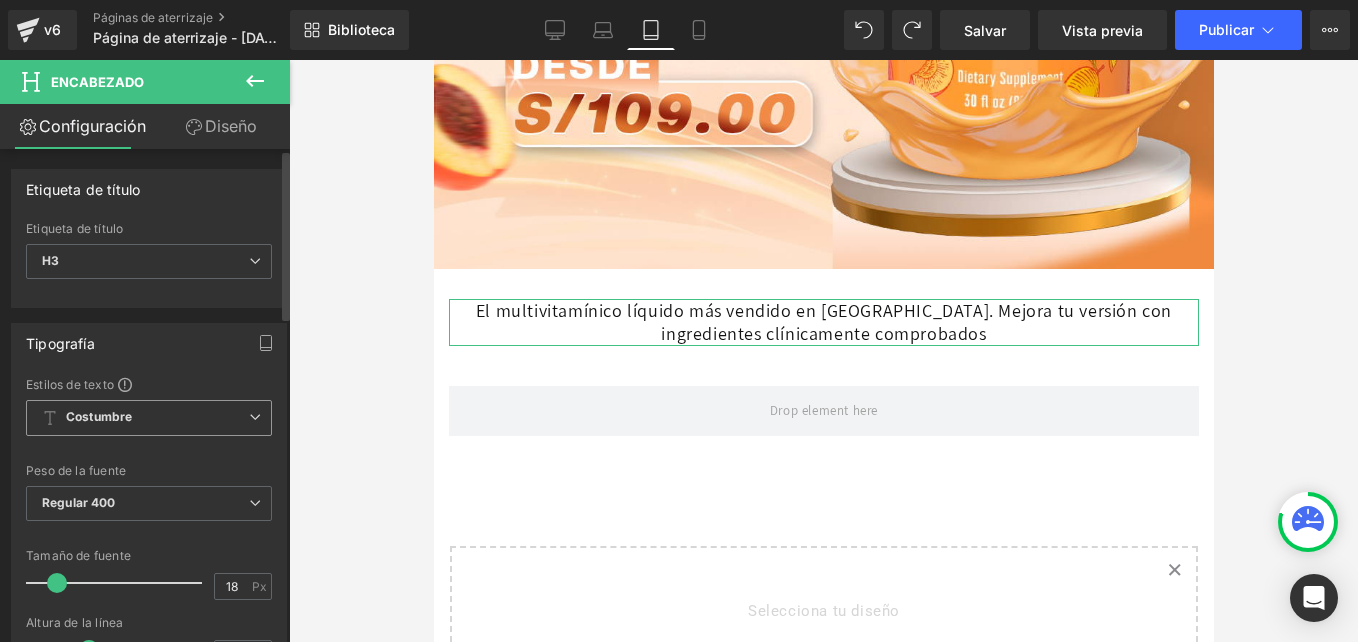 scroll, scrollTop: 100, scrollLeft: 0, axis: vertical 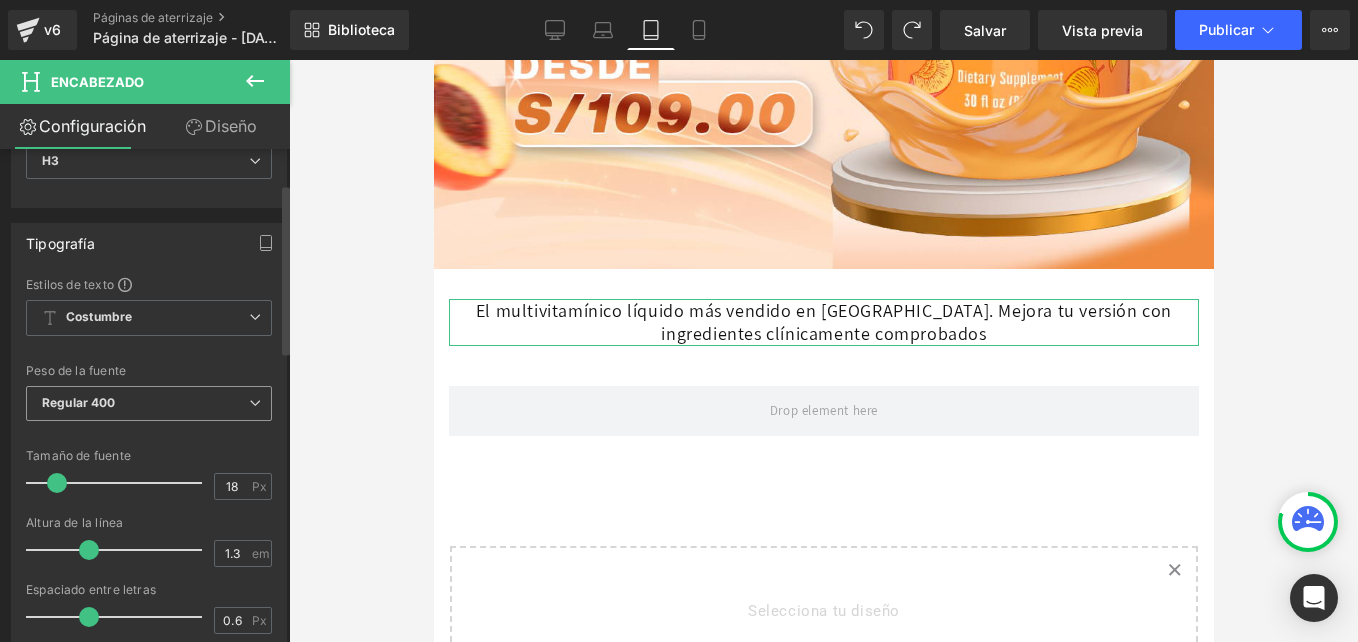 click on "Regular 400" at bounding box center (149, 403) 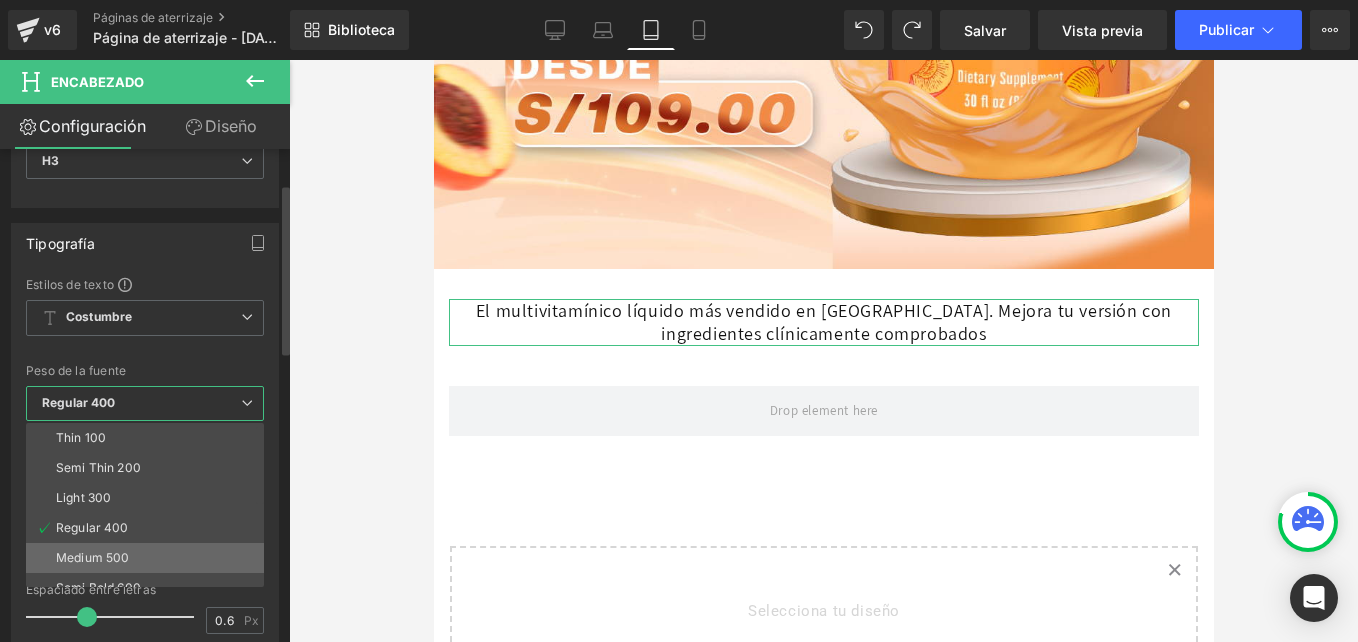 click on "Medium 500" at bounding box center (149, 558) 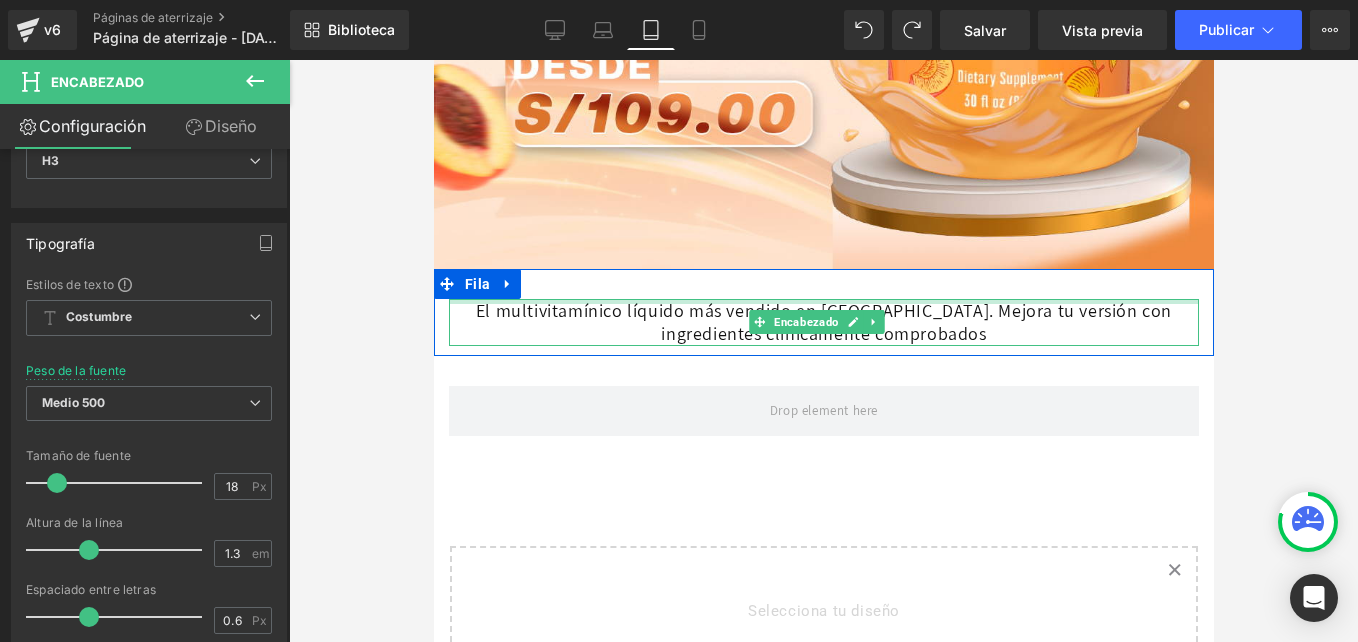 click at bounding box center [823, 301] 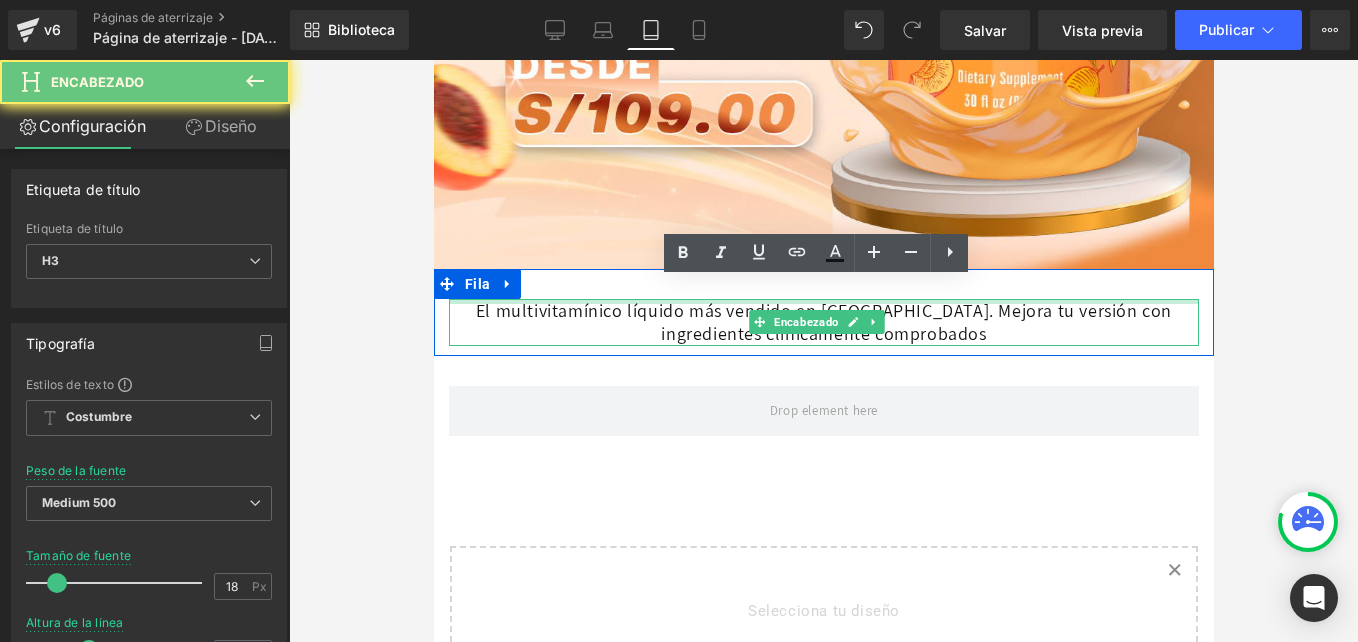 click on "El multivitamínico líquido más vendido en [GEOGRAPHIC_DATA]. Mejora tu versión con ingredientes clínicamente comprobados" at bounding box center (823, 322) 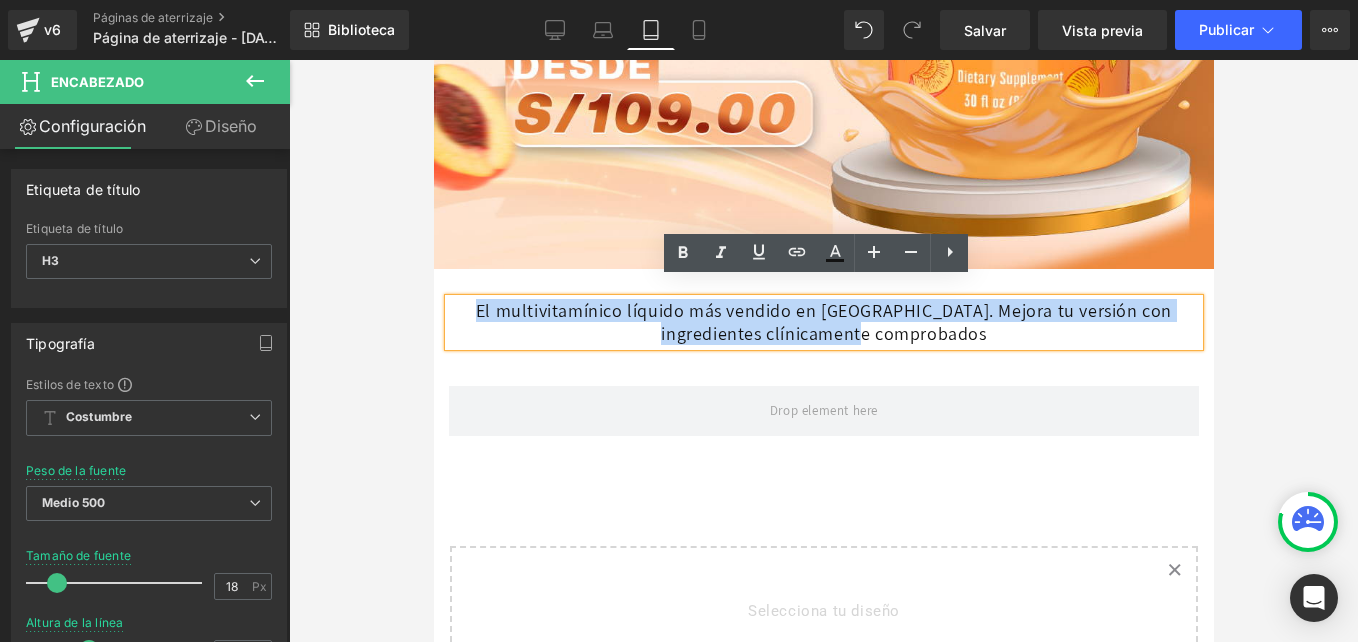 click on "El multivitamínico líquido más vendido en [GEOGRAPHIC_DATA]. Mejora tu versión con ingredientes clínicamente comprobados" at bounding box center (823, 322) 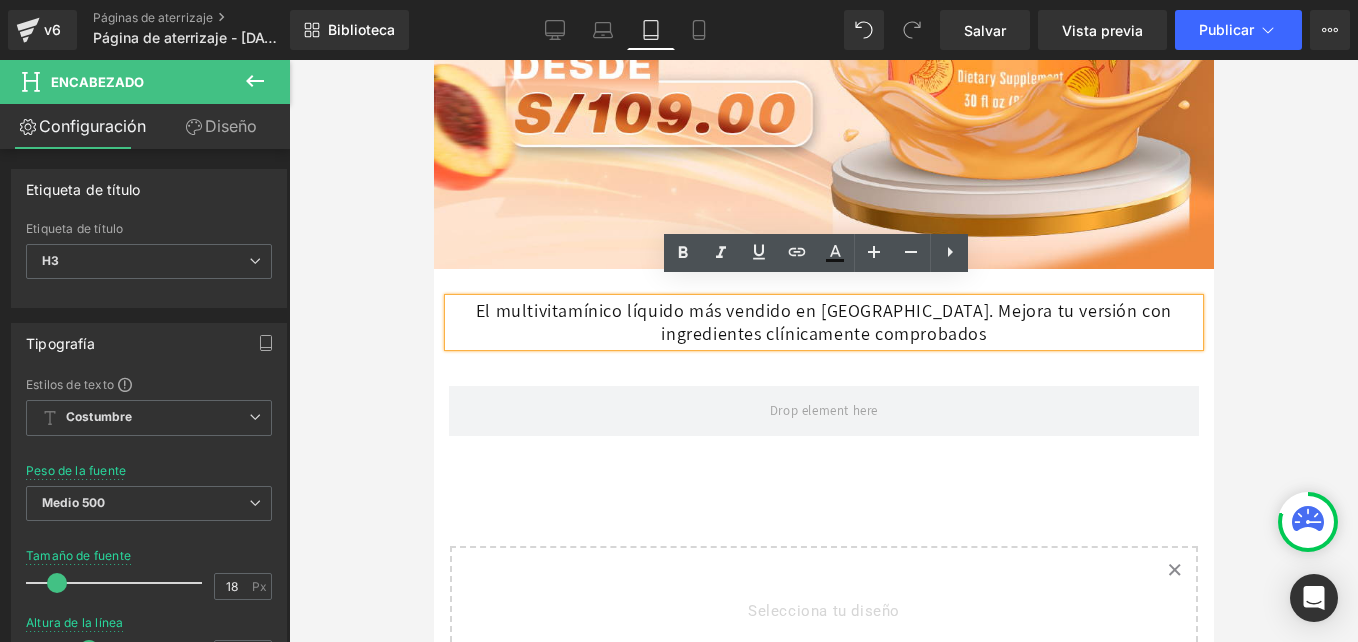 click on "El multivitamínico líquido más vendido en [GEOGRAPHIC_DATA]. Mejora tu versión con ingredientes clínicamente comprobados" at bounding box center [823, 322] 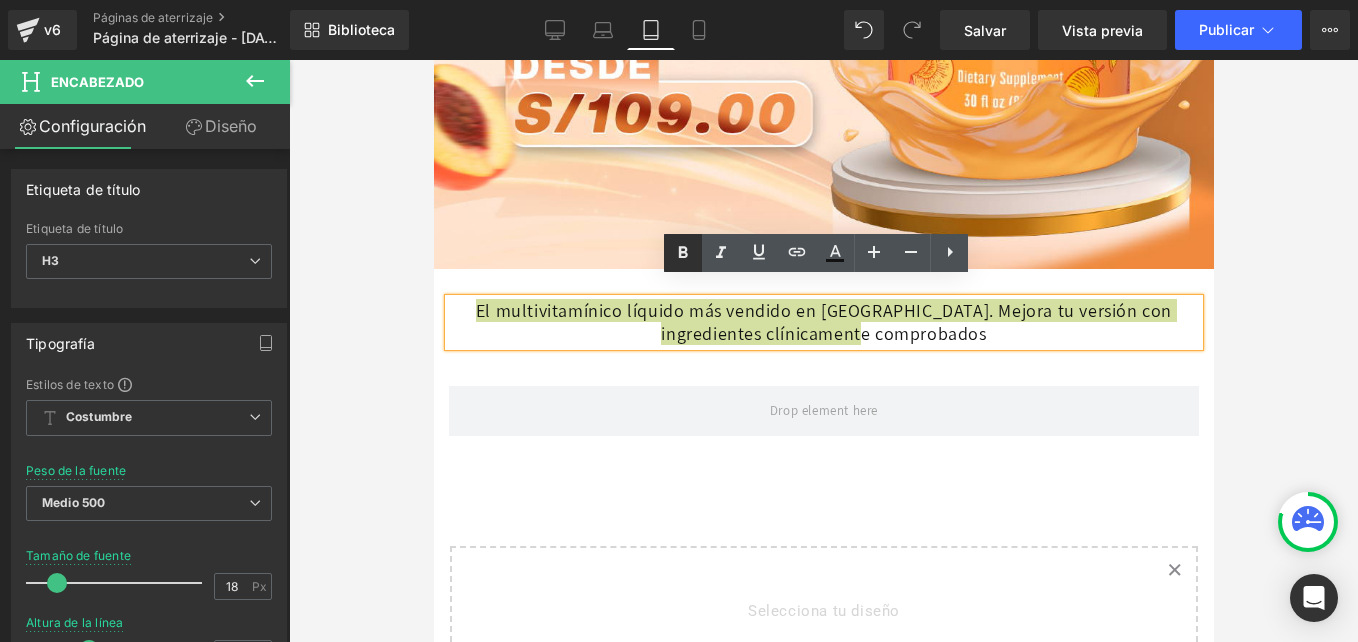 click 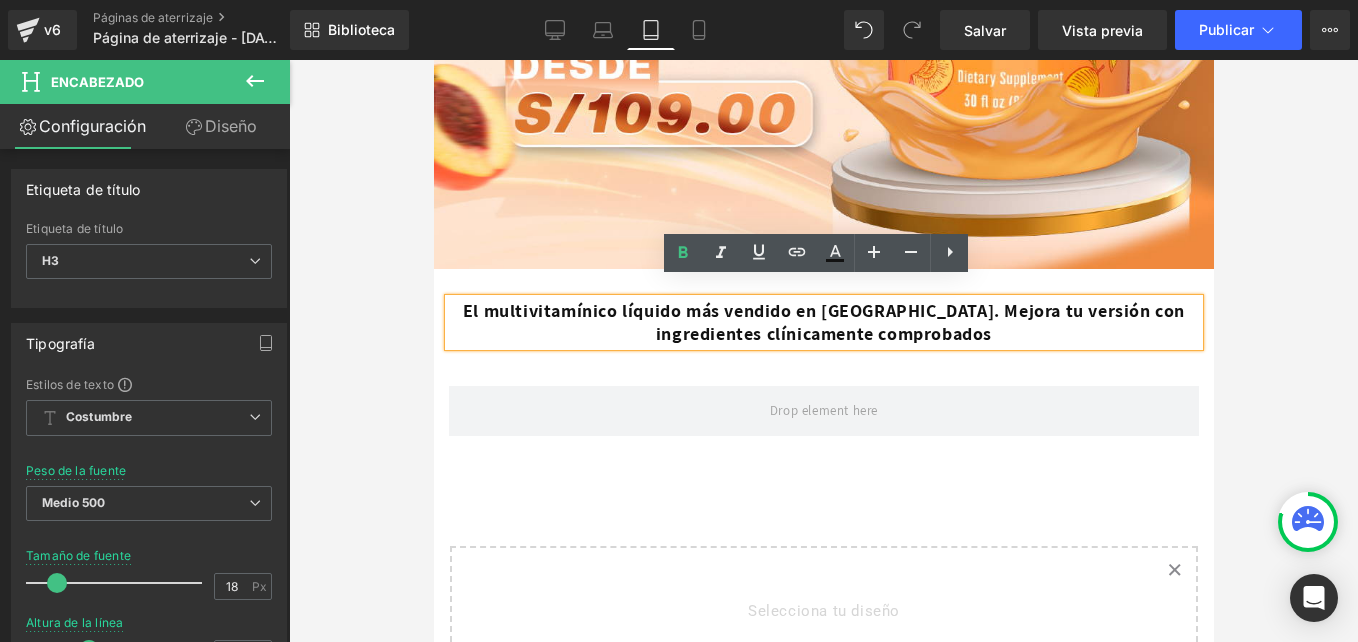 click on "El multivitamínico líquido más vendido en [GEOGRAPHIC_DATA]. Mejora tu versión con ingredientes clínicamente comprobados" at bounding box center (823, 322) 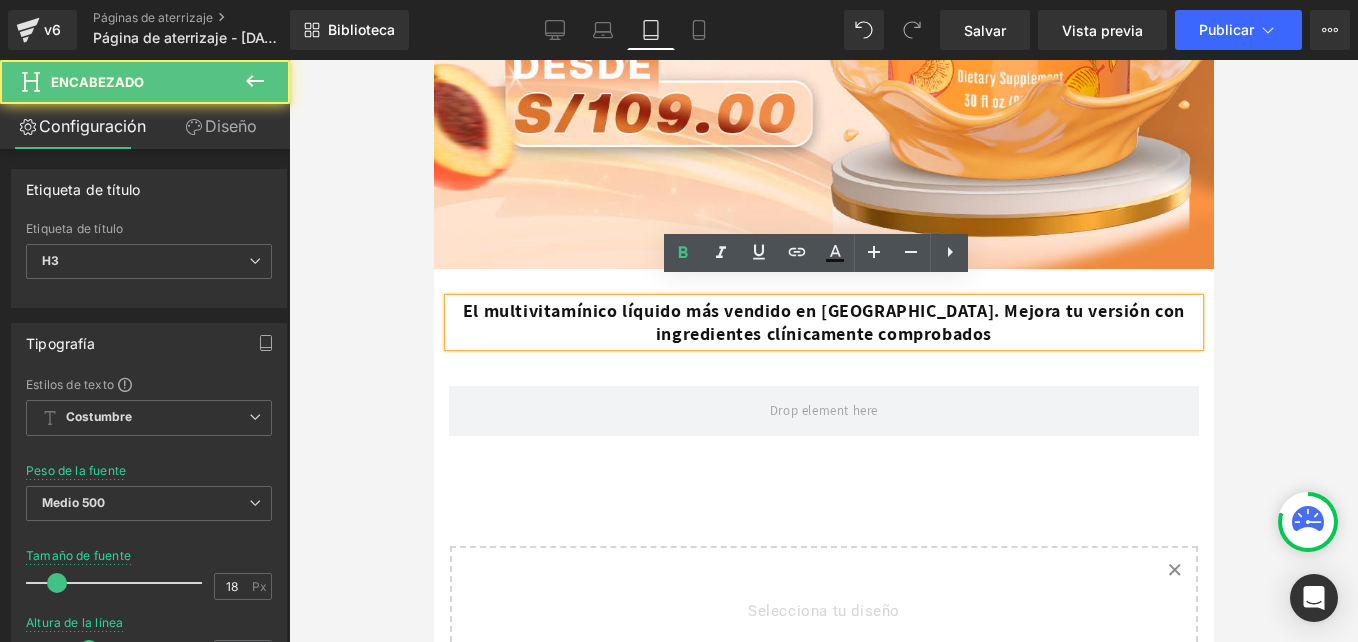 click on "El multivitamínico líquido más vendido en [GEOGRAPHIC_DATA]. Mejora tu versión con ingredientes clínicamente comprobados" at bounding box center (823, 322) 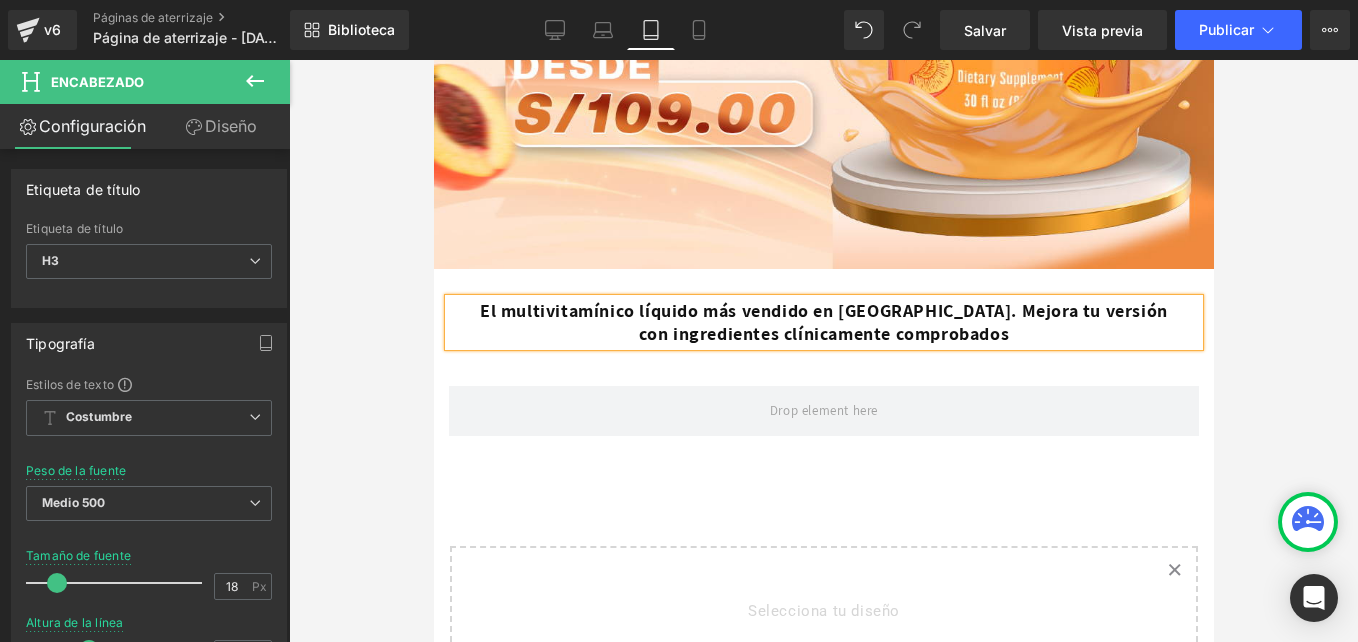 click on "El multivitamínico líquido más vendido en [GEOGRAPHIC_DATA]. Mejora tu versión" at bounding box center [823, 310] 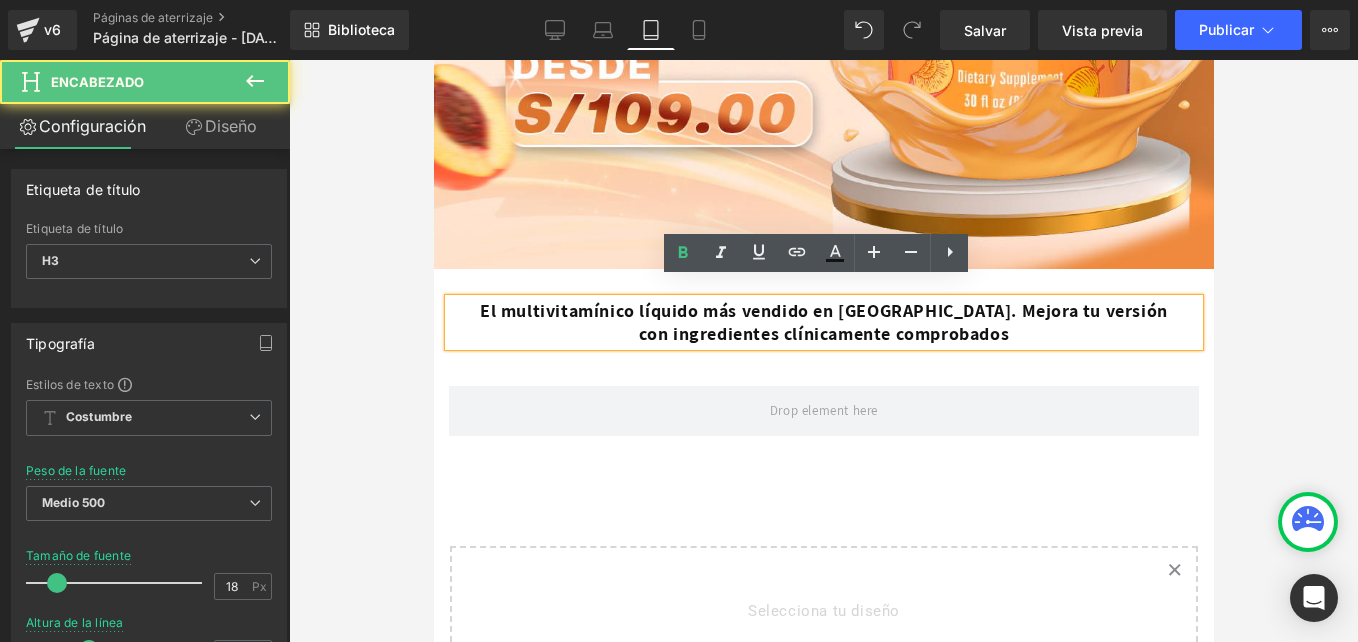 click on "El multivitamínico líquido más vendido en [GEOGRAPHIC_DATA]. Mejora tu versión" at bounding box center (823, 310) 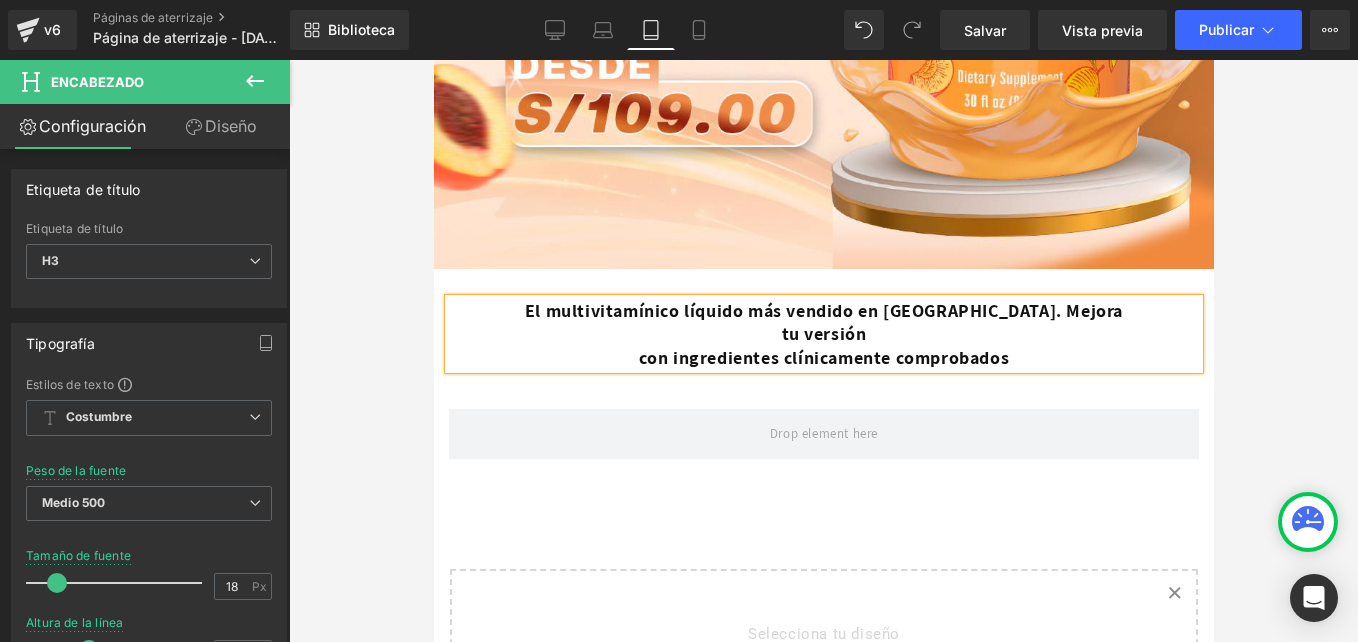 click on "con ingredientes clínicamente comprobados" at bounding box center [823, 357] 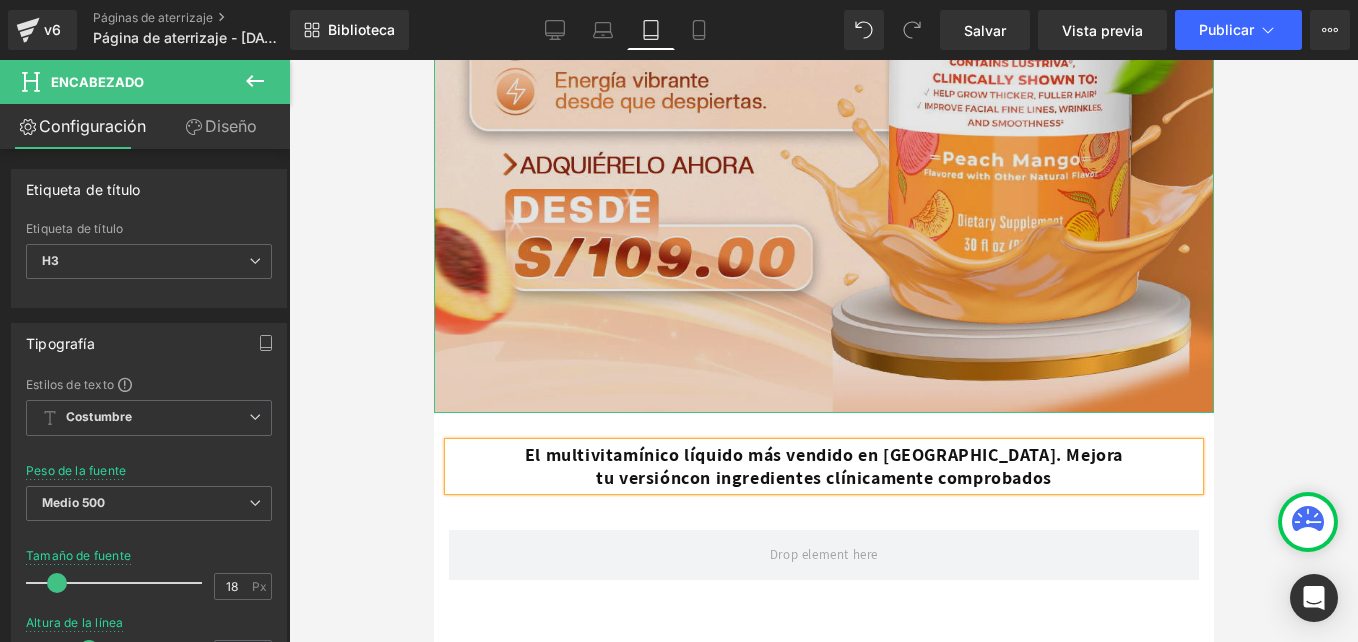 scroll, scrollTop: 761, scrollLeft: 0, axis: vertical 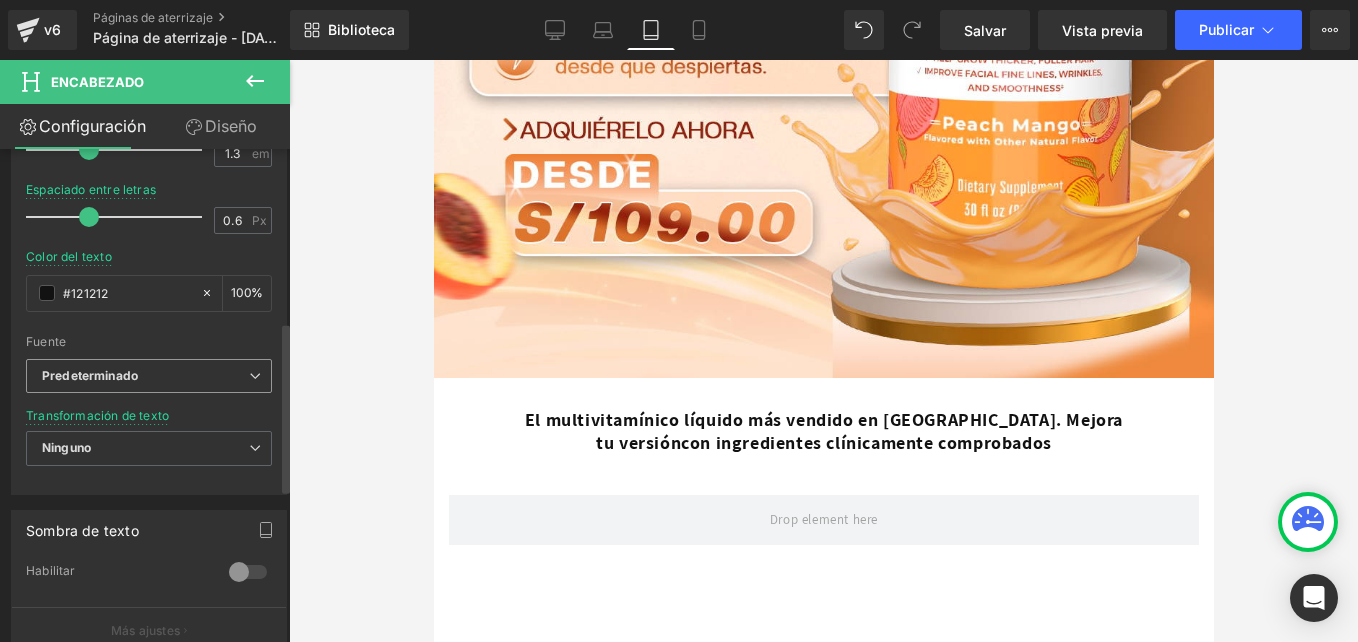 click on "Predeterminado" at bounding box center (90, 376) 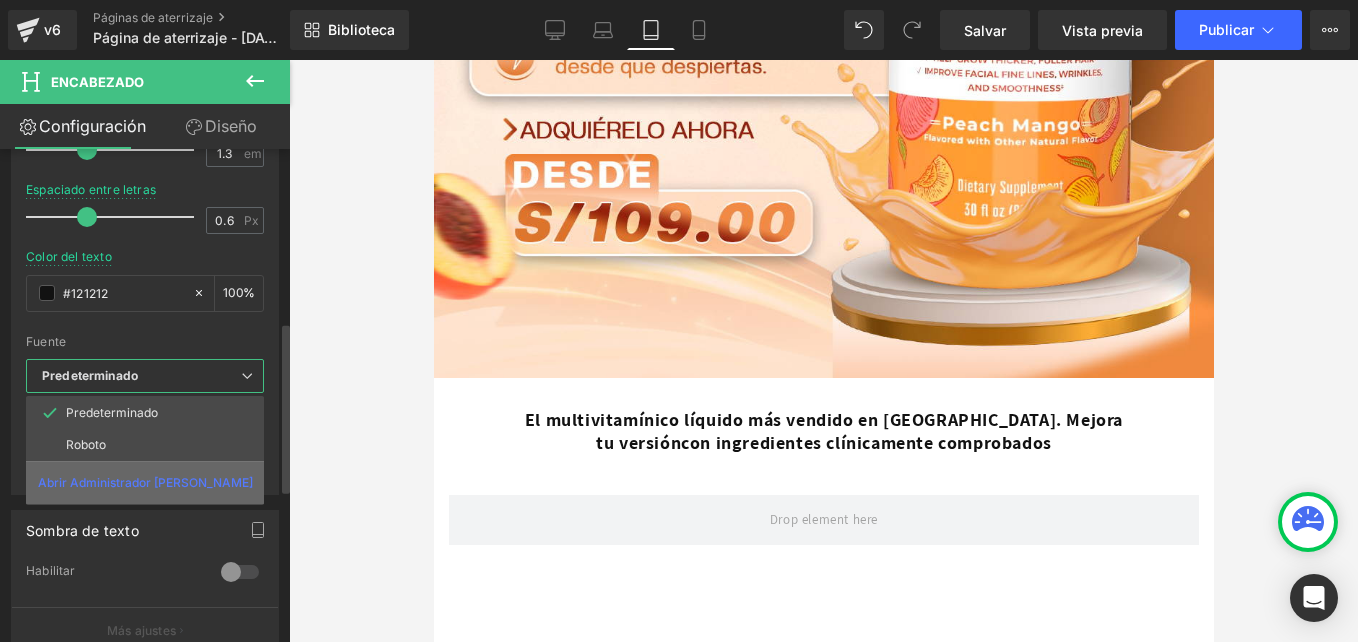 click on "Abrir Administrador [PERSON_NAME]" at bounding box center [145, 483] 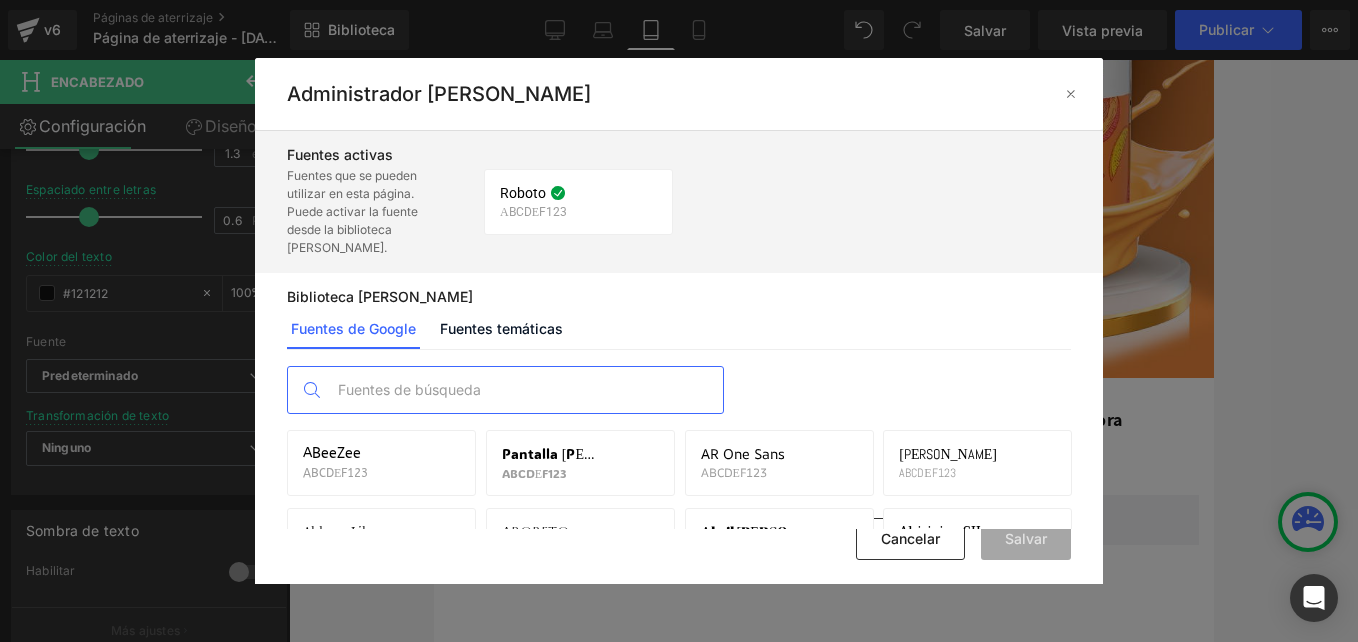 click at bounding box center (525, 390) 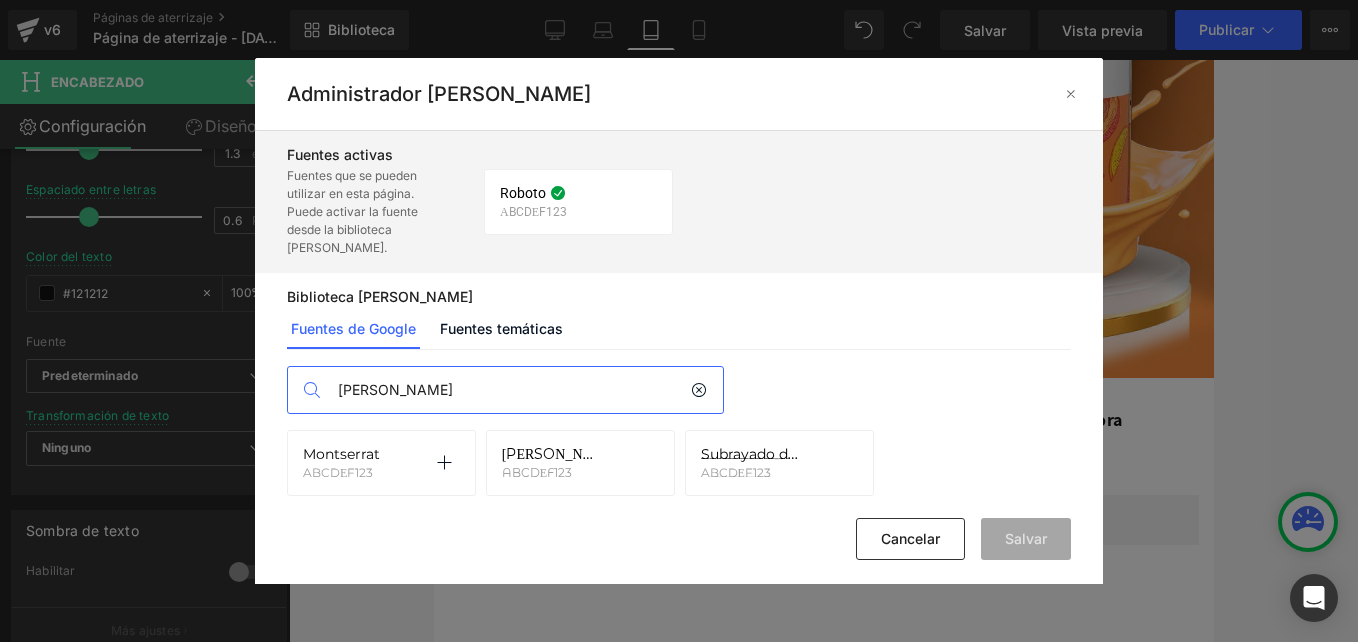 type on "[PERSON_NAME]" 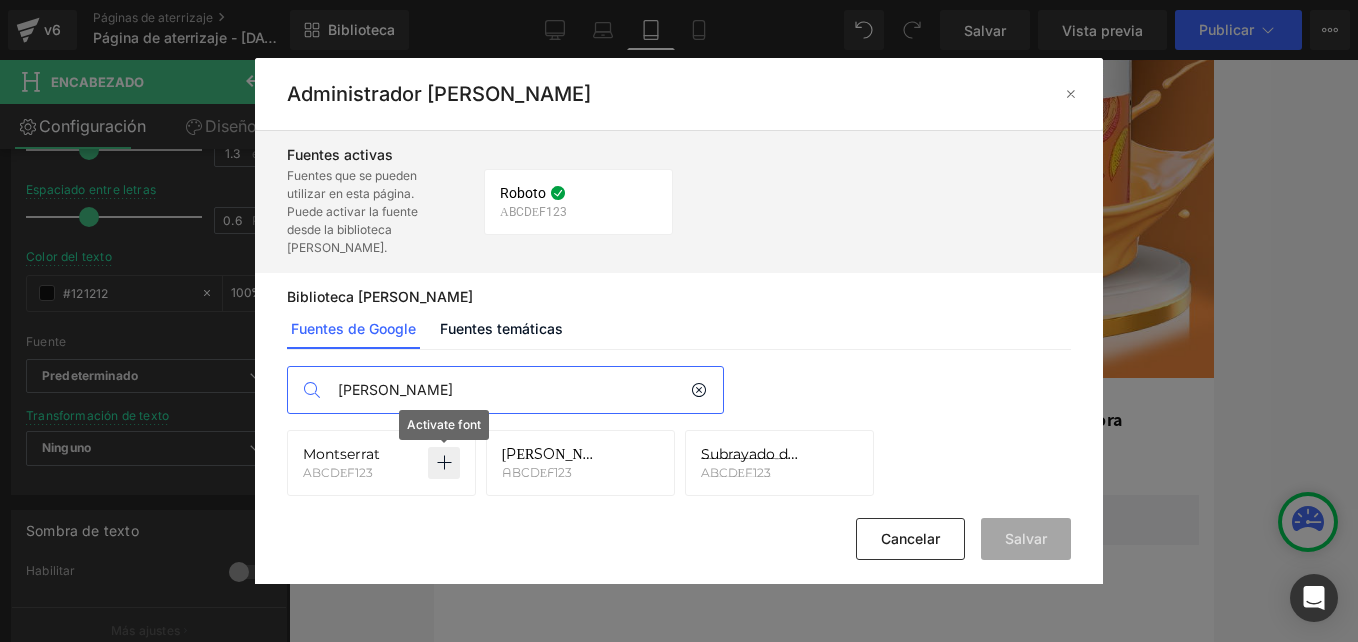 click at bounding box center (444, 463) 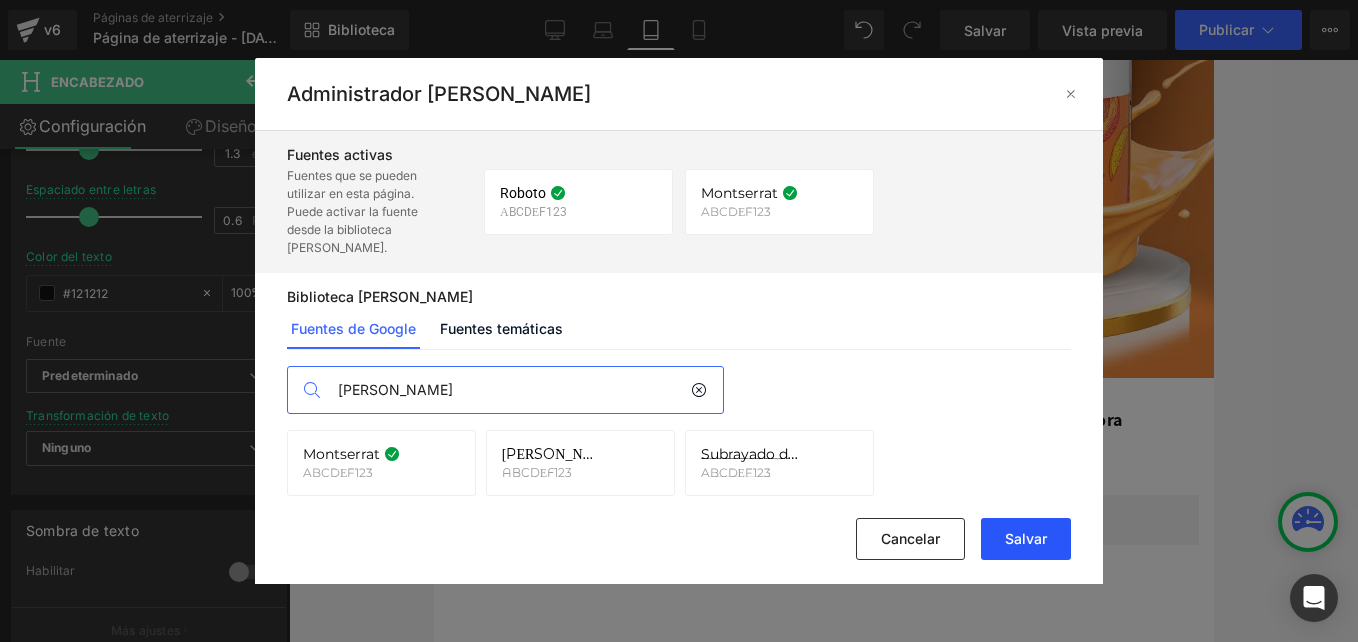 click on "Salvar" 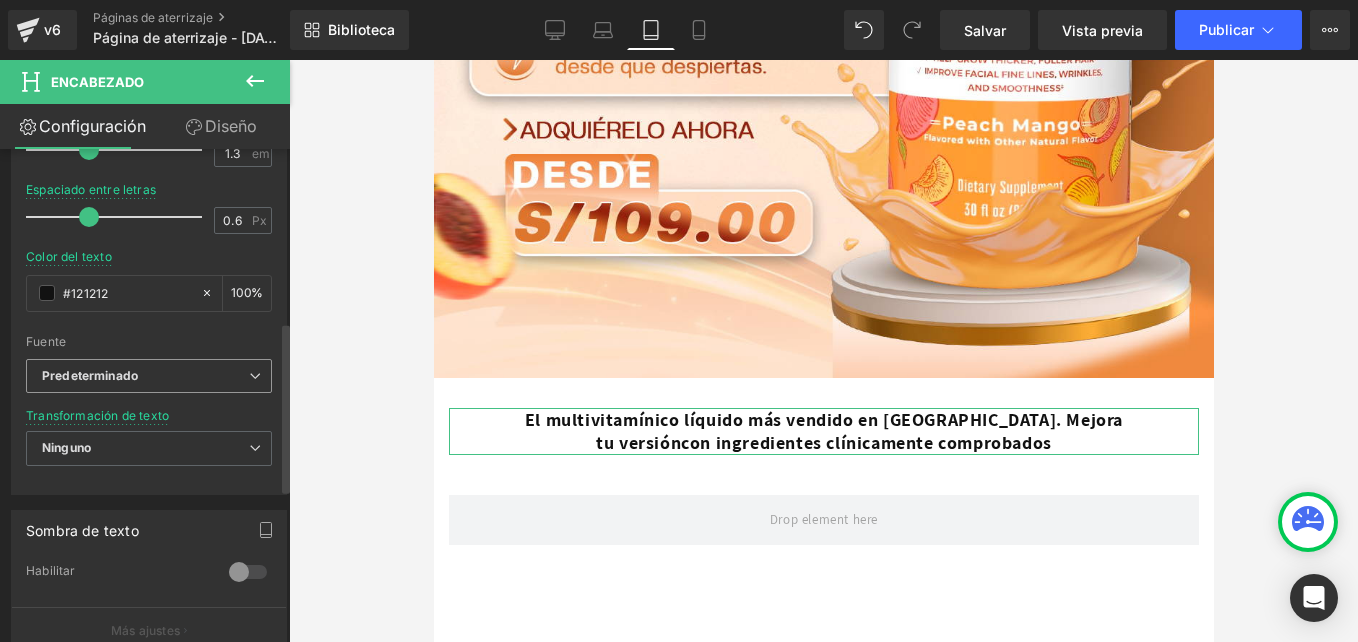 click on "Predeterminado" at bounding box center [145, 376] 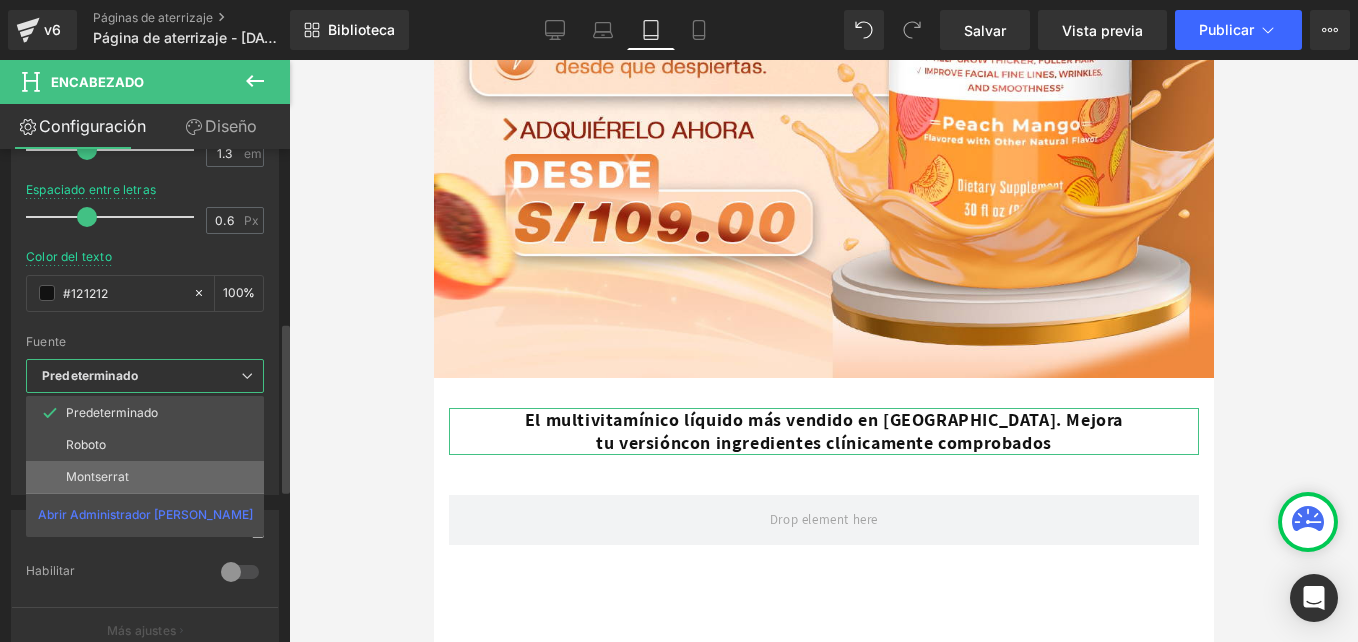 click on "Montserrat" at bounding box center [145, 477] 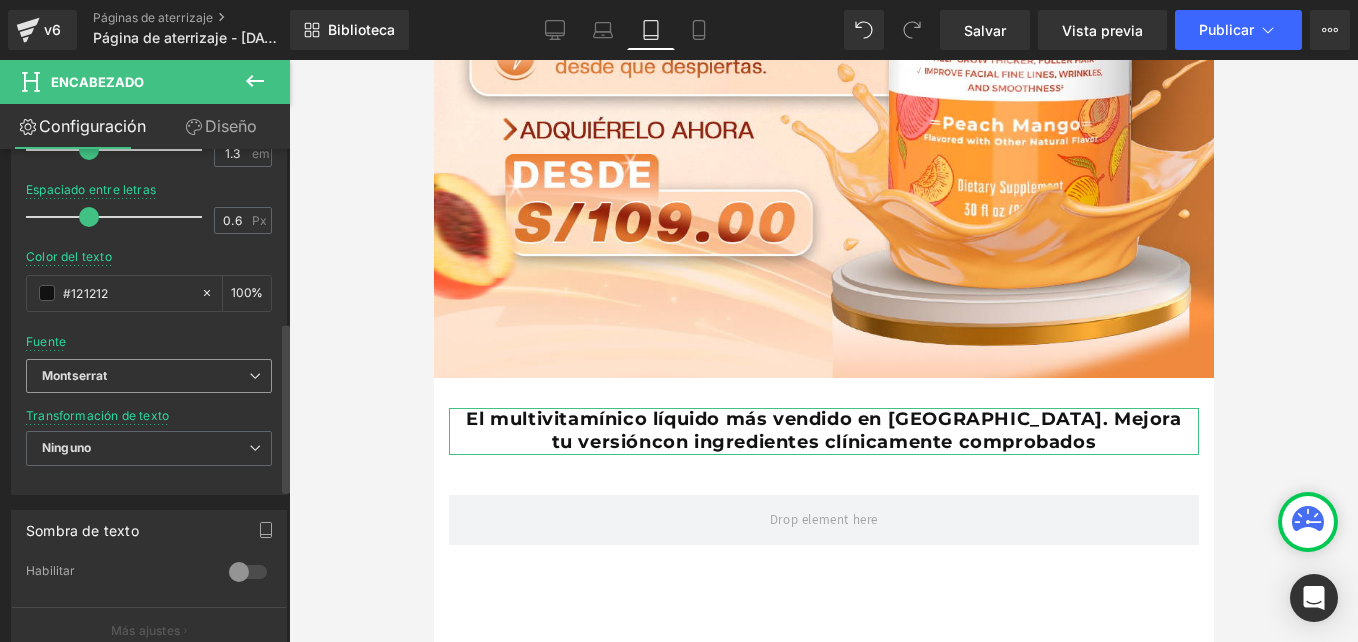 click on "Montserrat" at bounding box center [145, 376] 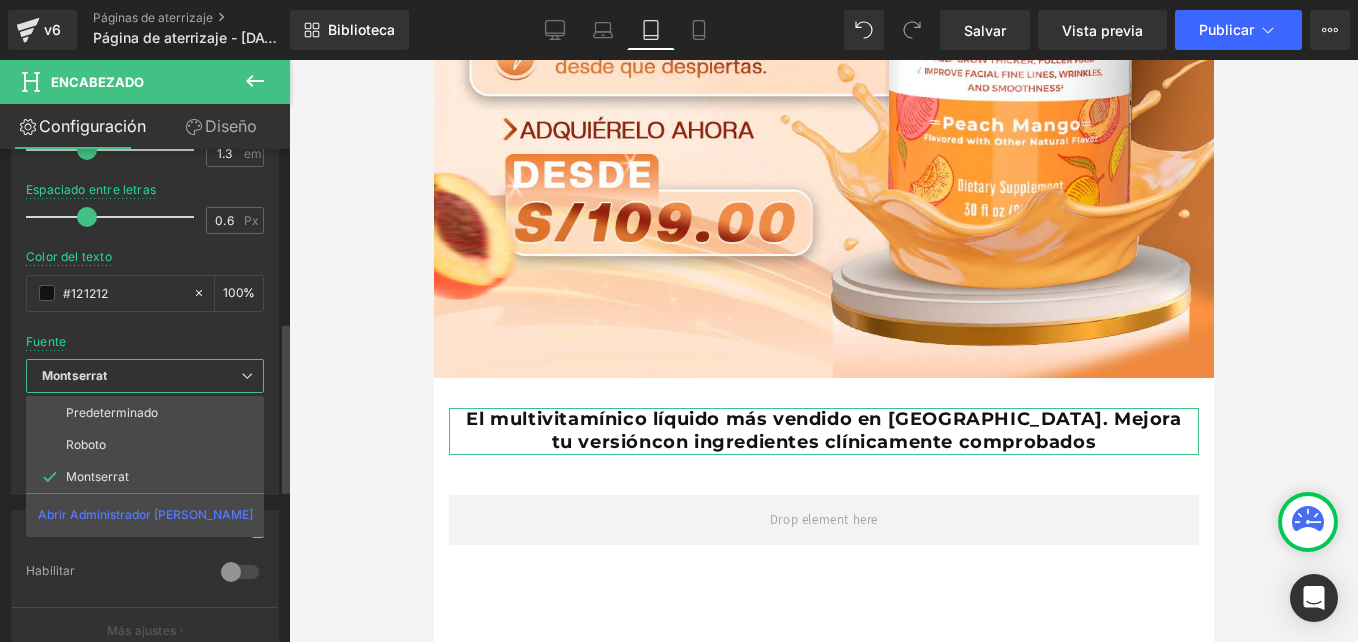click on "Montserrat" at bounding box center (141, 376) 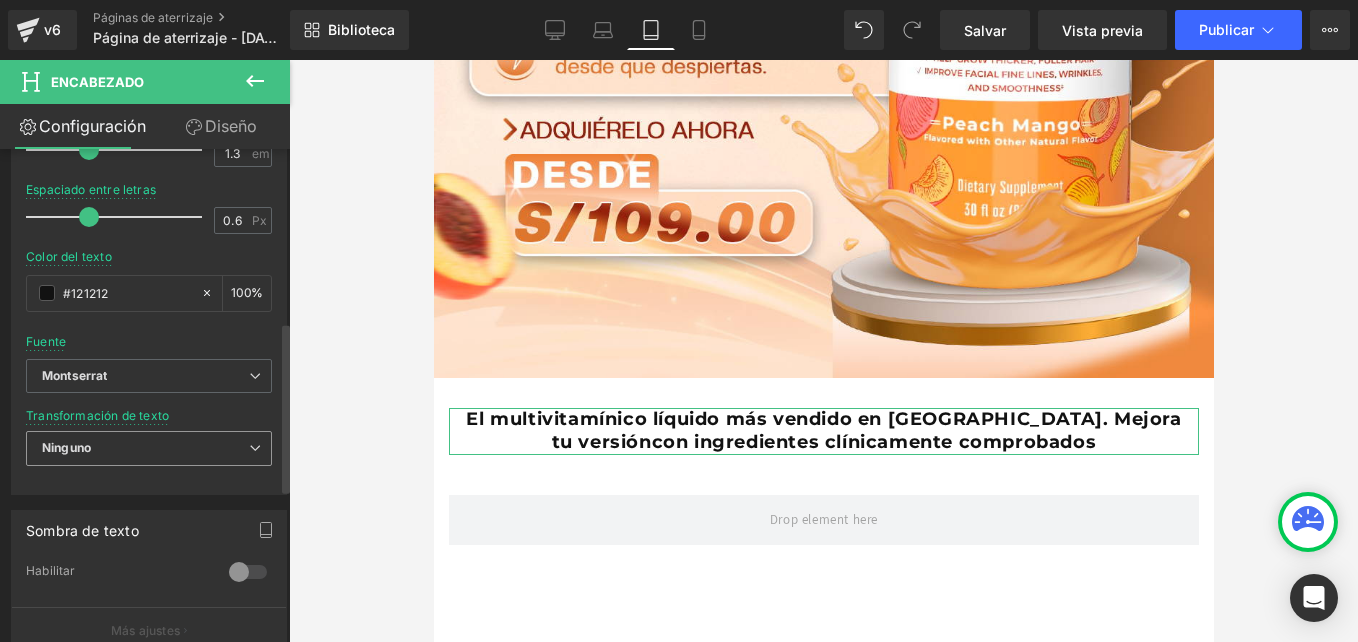 click on "Ninguno" at bounding box center [149, 448] 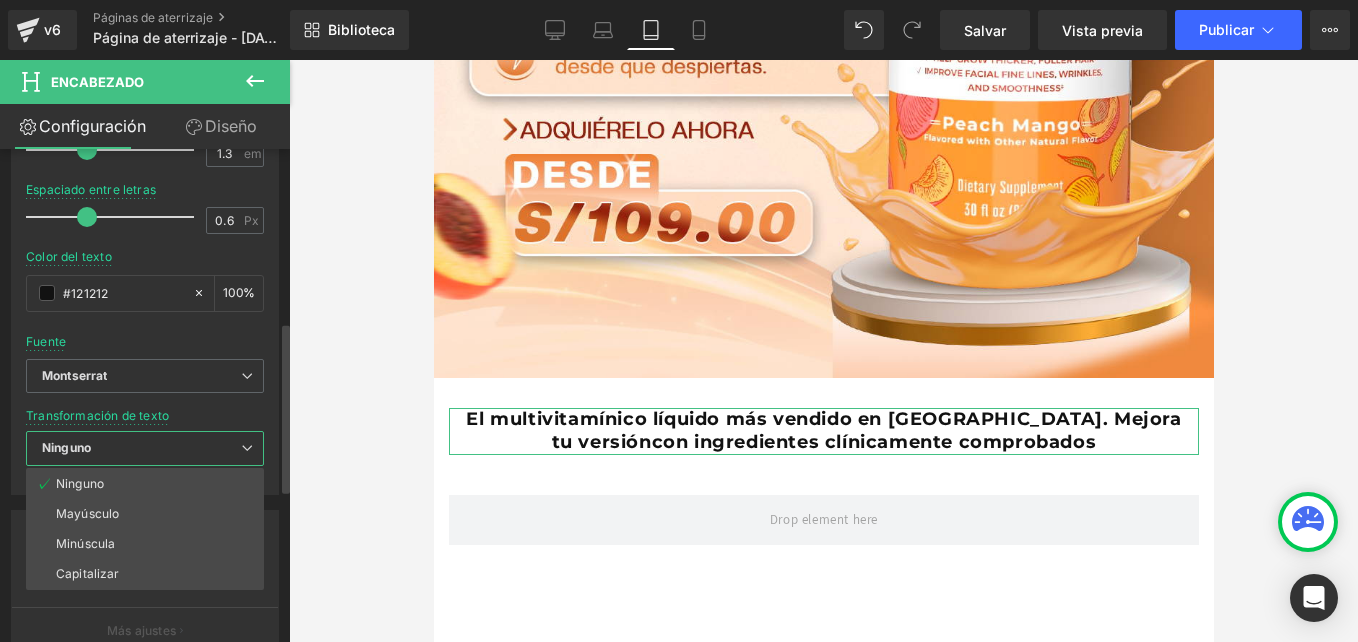 click on "Ninguno" at bounding box center [145, 448] 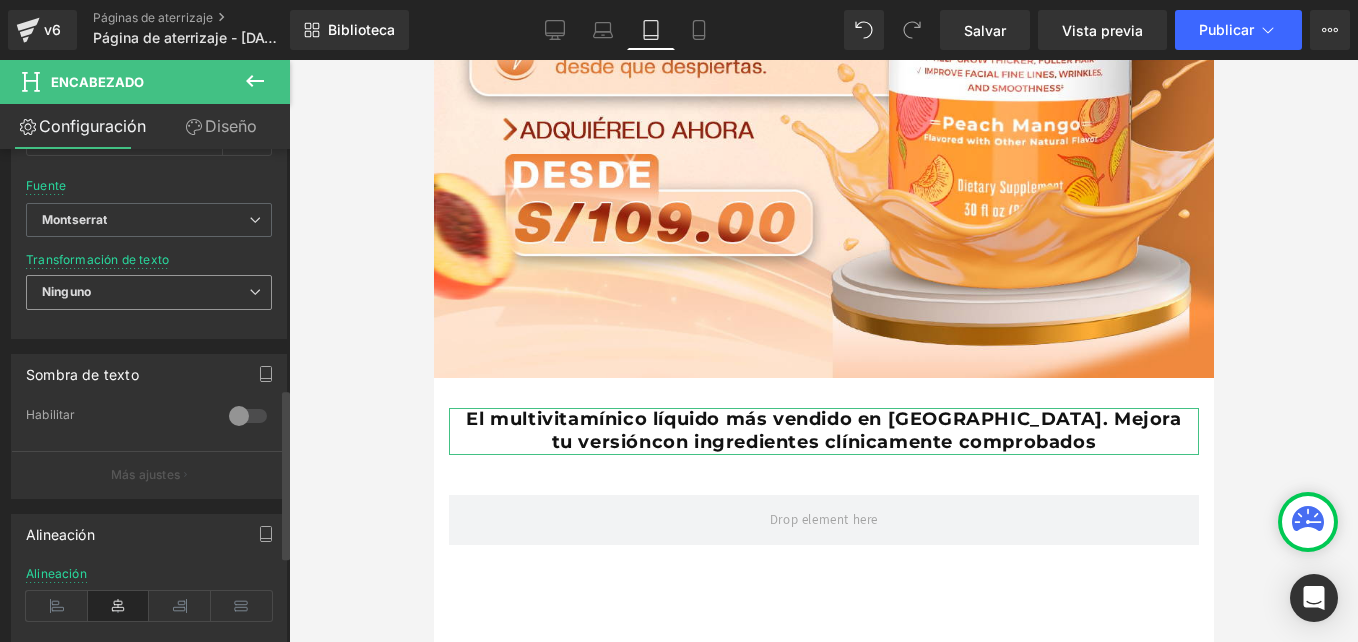 scroll, scrollTop: 700, scrollLeft: 0, axis: vertical 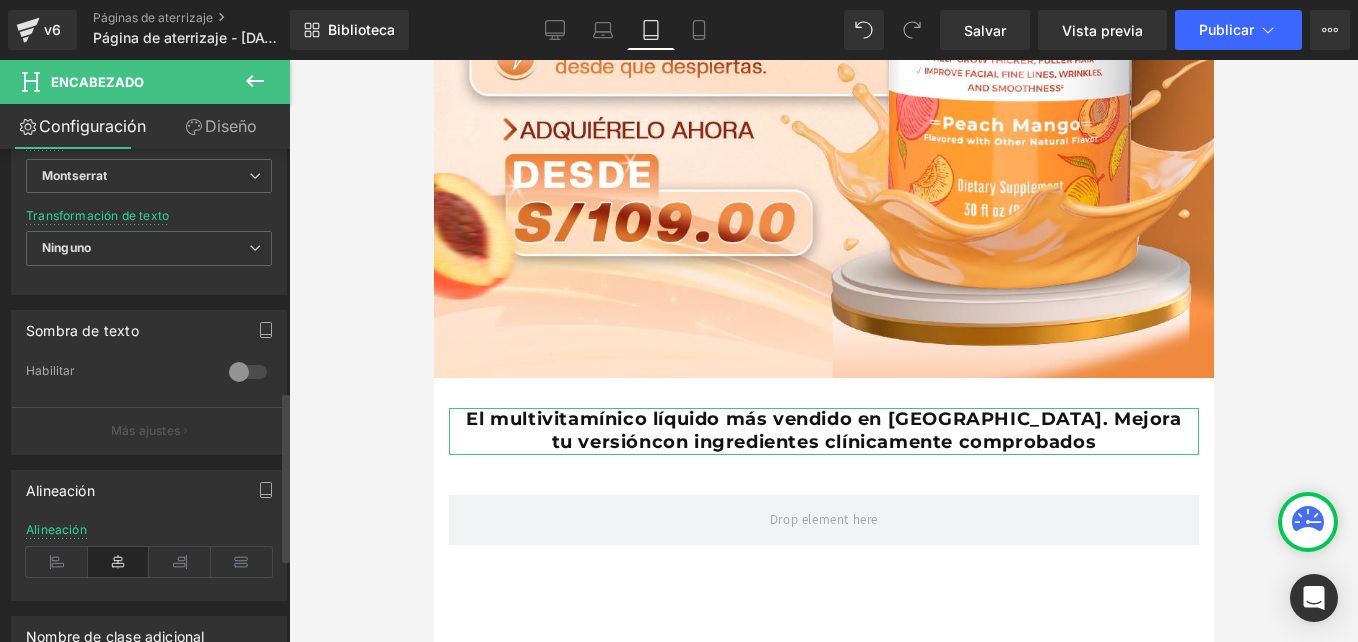click at bounding box center (248, 372) 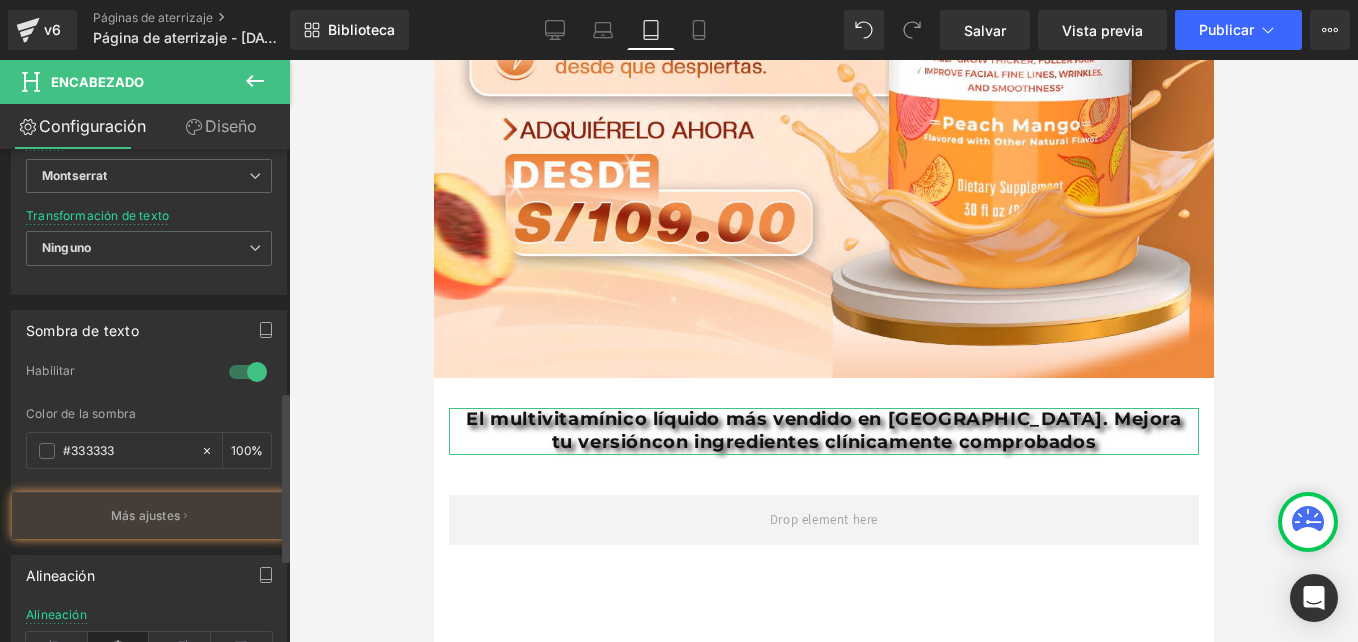 click at bounding box center (248, 372) 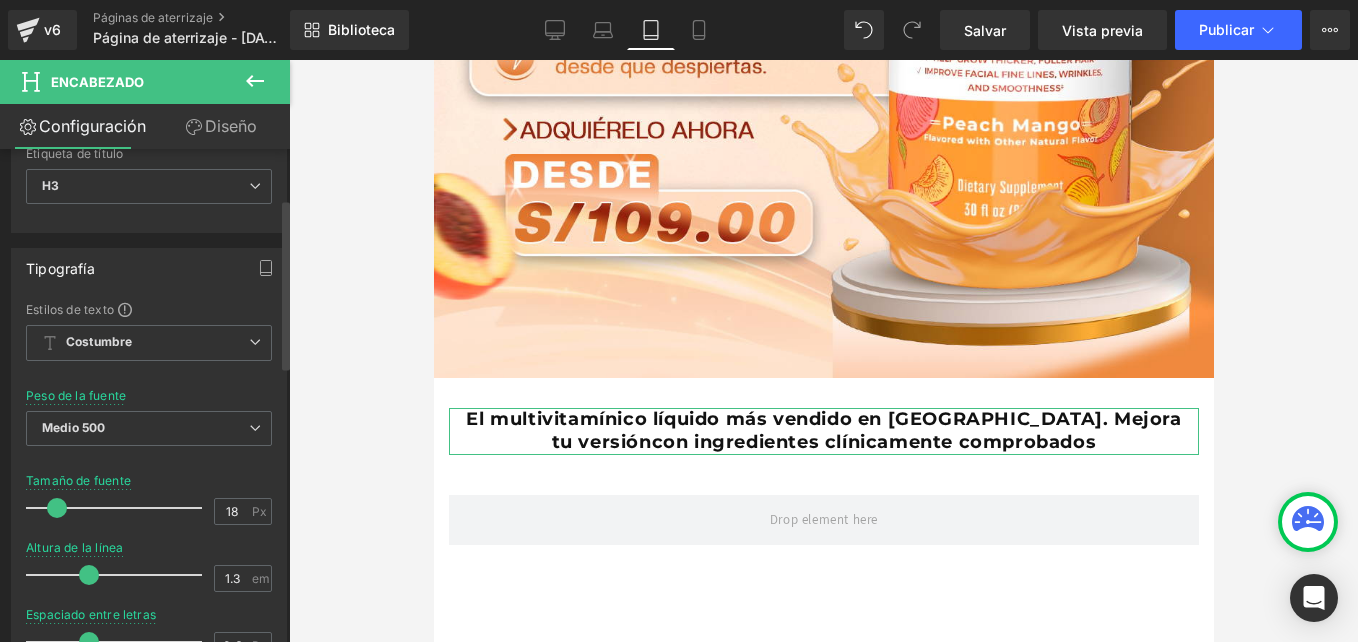 scroll, scrollTop: 0, scrollLeft: 0, axis: both 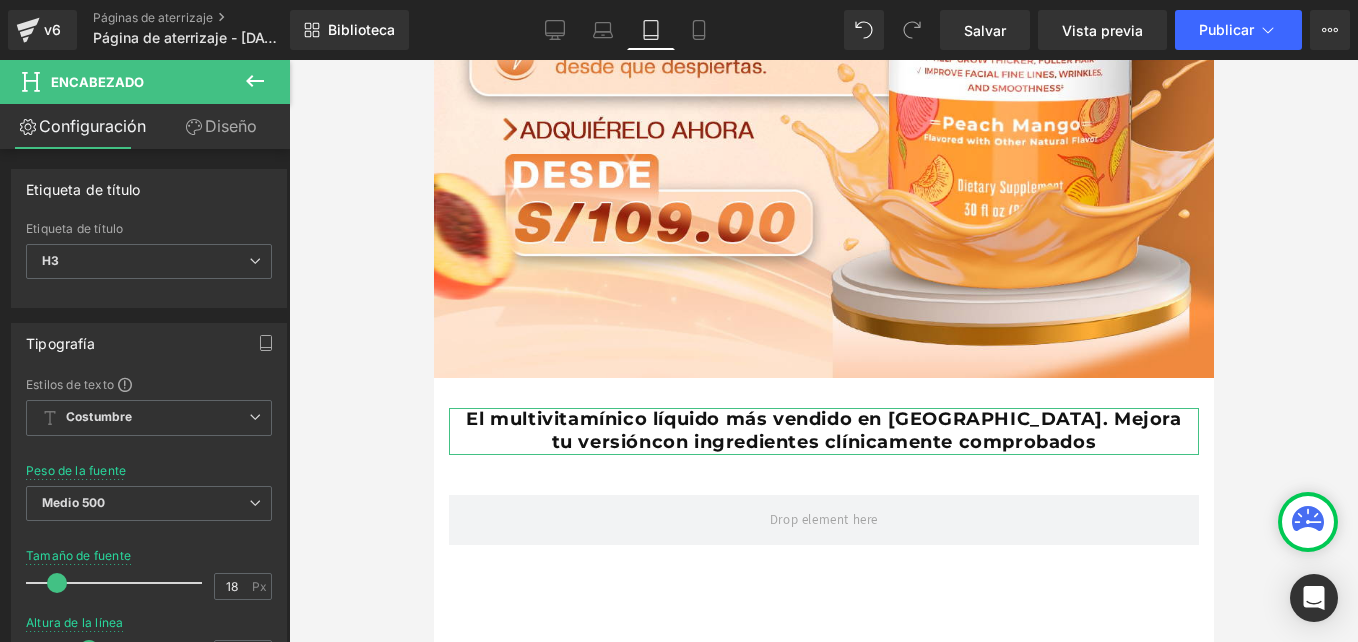 click on "Diseño" at bounding box center [221, 126] 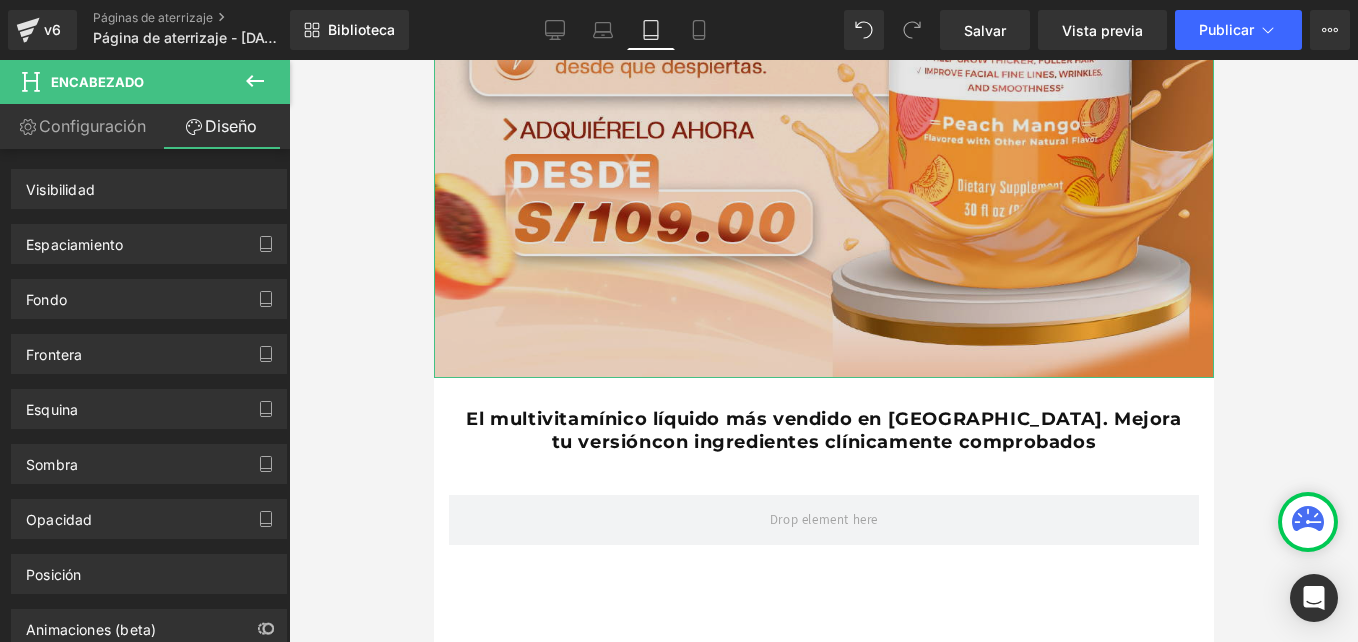 drag, startPoint x: 618, startPoint y: 252, endPoint x: 588, endPoint y: 319, distance: 73.409805 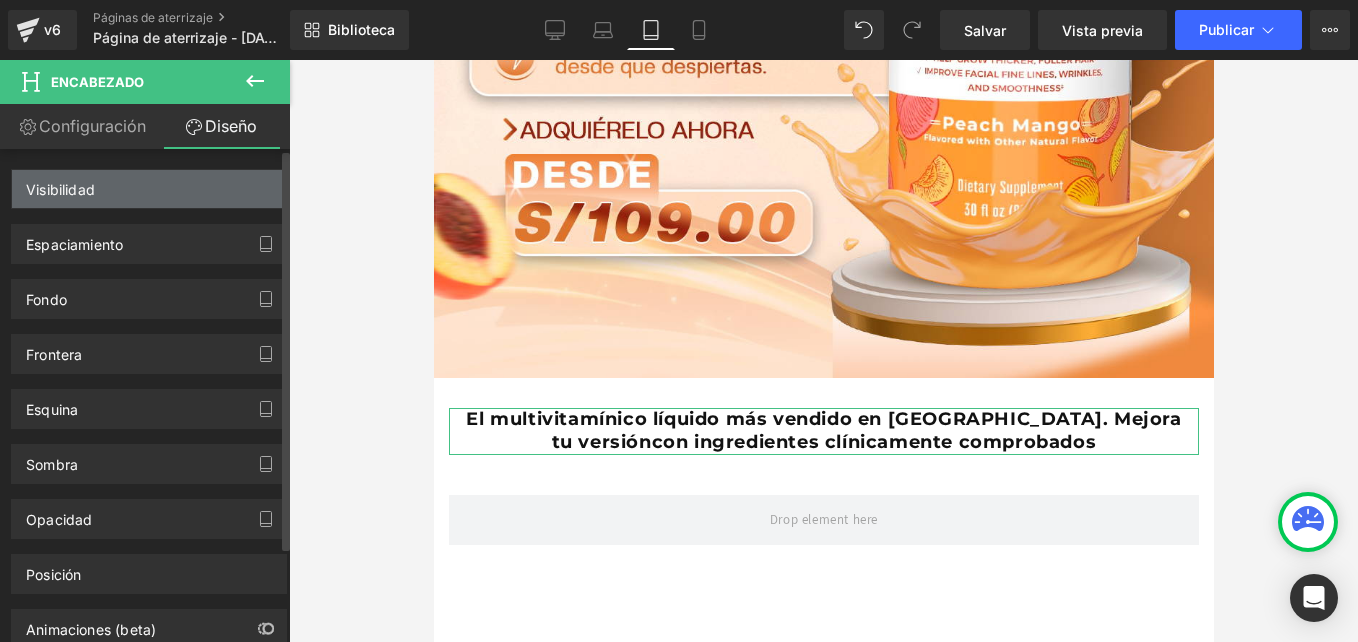 click on "Visibilidad" at bounding box center [60, 184] 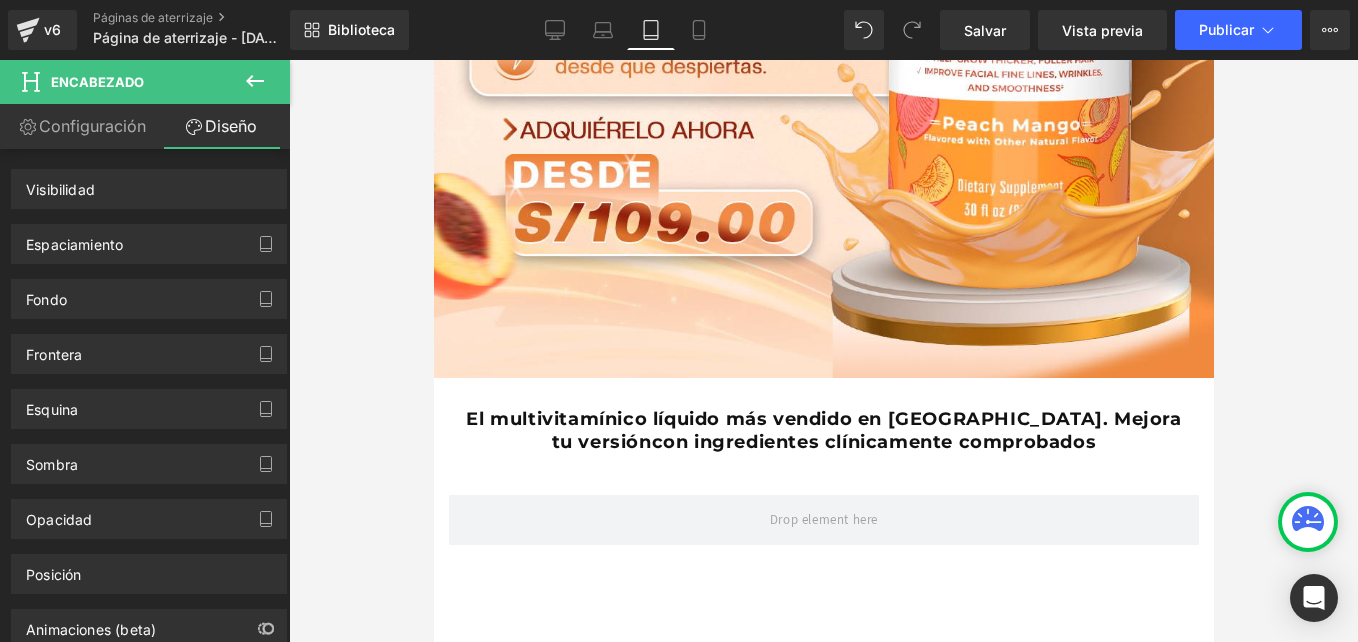 click at bounding box center [255, 82] 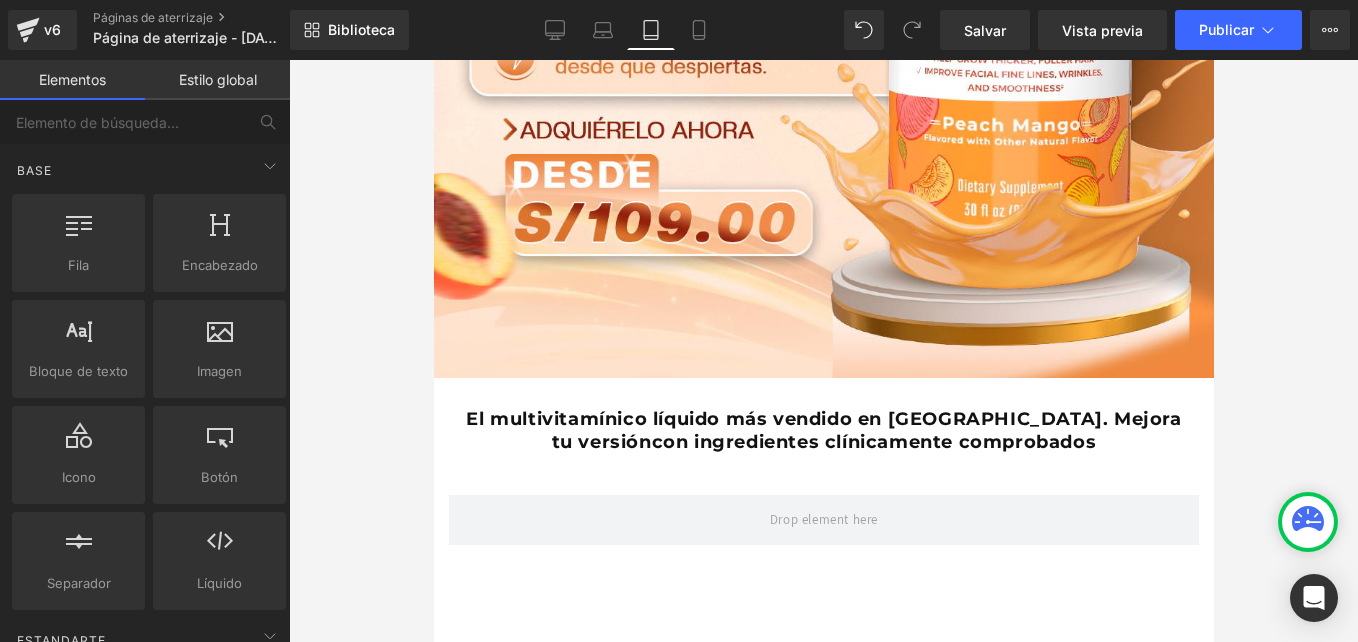click at bounding box center [823, 351] 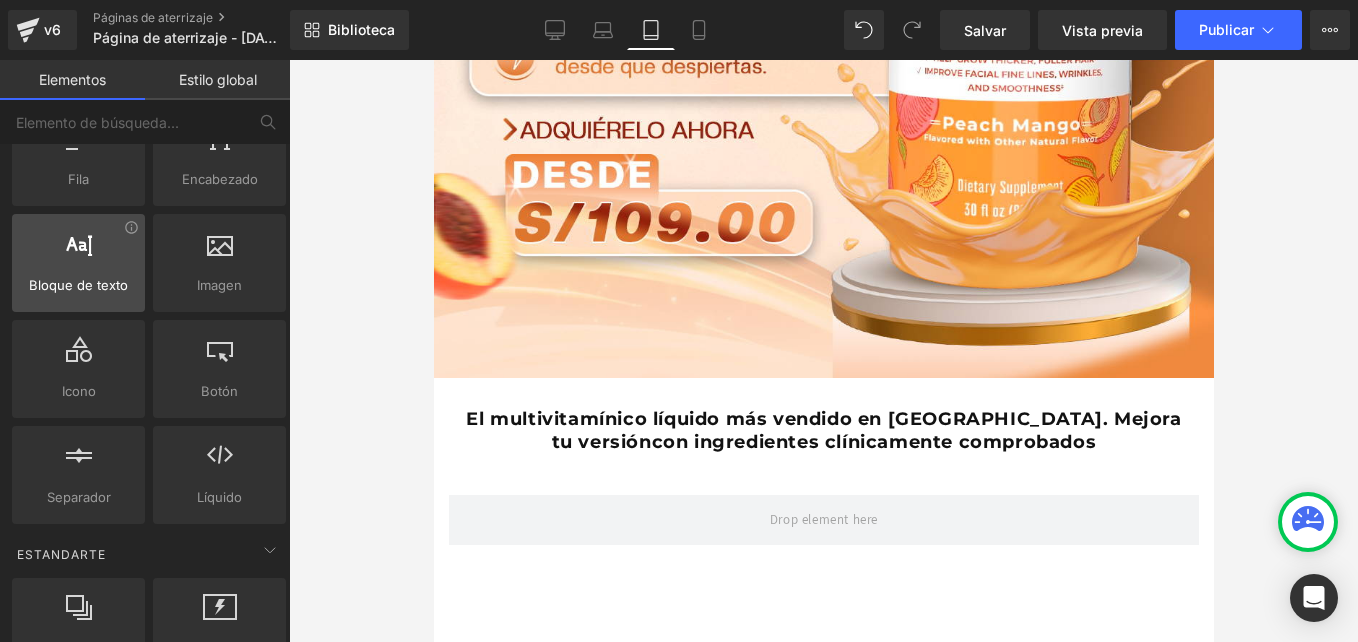scroll, scrollTop: 200, scrollLeft: 0, axis: vertical 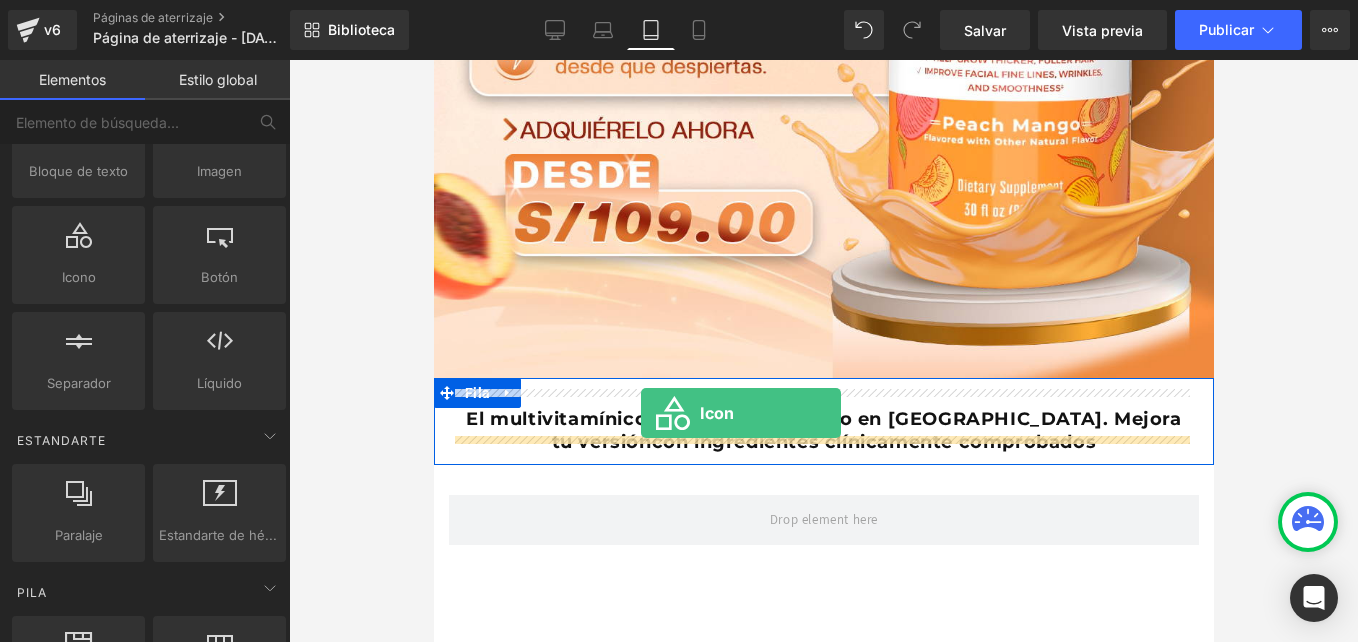drag, startPoint x: 524, startPoint y: 343, endPoint x: 641, endPoint y: 411, distance: 135.32553 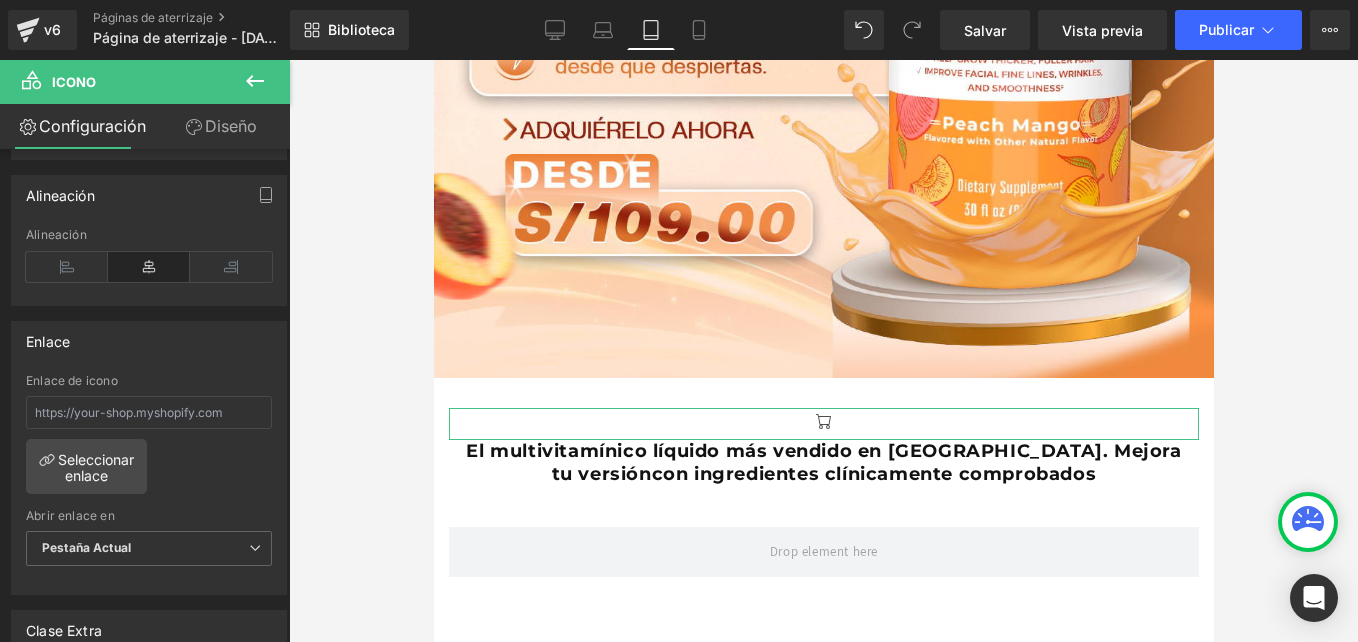 scroll, scrollTop: 736, scrollLeft: 0, axis: vertical 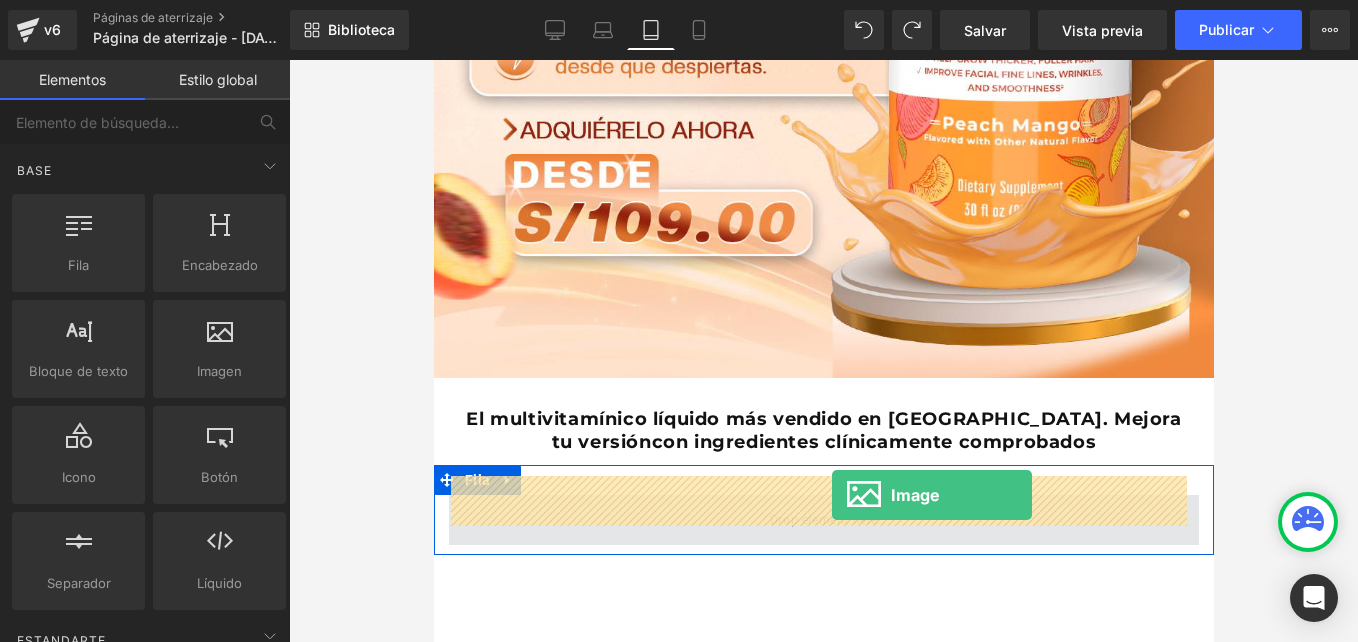 drag, startPoint x: 830, startPoint y: 484, endPoint x: 831, endPoint y: 495, distance: 11.045361 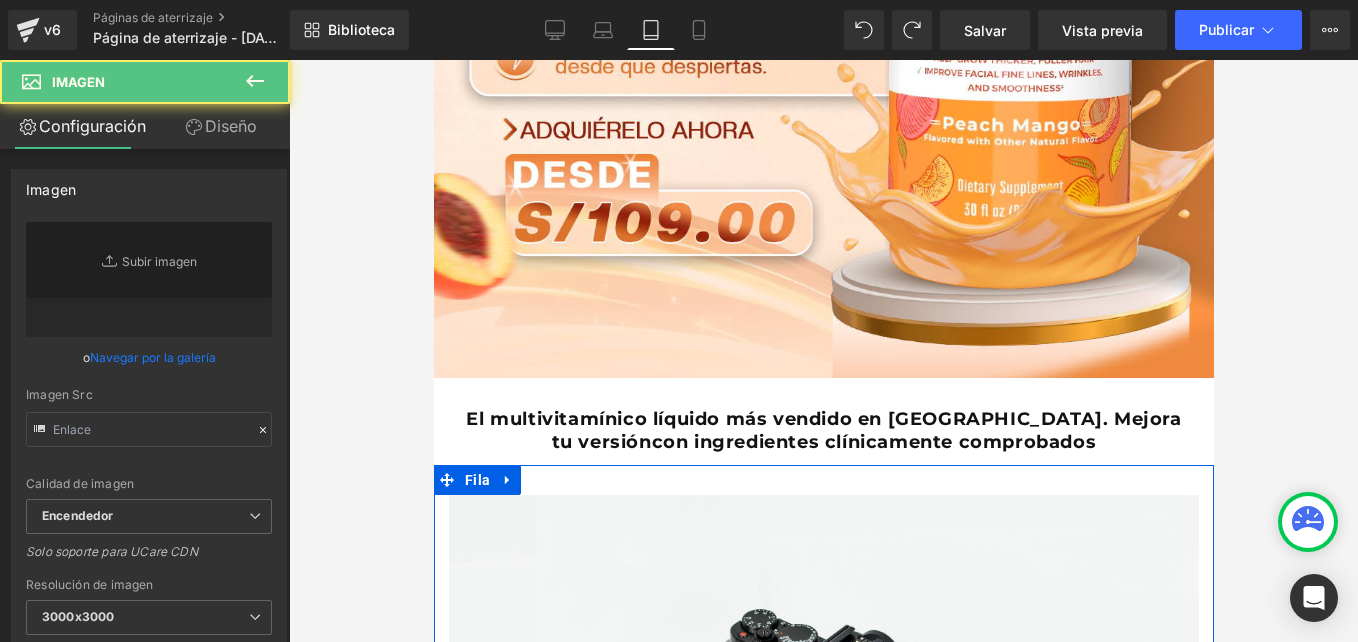type on "//[DOMAIN_NAME][URL]" 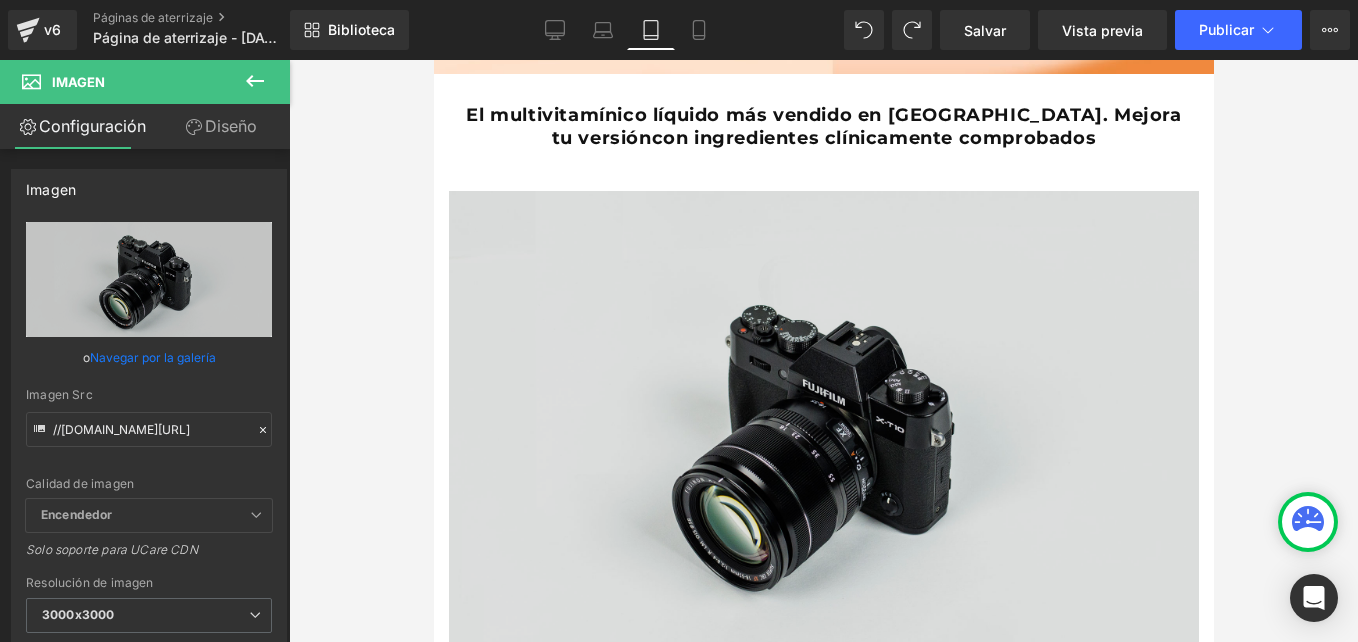 scroll, scrollTop: 1061, scrollLeft: 0, axis: vertical 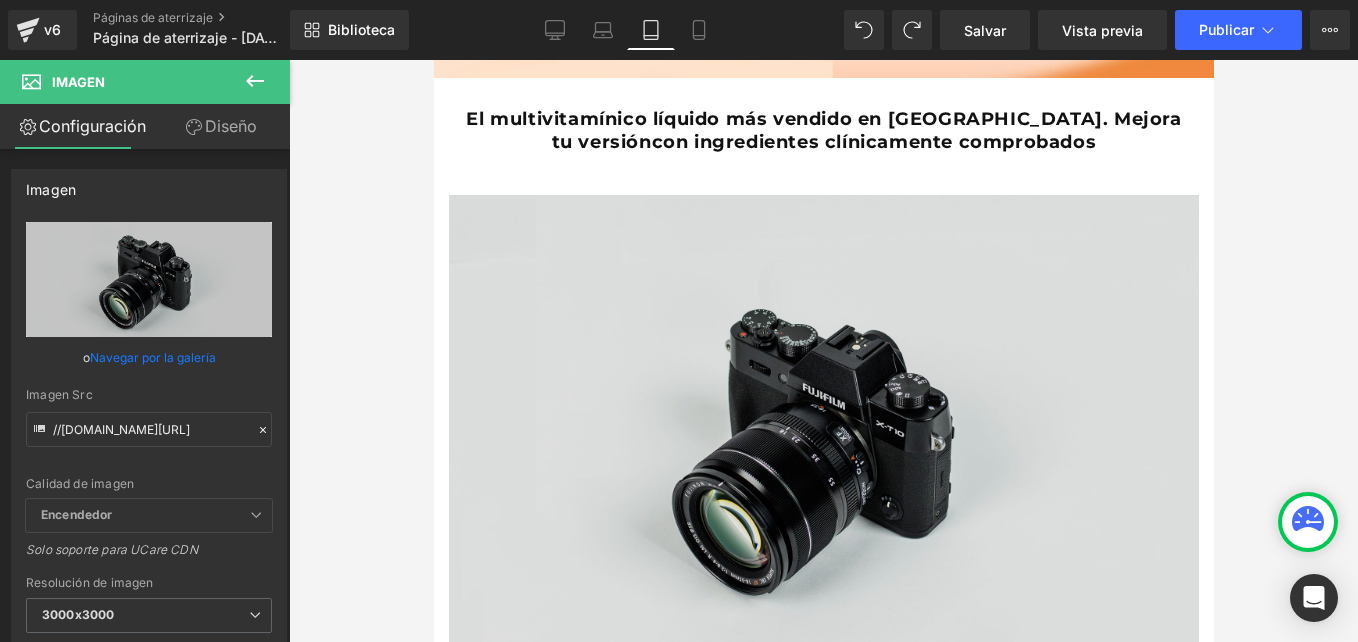 click at bounding box center [823, 443] 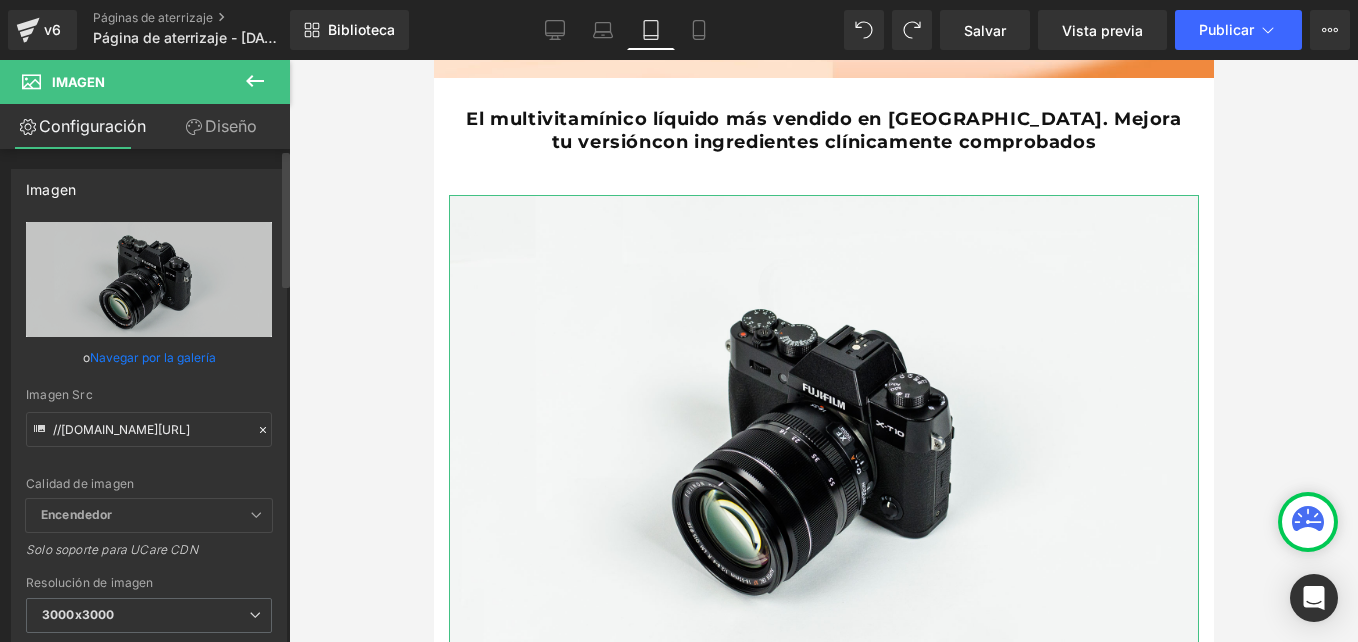 click on "Navegar por la galería" at bounding box center [153, 357] 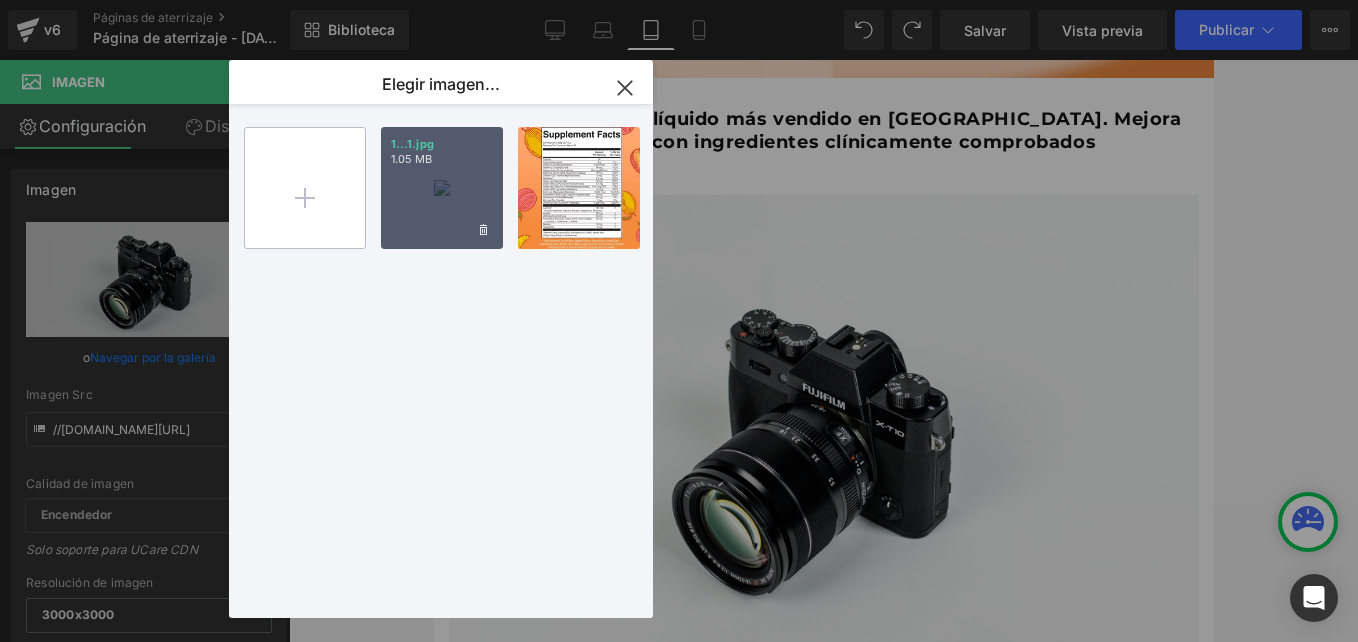 click at bounding box center (305, 188) 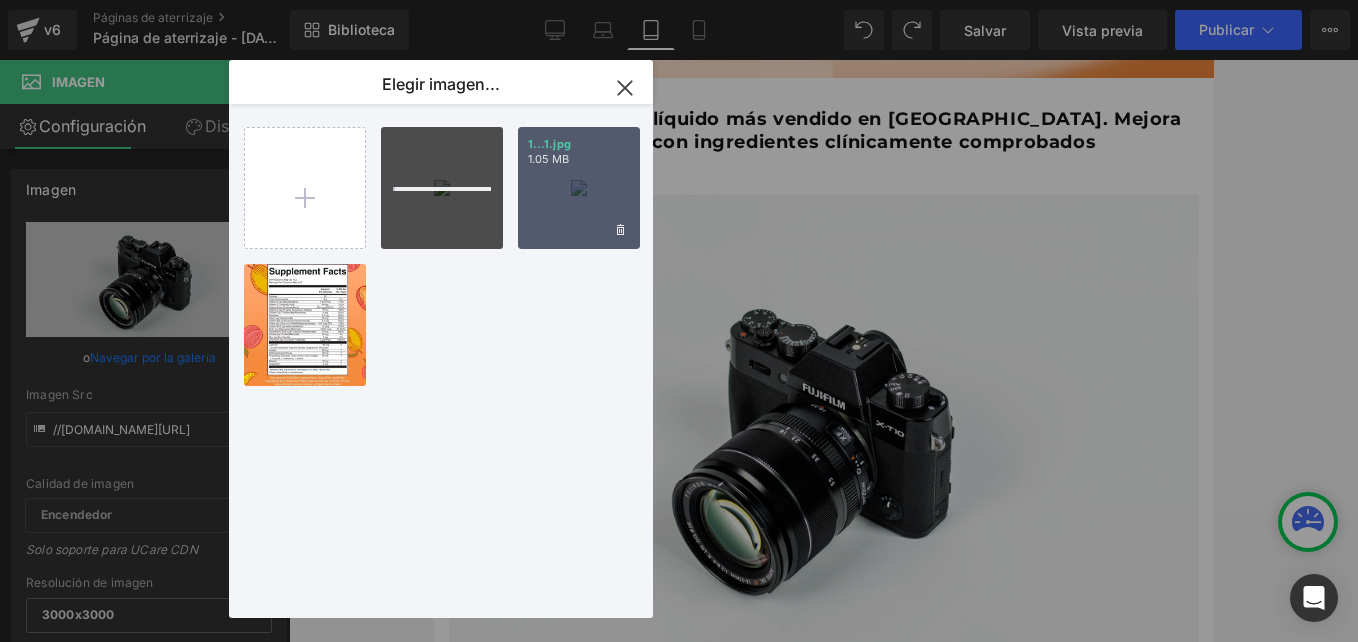 click at bounding box center (442, 188) 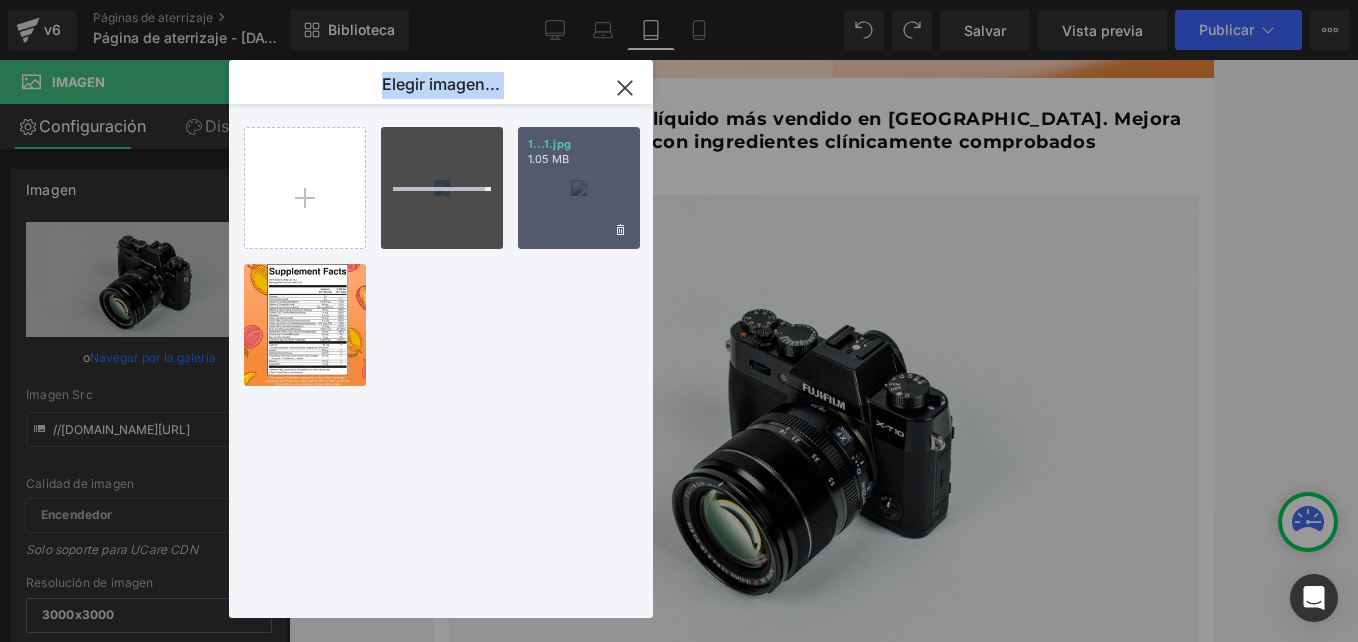 type 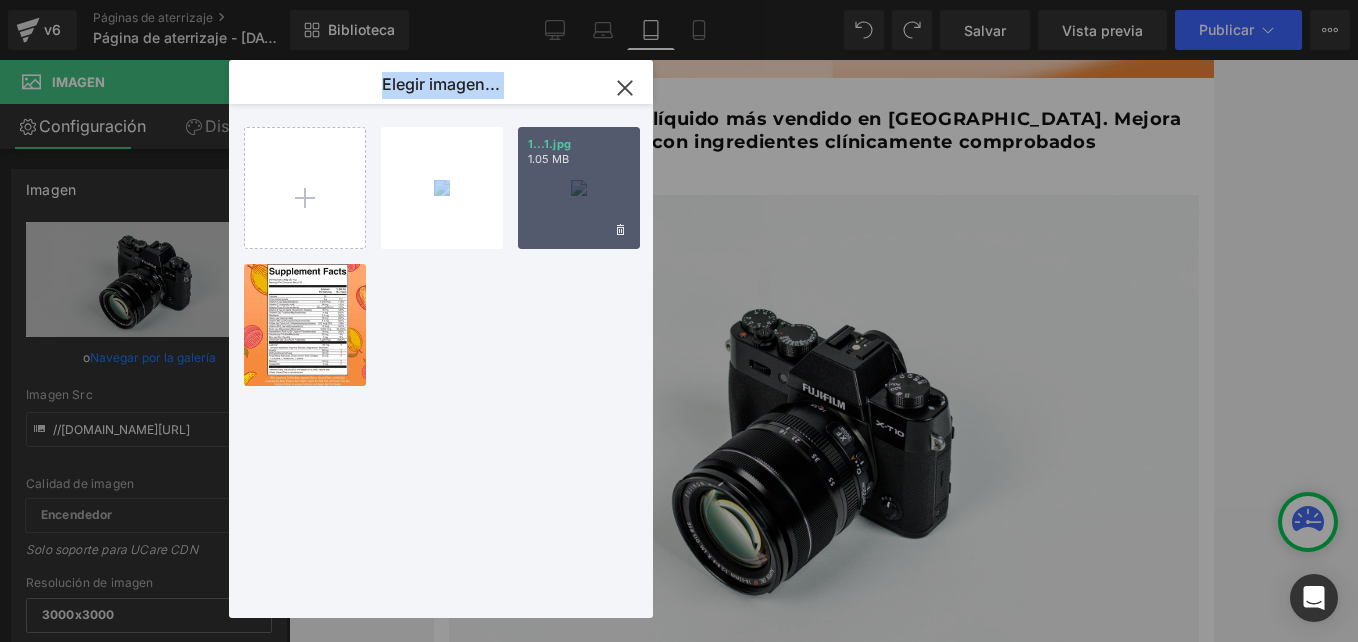click on "aterrizaje... ruh2.jpg 835.58 KB ¿Eliminar imagen? Sí No 1...1.jpg 1.05 MB ¿Eliminar imagen? Sí No multi...ulti.png 95.82 KB ¿Eliminar imagen? Sí No" at bounding box center (452, 365) 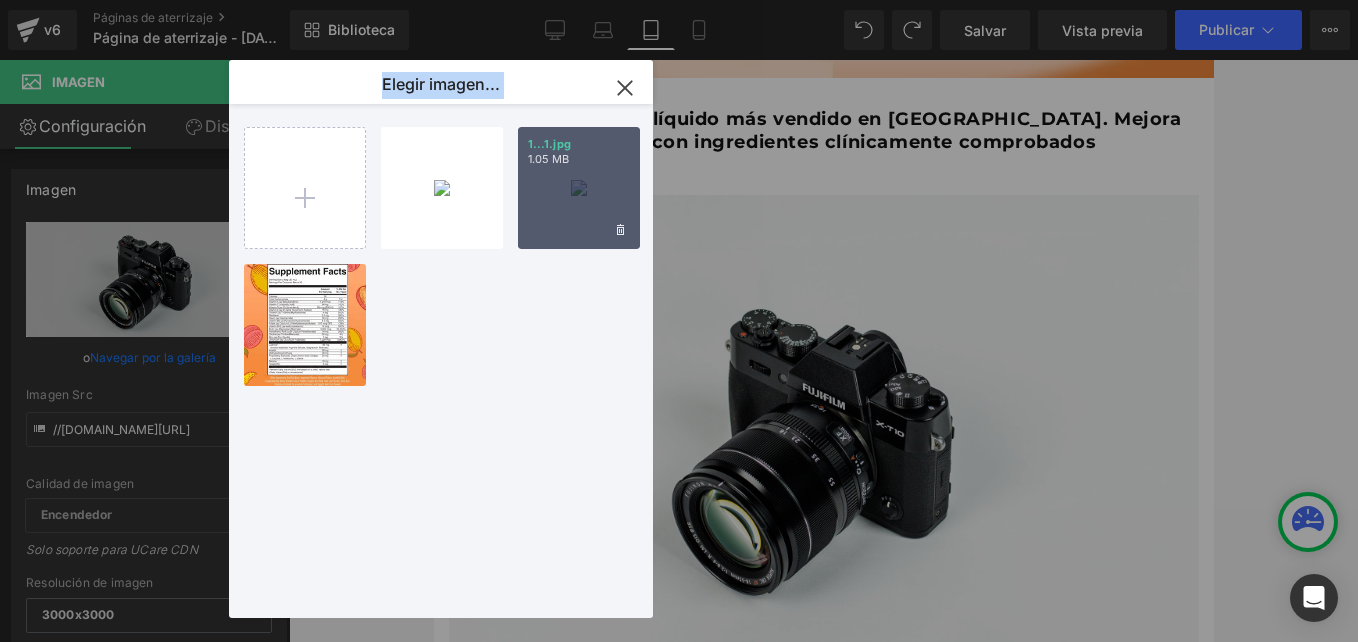 drag, startPoint x: 564, startPoint y: 193, endPoint x: 856, endPoint y: 272, distance: 302.49792 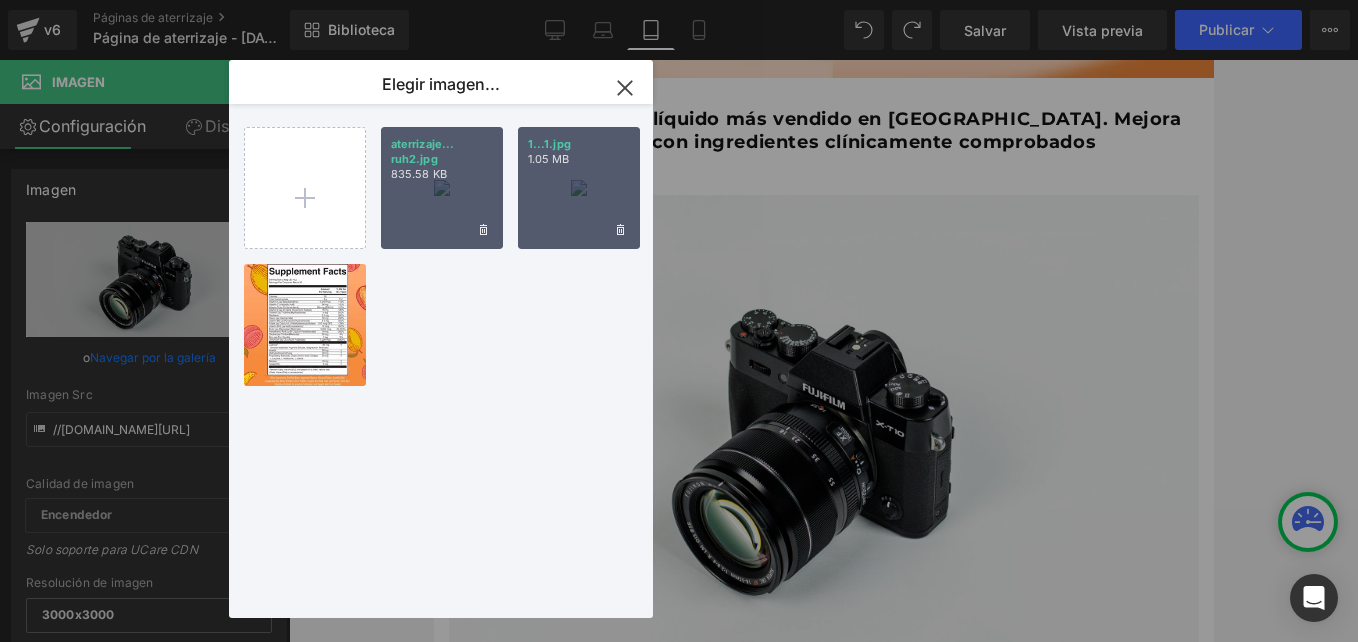 click on "835.58 KB" at bounding box center (442, 174) 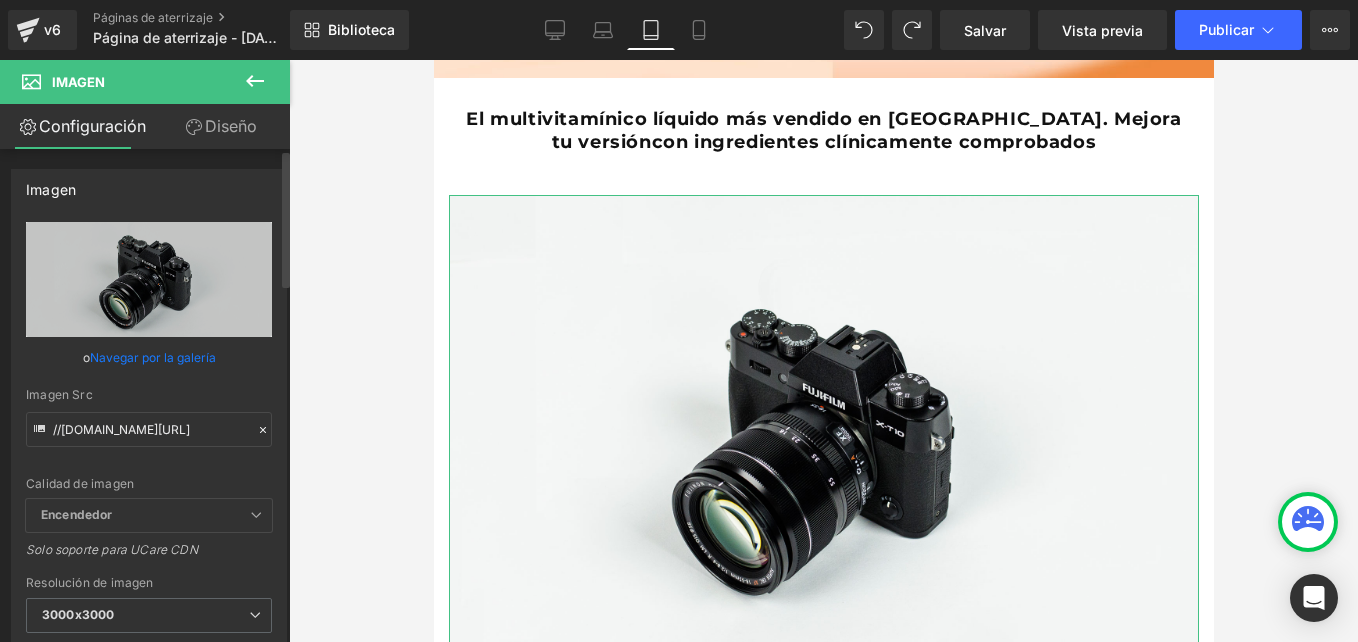 click on "Navegar por la galería" at bounding box center [153, 357] 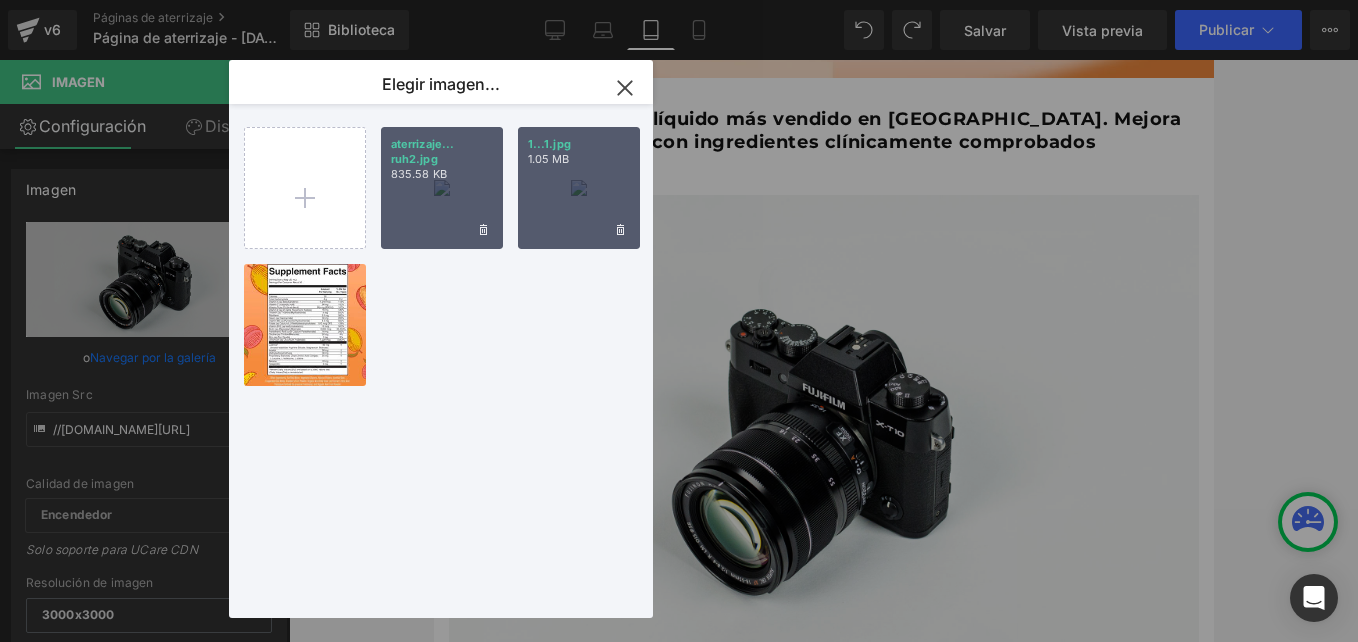 click on "aterrizaje... ruh2.jpg 835.58 KB" at bounding box center (442, 188) 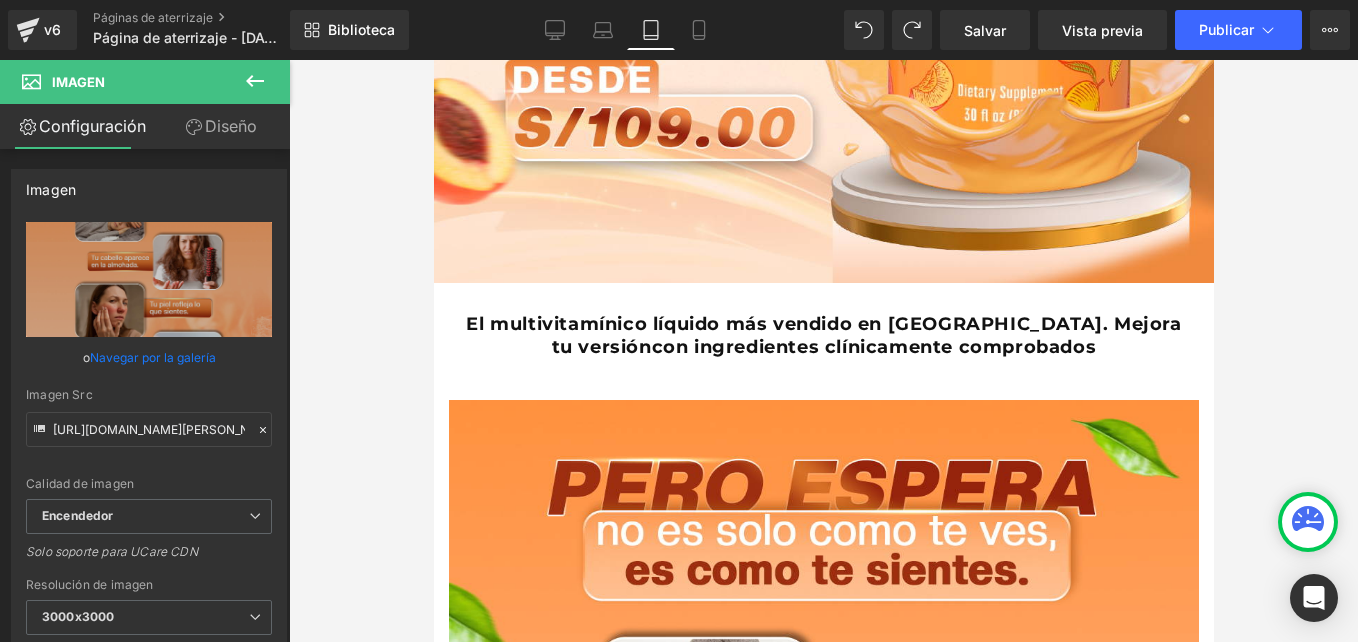 scroll, scrollTop: 855, scrollLeft: 0, axis: vertical 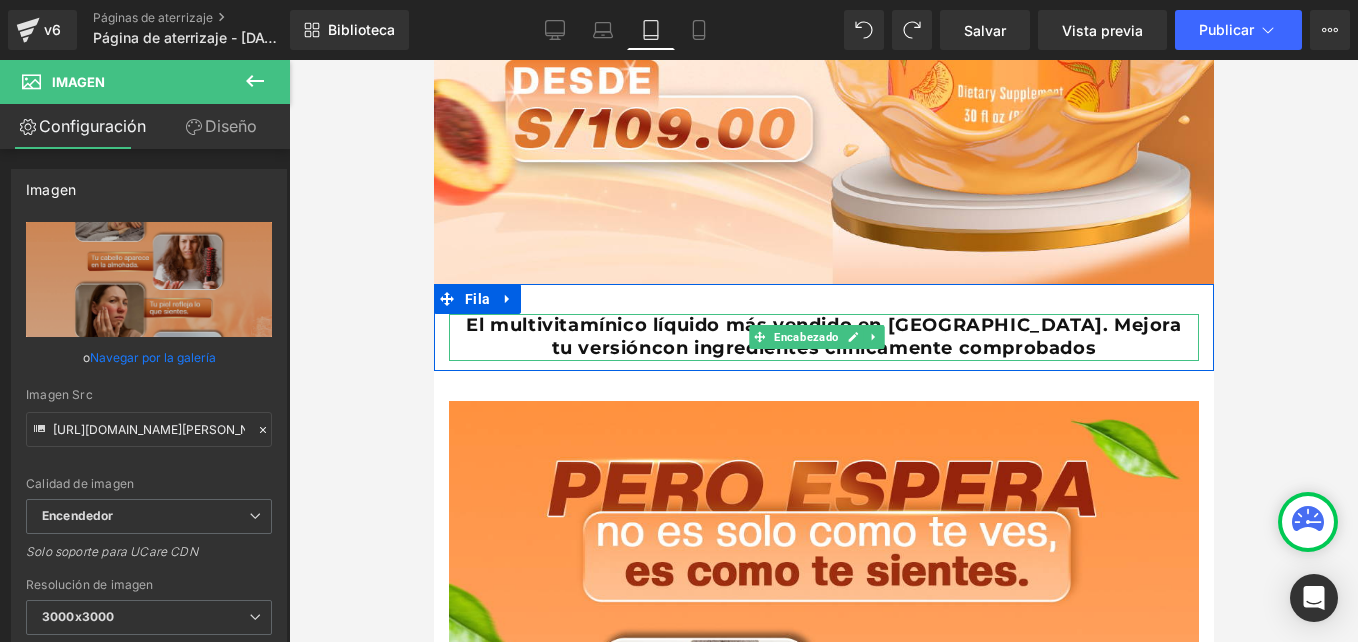 drag, startPoint x: 939, startPoint y: 331, endPoint x: 908, endPoint y: 326, distance: 31.400637 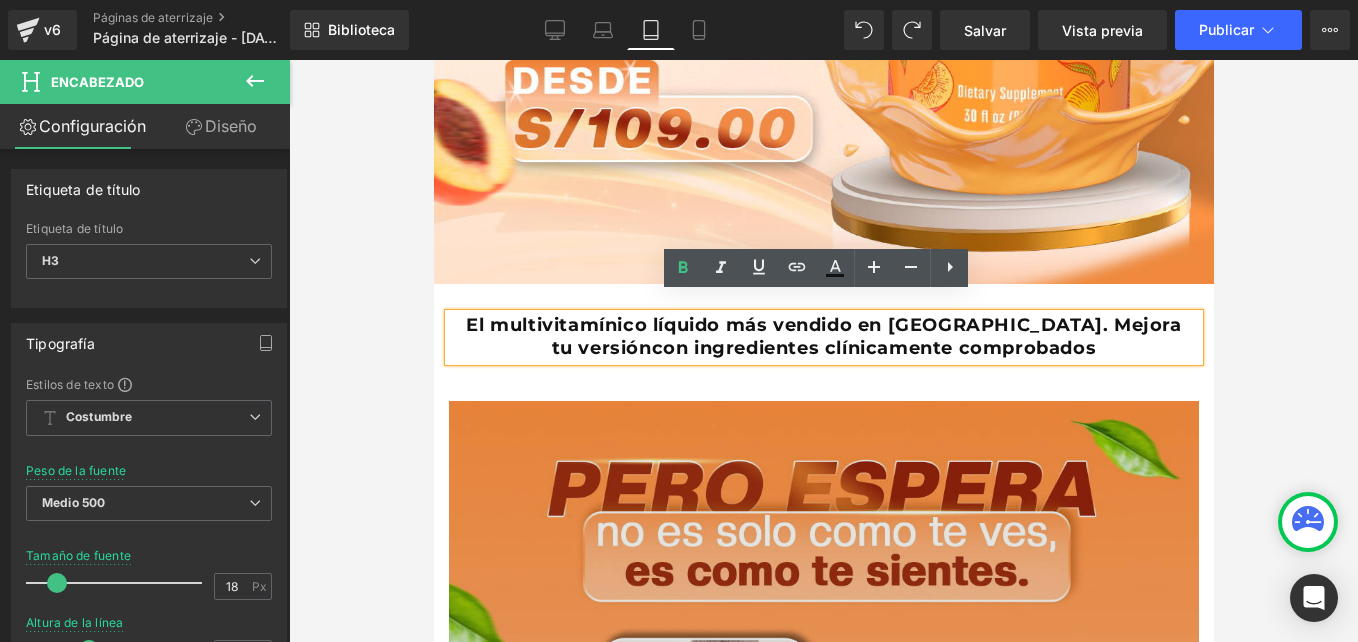 click at bounding box center [823, 922] 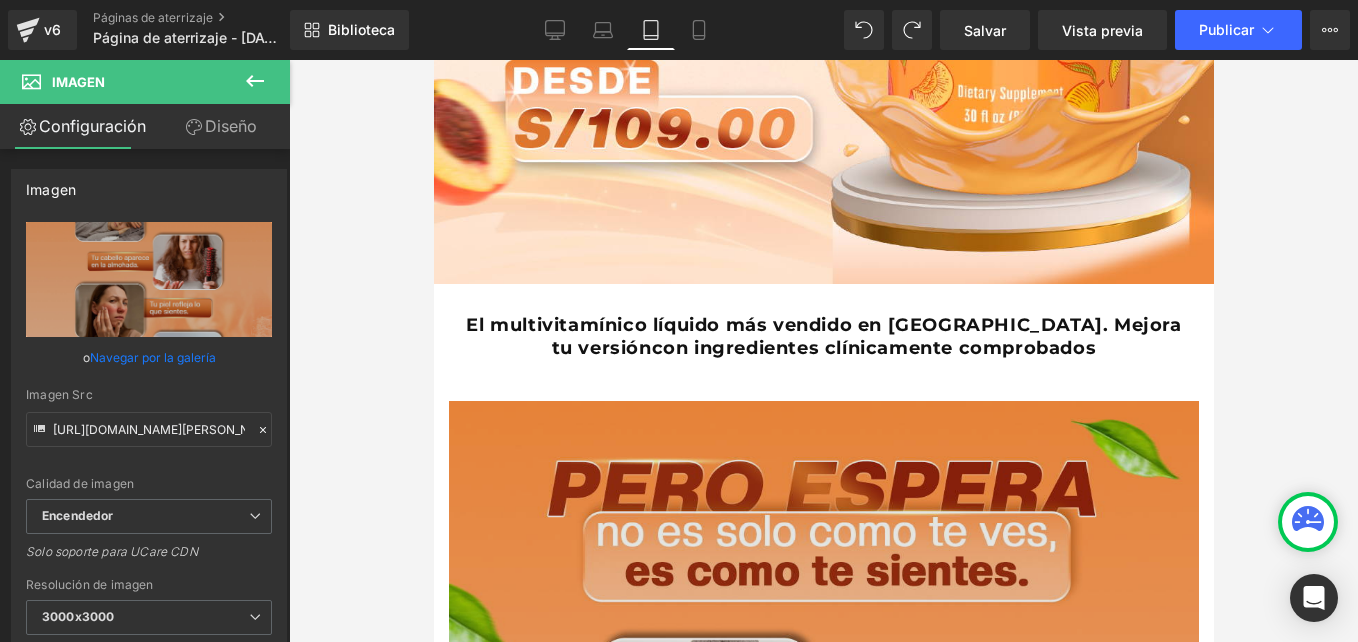 click at bounding box center (823, 922) 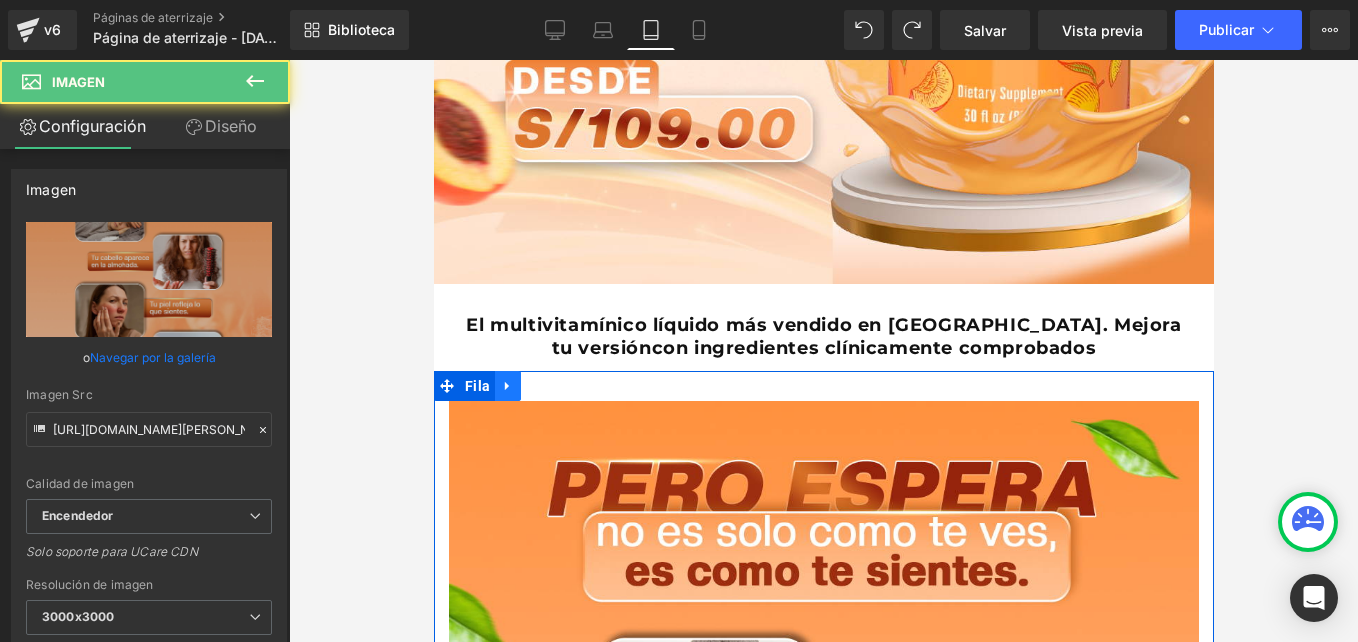 click 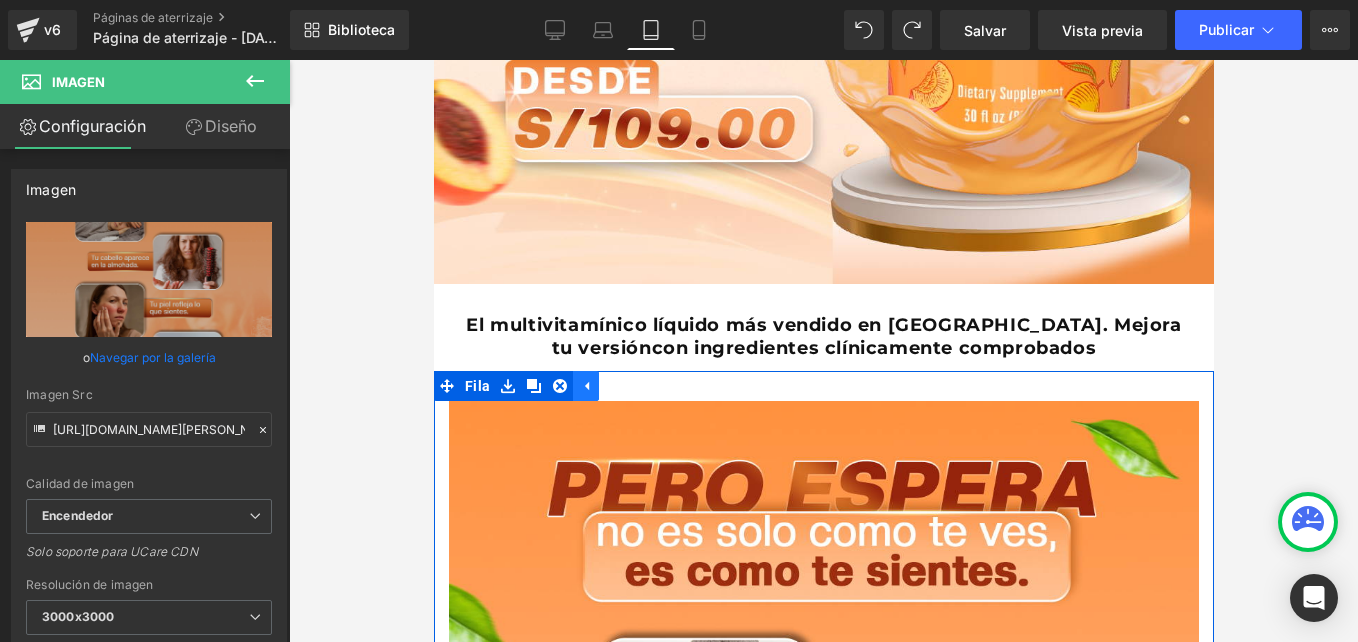 click 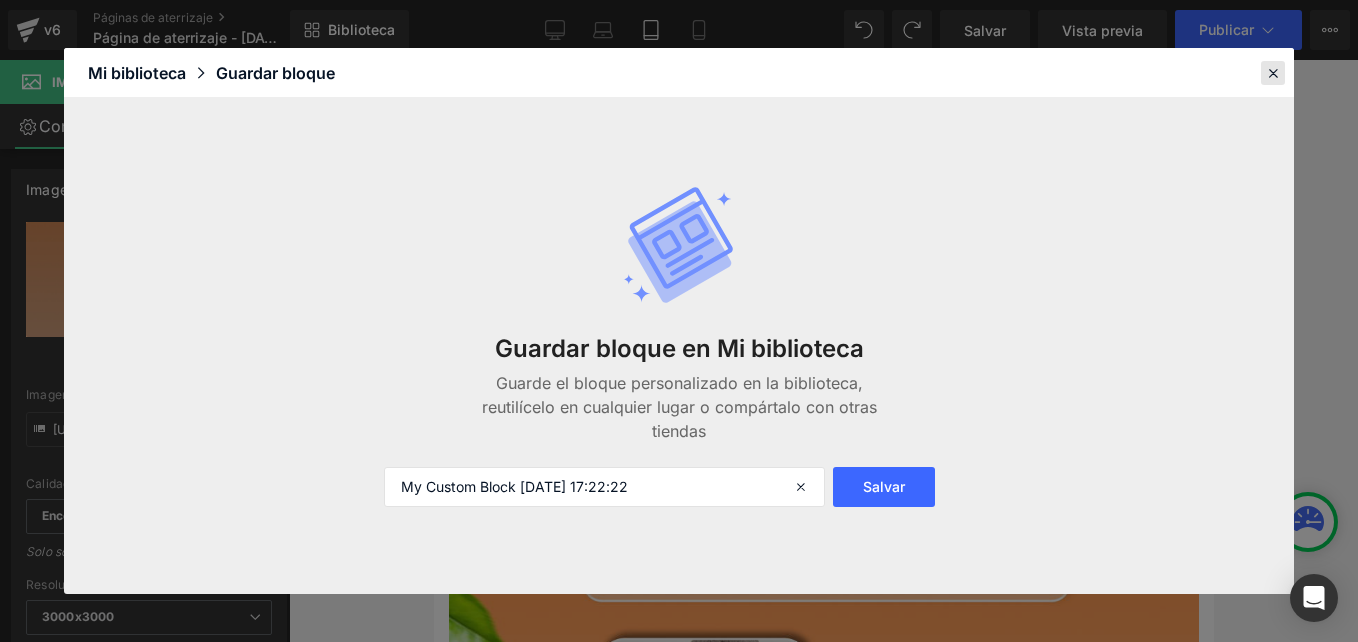 click 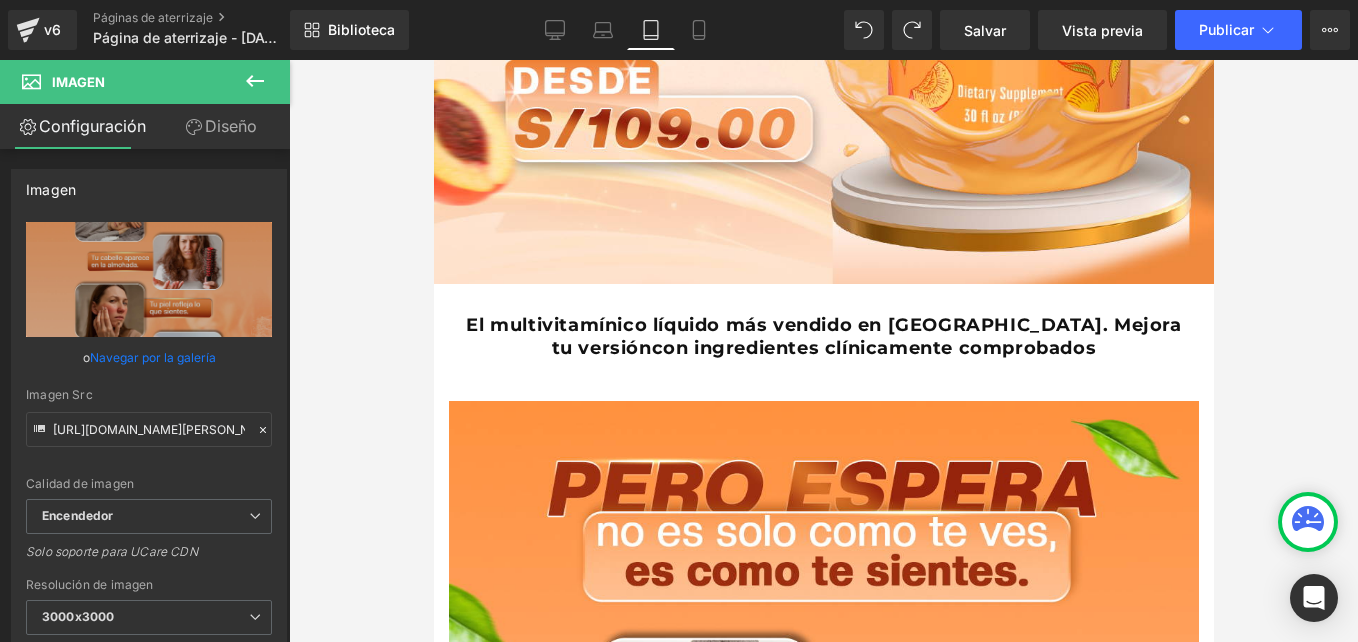 click at bounding box center (823, 922) 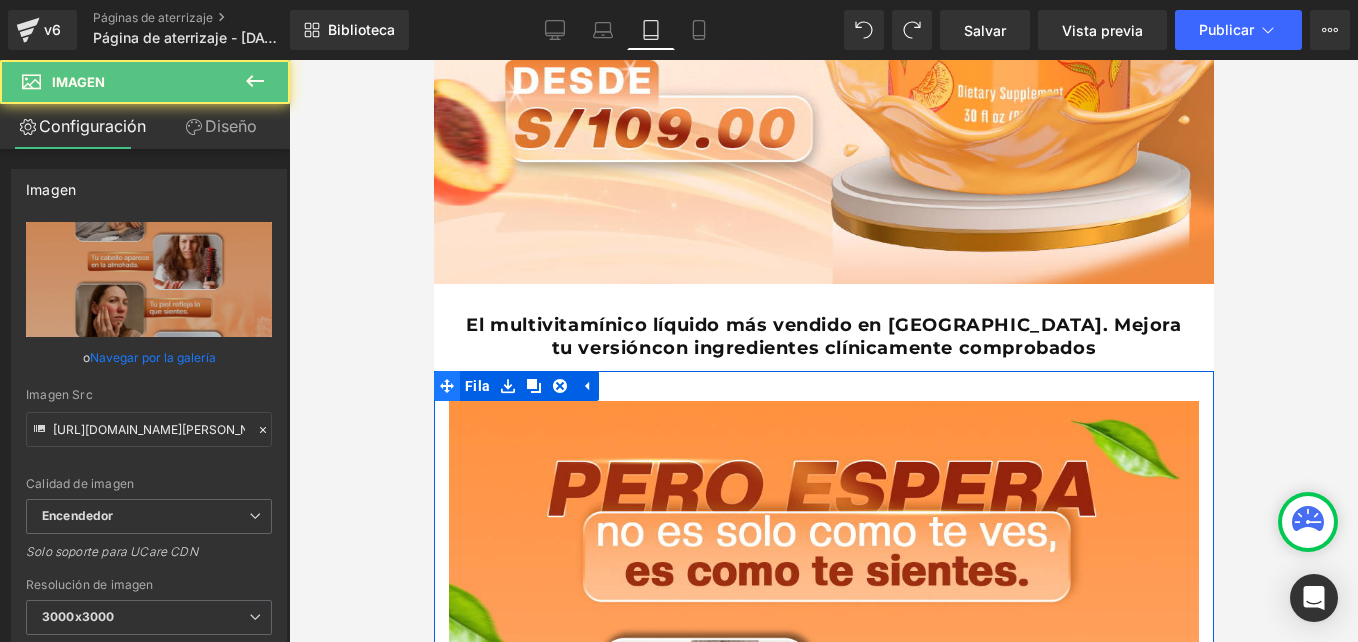 click 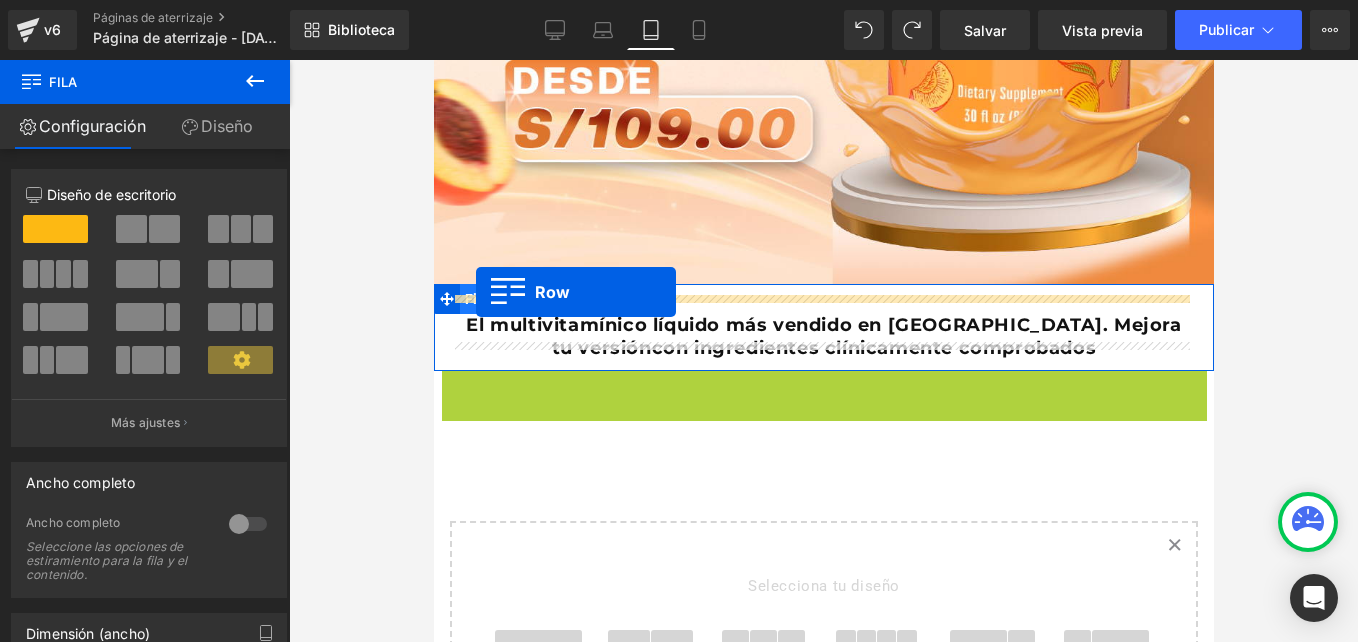 drag, startPoint x: 451, startPoint y: 370, endPoint x: 475, endPoint y: 292, distance: 81.608826 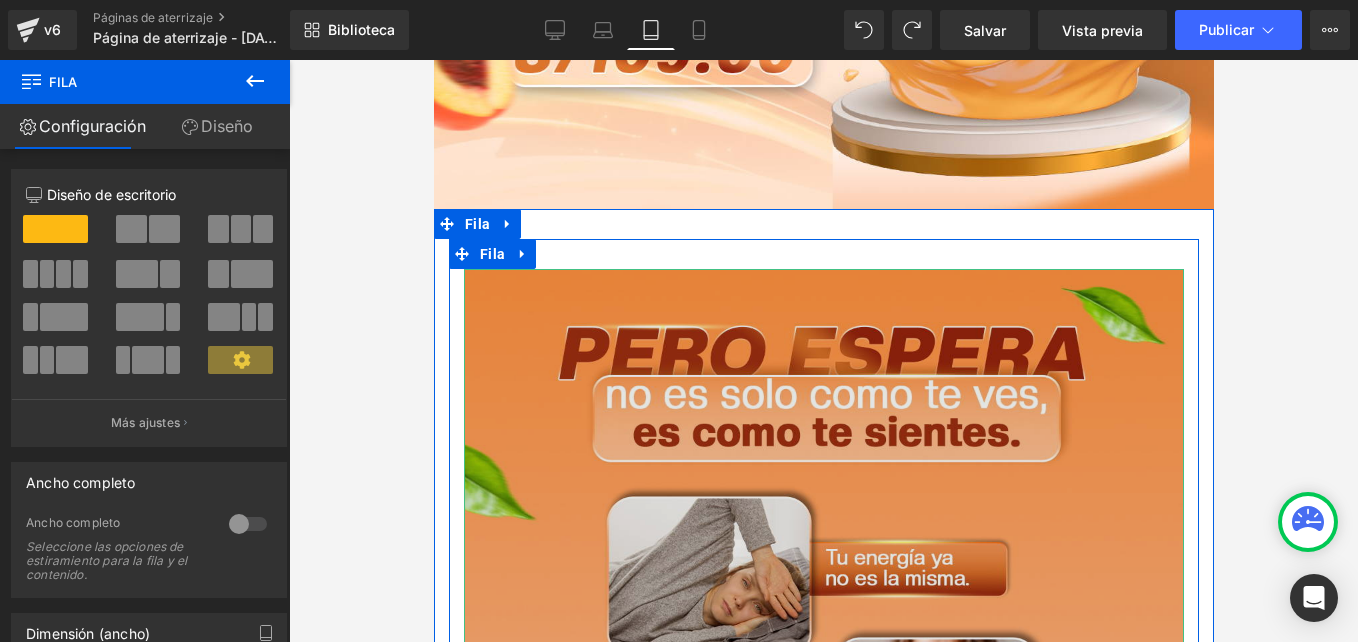 scroll, scrollTop: 1055, scrollLeft: 0, axis: vertical 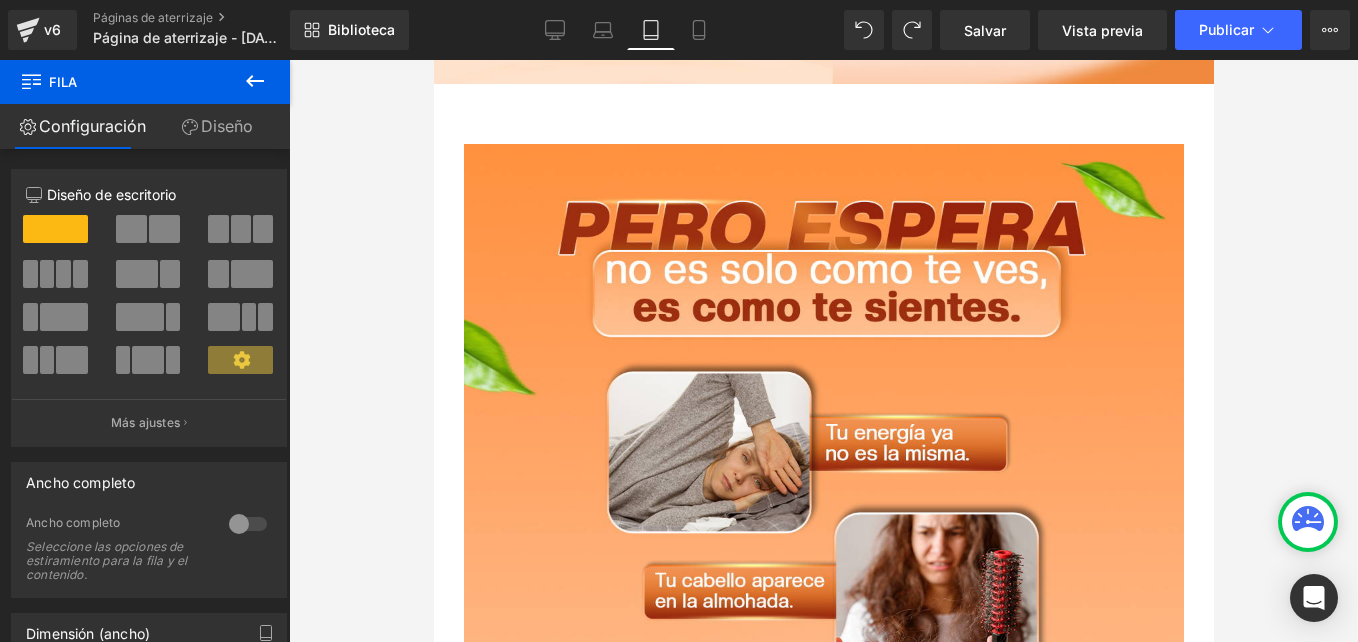 click at bounding box center (823, 351) 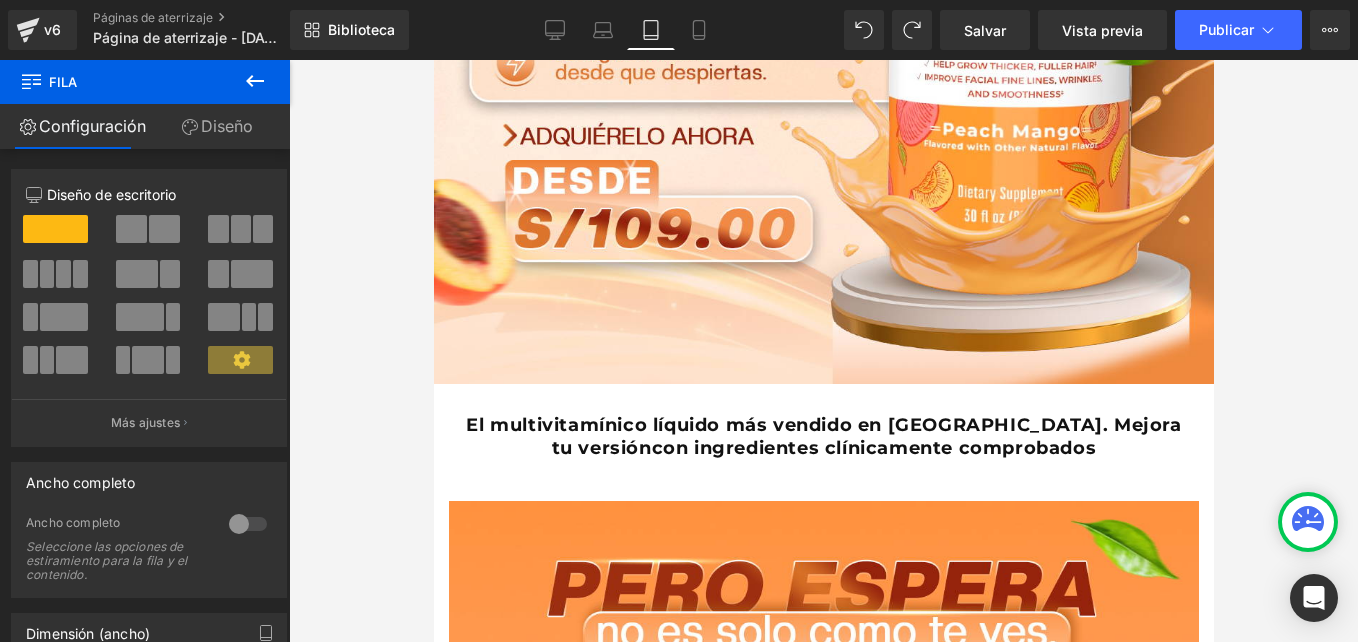 click at bounding box center (823, 351) 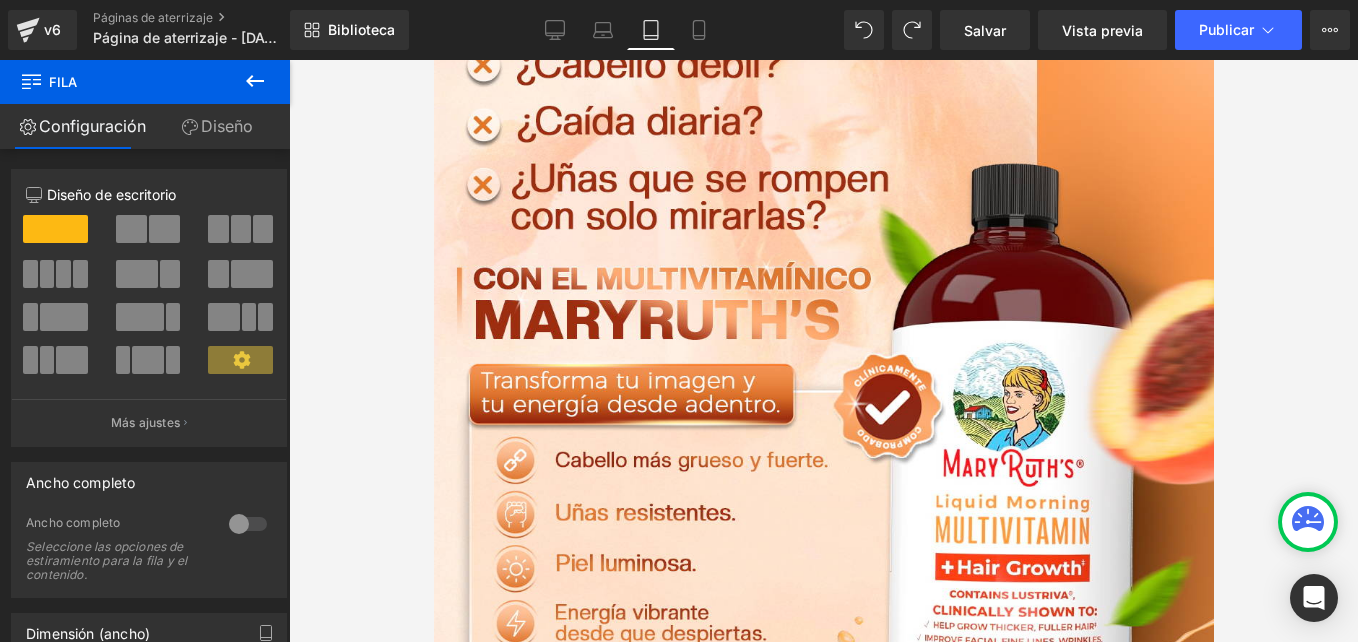 scroll, scrollTop: 0, scrollLeft: 0, axis: both 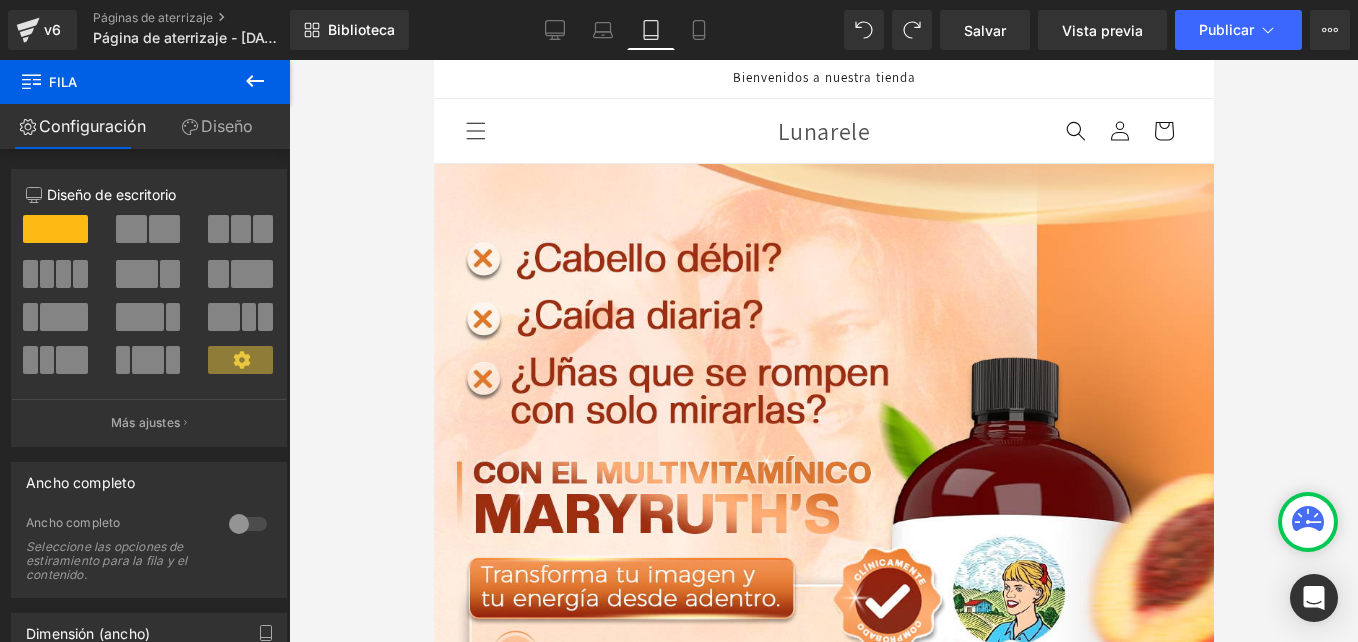 drag, startPoint x: 1207, startPoint y: 275, endPoint x: 1763, endPoint y: 162, distance: 567.3667 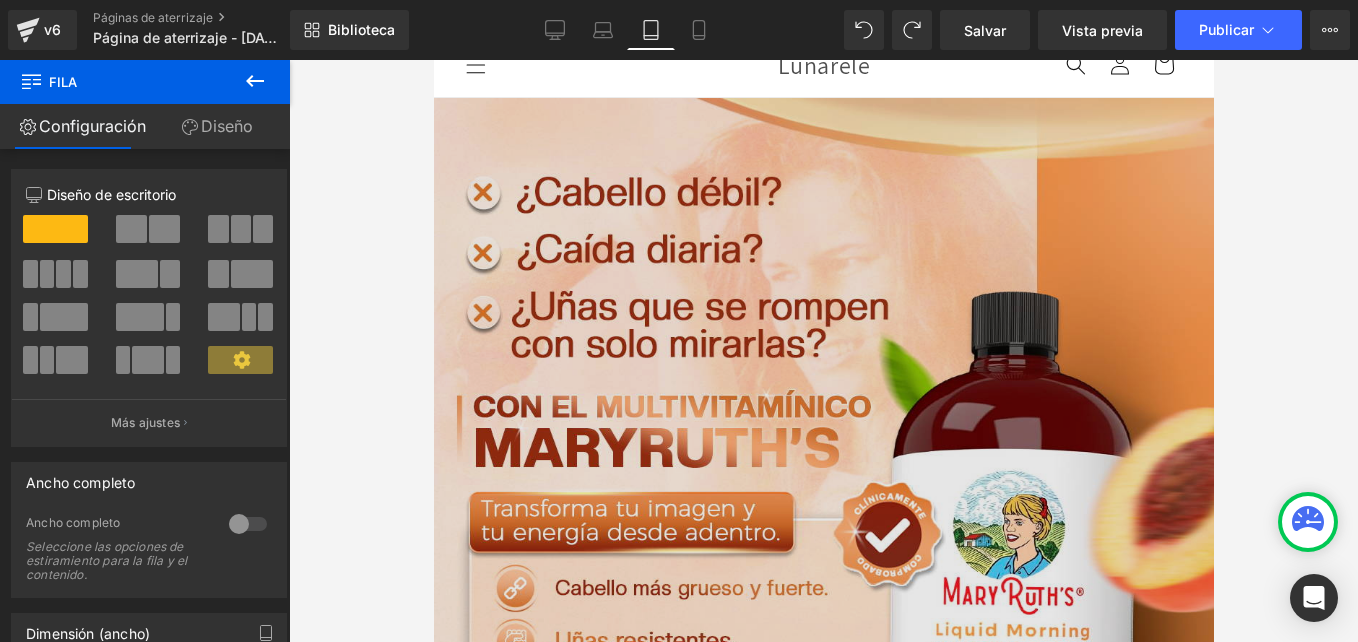 scroll, scrollTop: 100, scrollLeft: 0, axis: vertical 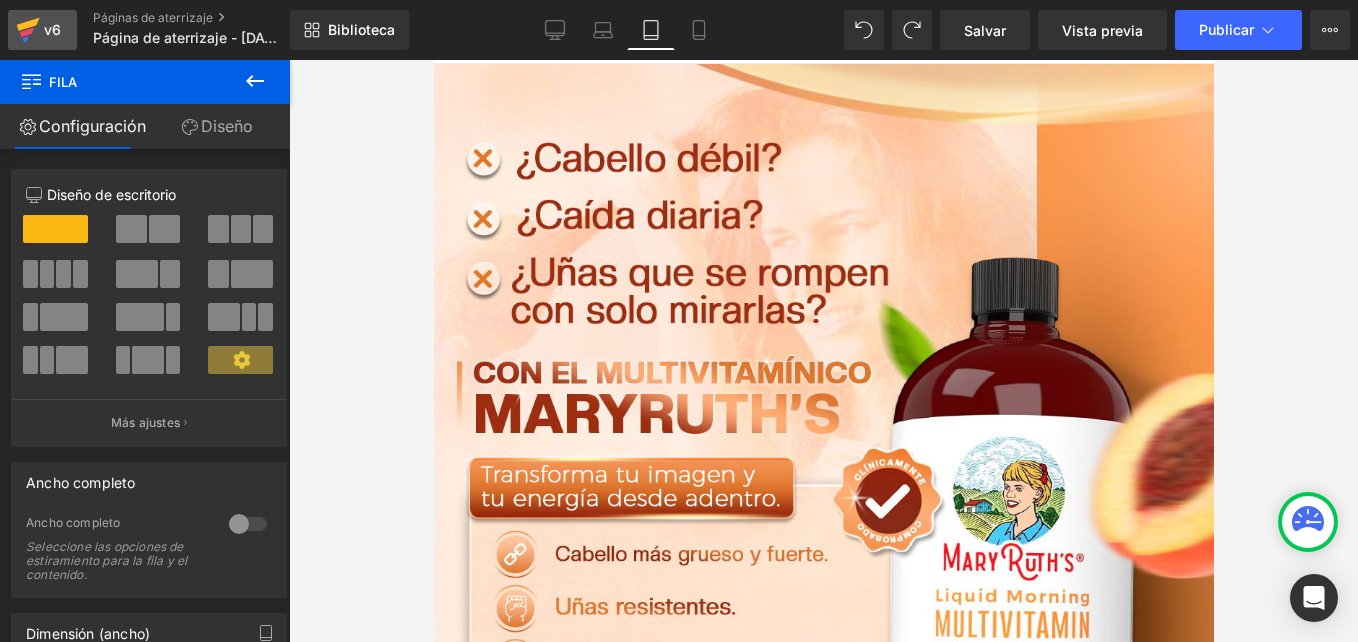 click 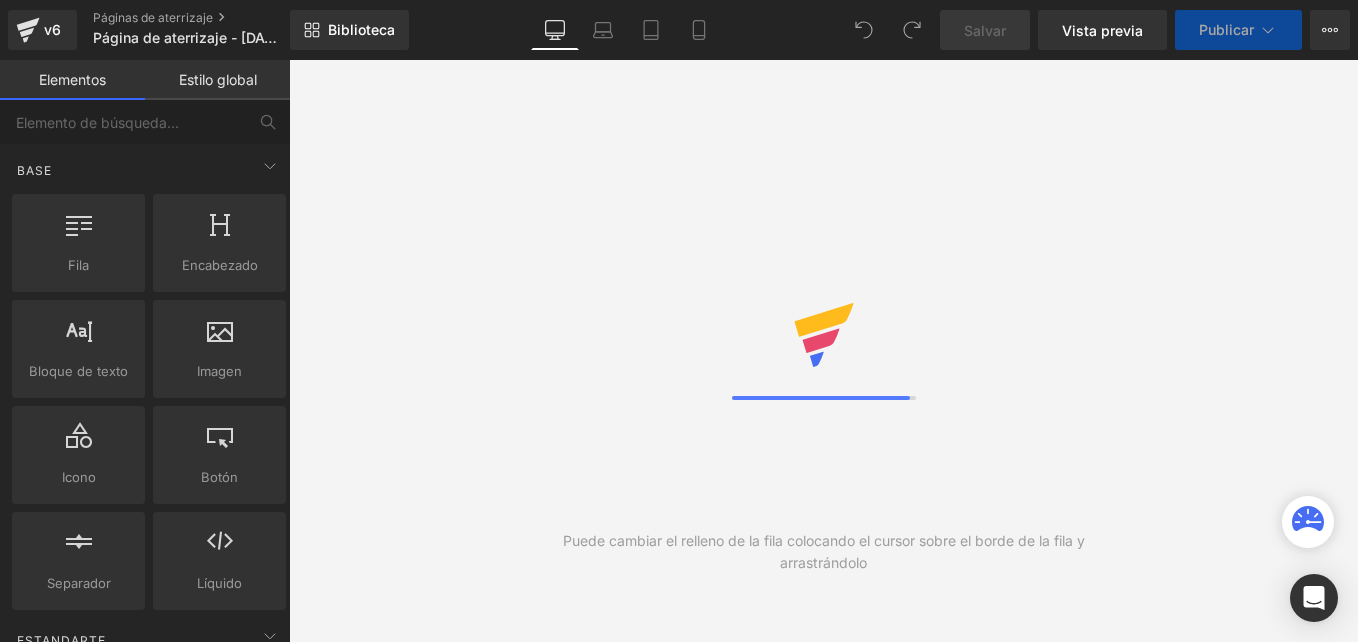 scroll, scrollTop: 0, scrollLeft: 0, axis: both 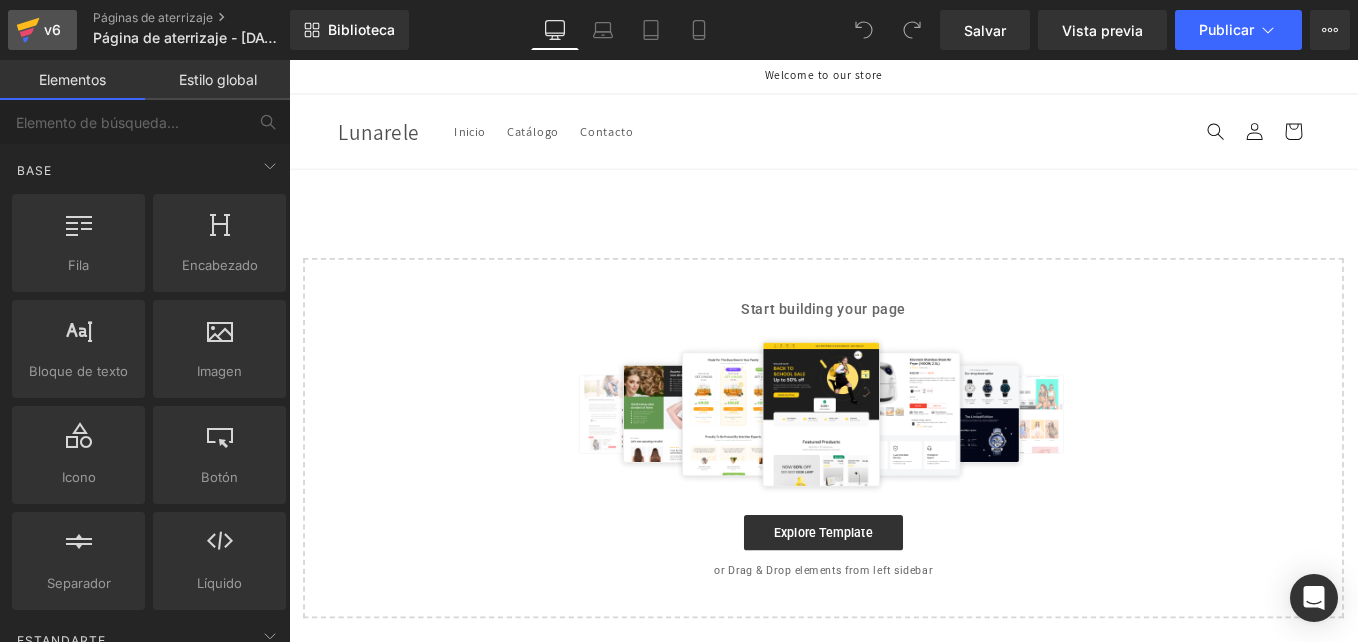 click 